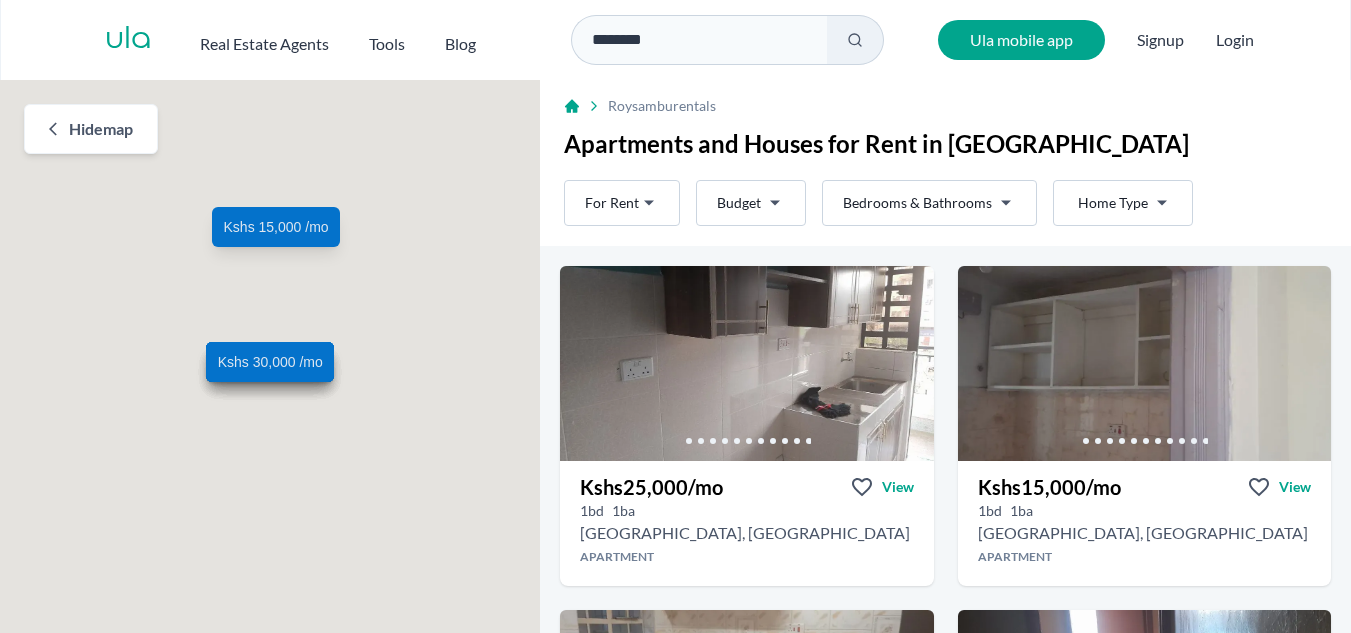 scroll, scrollTop: 0, scrollLeft: 0, axis: both 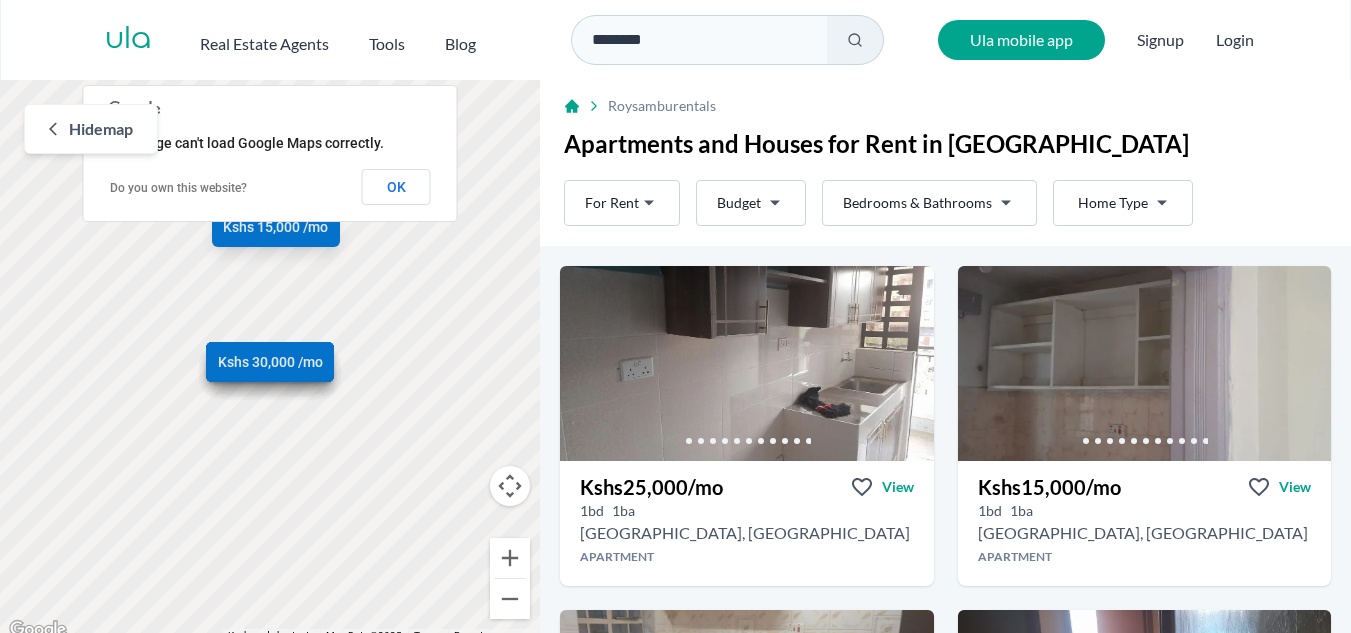 click on "Kshs   25,000 /mo Kshs   15,000 /mo Kshs   17,000 /mo Kshs   15,000 /mo Kshs   19,500 /mo Kshs   27,000 /mo Kshs   30,000 /mo" at bounding box center (270, 361) 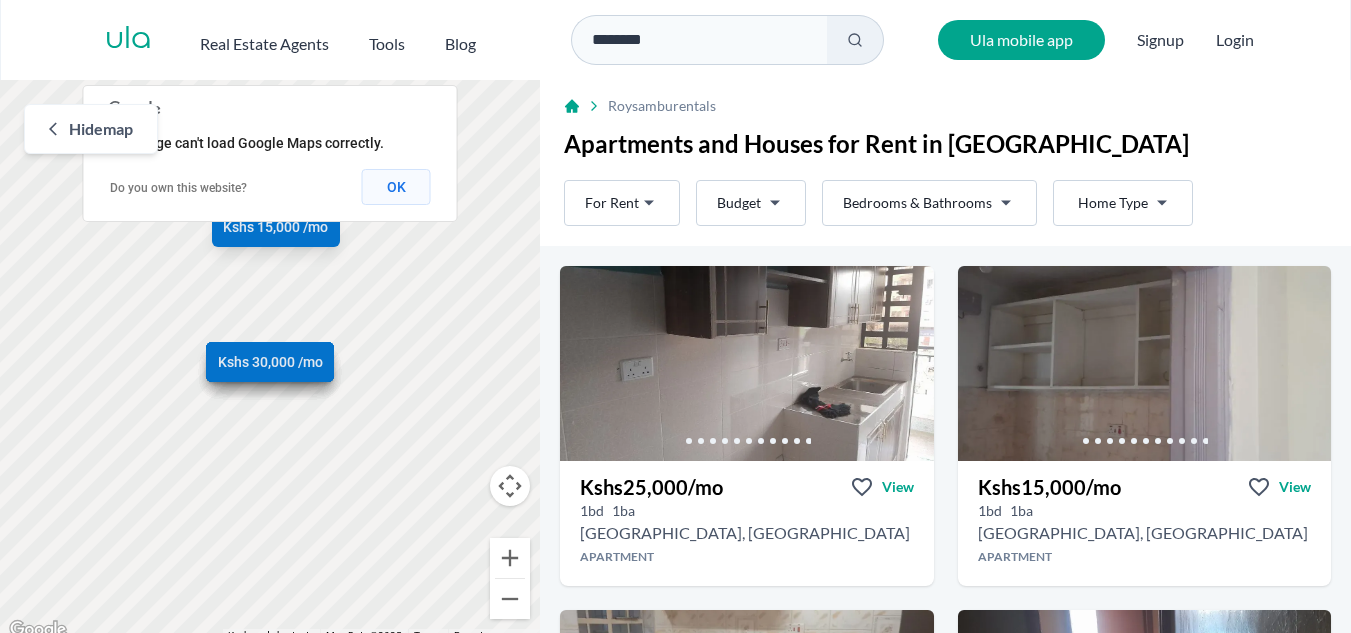 click on "OK" at bounding box center (396, 187) 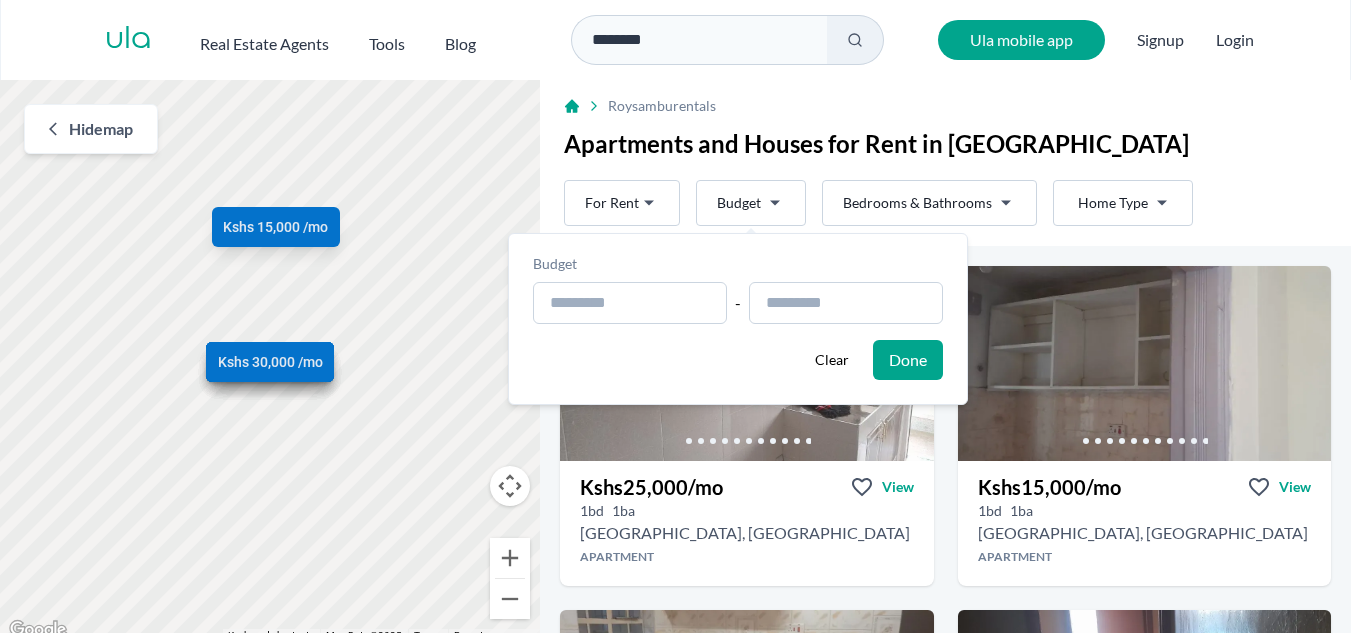 click on "Are you a real estate agent?   Reach more buyers and renters. Sign up Ula Homes App: Easy home search Explore more homes in the app Install ula Real Estate Agents Tools Blog ******** Ula mobile app Signup Login Map Rent For Rent Budget Bedrooms & Bathrooms   Type   Home Type Rent For Rent Budget   Type   Home Type Filter Hide  map   ← Move left → Move right ↑ Move up ↓ Move down + Zoom in - Zoom out Home Jump left by 75% End Jump right by 75% Page Up Jump up by 75% Page Down Jump down by 75% Kshs   25,000 /mo Kshs   15,000 /mo Kshs   17,000 /mo Kshs   15,000 /mo Kshs   19,500 /mo Kshs   27,000 /mo Kshs   30,000 /mo Keyboard shortcuts Map Data Map Data ©2025 Map data ©2025 100 m  Click to toggle between metric and imperial units Terms Report a map error Roysambu  rentals Apartments and Houses for Rent in Roysambu Rent For Rent Budget Bedrooms & Bathrooms   Type   Home Type Rent For Rent Budget   Type   Home Type Filter Like what you see? Places go fast.  Contact today!   Whatsapp Kshs  25,000 /mo 1" at bounding box center [683, 321] 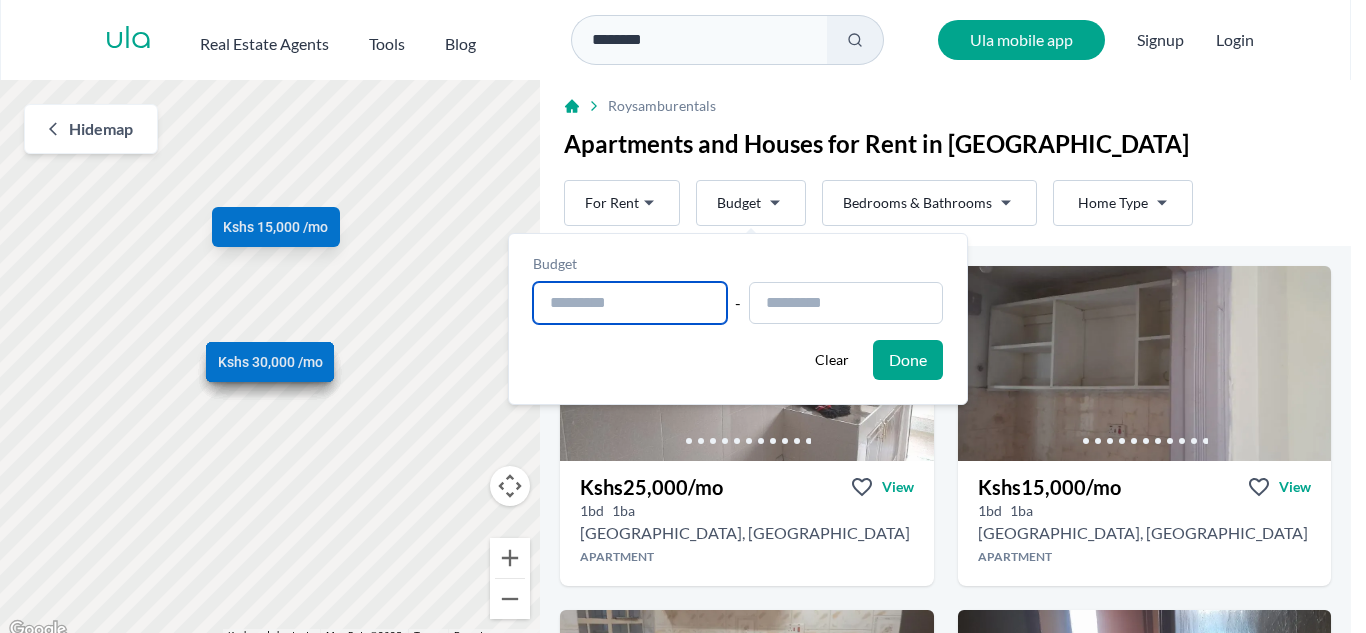 click at bounding box center [630, 303] 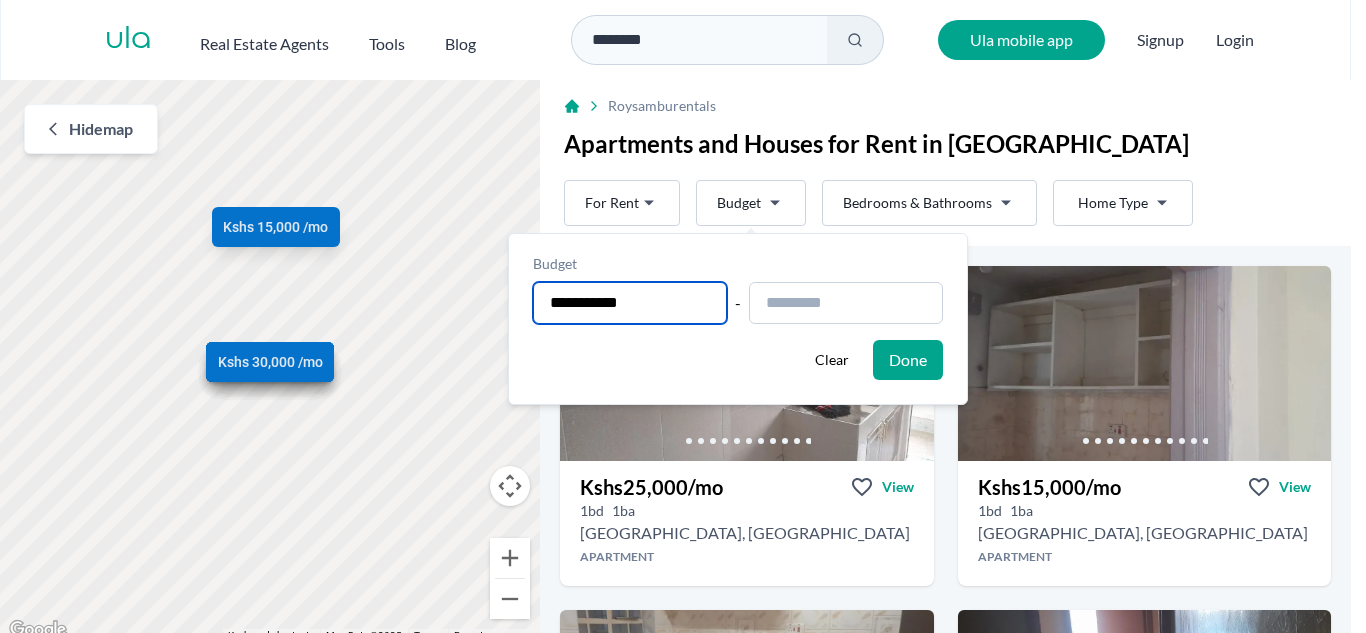 type on "**********" 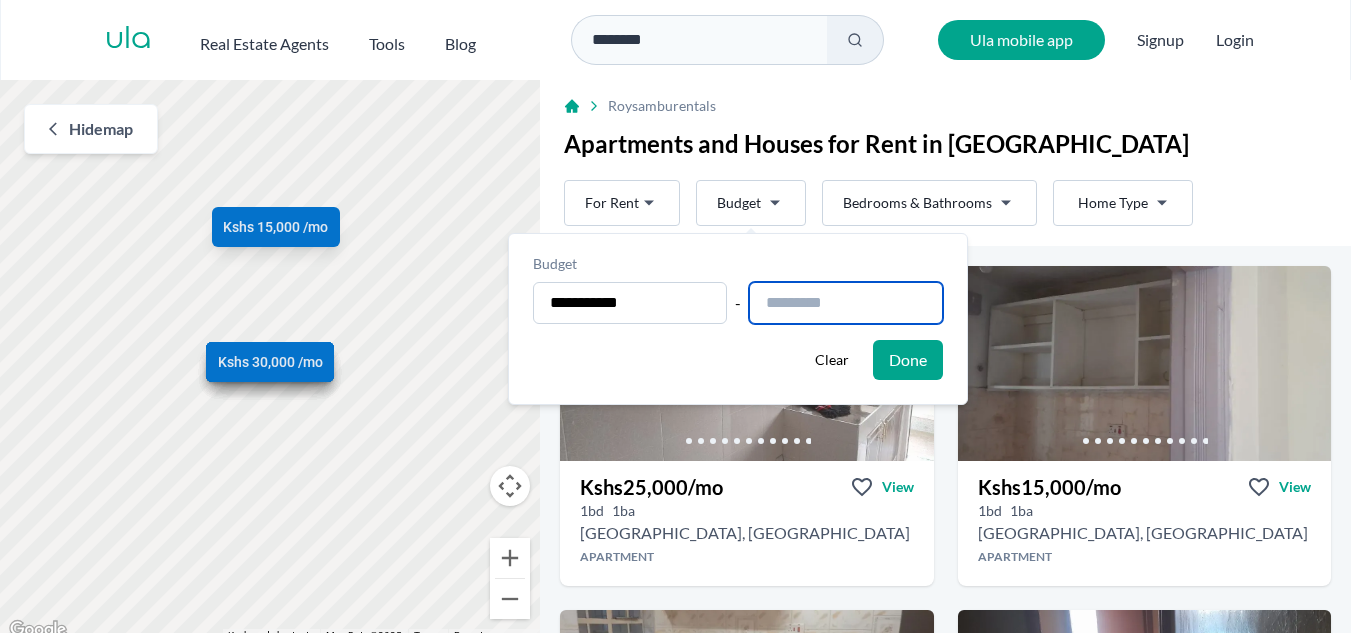 click at bounding box center [846, 303] 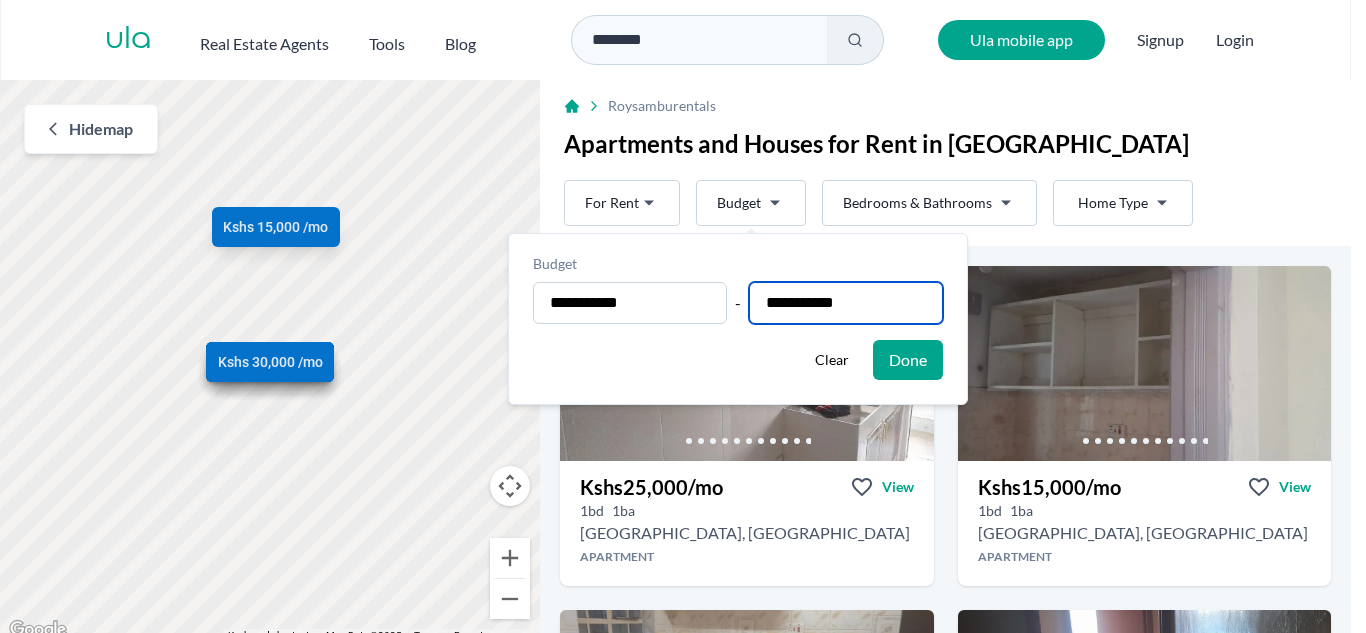 type on "**********" 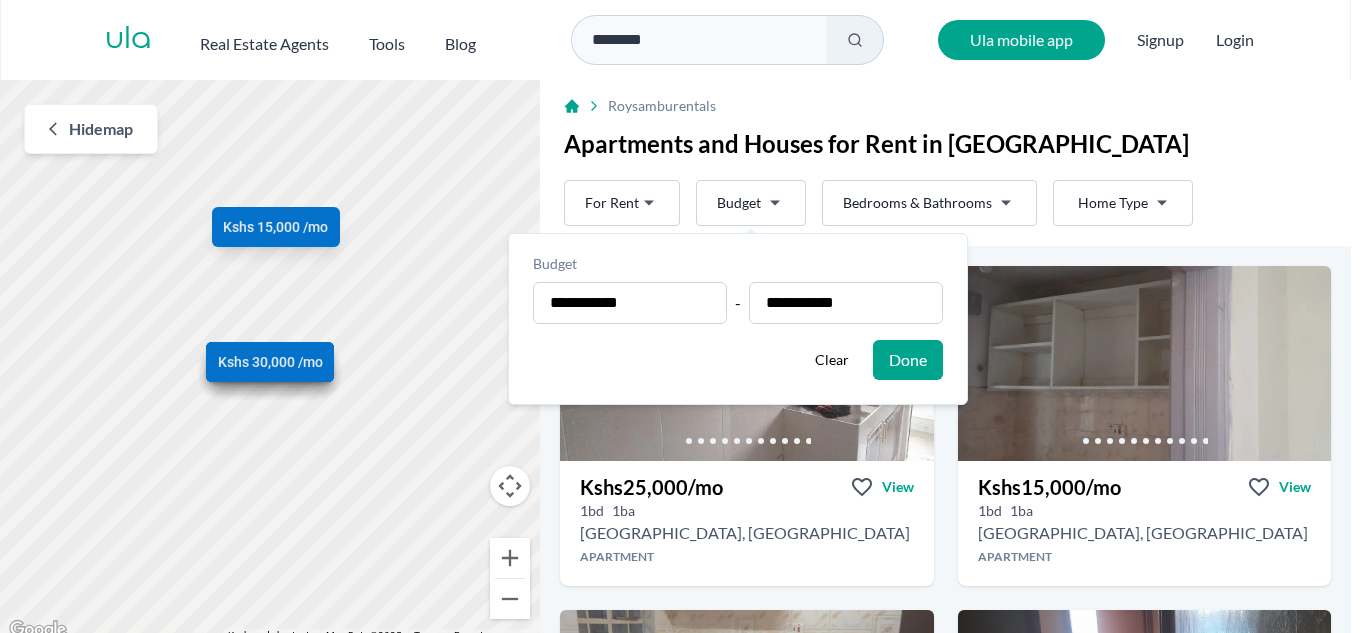 click on "Done" at bounding box center (908, 360) 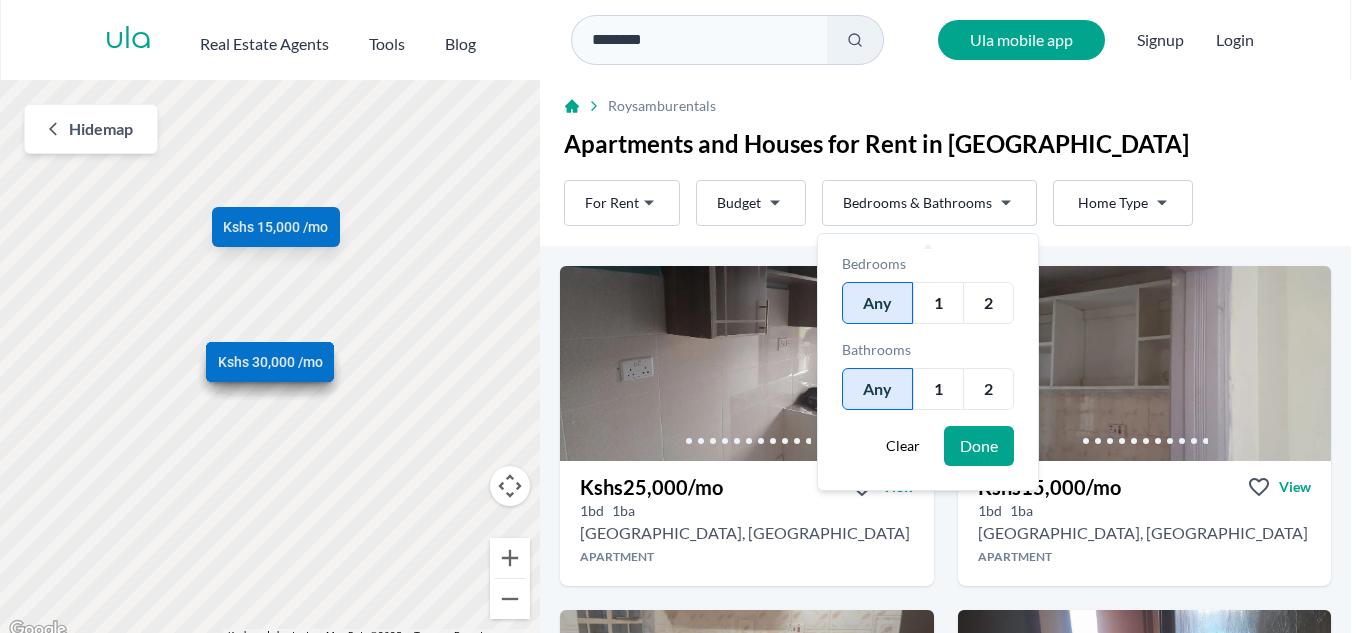 click on "Are you a real estate agent?   Reach more buyers and renters. Sign up Ula Homes App: Easy home search Explore more homes in the app Install ula Real Estate Agents Tools Blog ******** Ula mobile app Signup Login Map Rent For Rent Budget Bedrooms & Bathrooms   Type   Home Type Rent For Rent Budget   Type   Home Type Filter Hide  map   ← Move left → Move right ↑ Move up ↓ Move down + Zoom in - Zoom out Home Jump left by 75% End Jump right by 75% Page Up Jump up by 75% Page Down Jump down by 75% Kshs   25,000 /mo Kshs   15,000 /mo Kshs   17,000 /mo Kshs   15,000 /mo Kshs   19,500 /mo Kshs   27,000 /mo Kshs   30,000 /mo Keyboard shortcuts Map Data Map Data ©2025 Map data ©2025 100 m  Click to toggle between metric and imperial units Terms Report a map error Roysambu  rentals Apartments and Houses for Rent in Roysambu Rent For Rent Budget Bedrooms & Bathrooms   Type   Home Type Rent For Rent Budget   Type   Home Type Filter Like what you see? Places go fast.  Contact today!   Whatsapp Kshs  25,000 /mo 1" at bounding box center (683, 321) 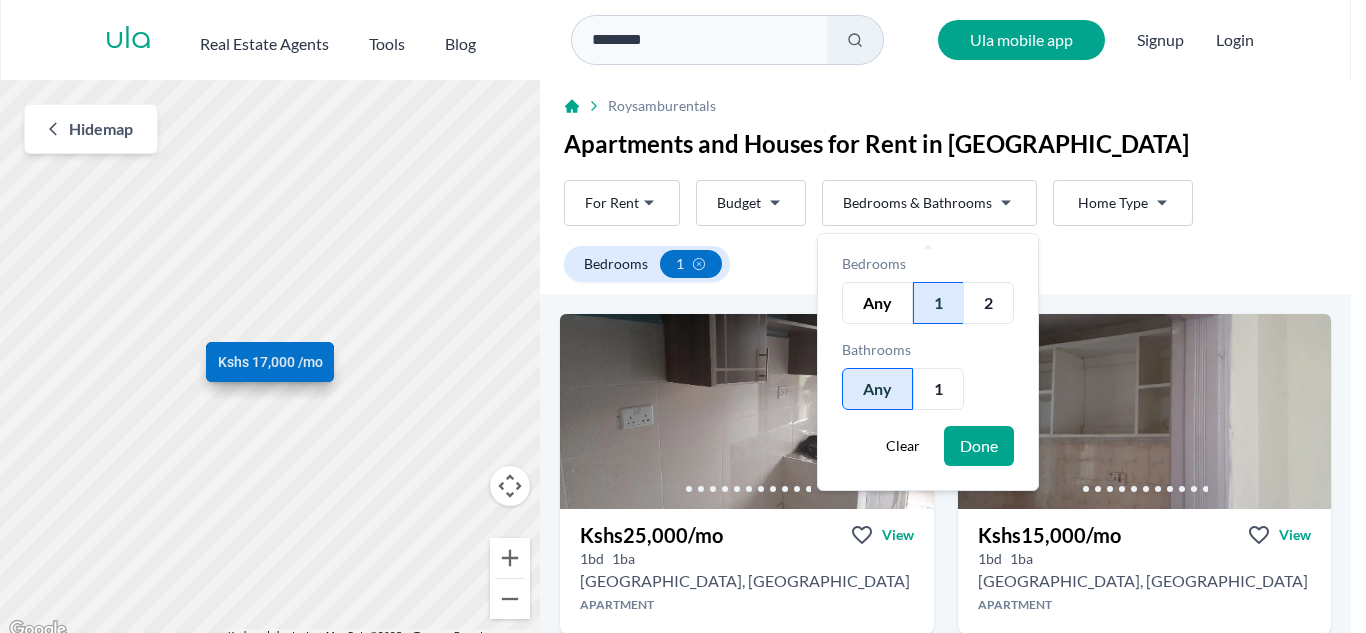 click on "1" at bounding box center [938, 389] 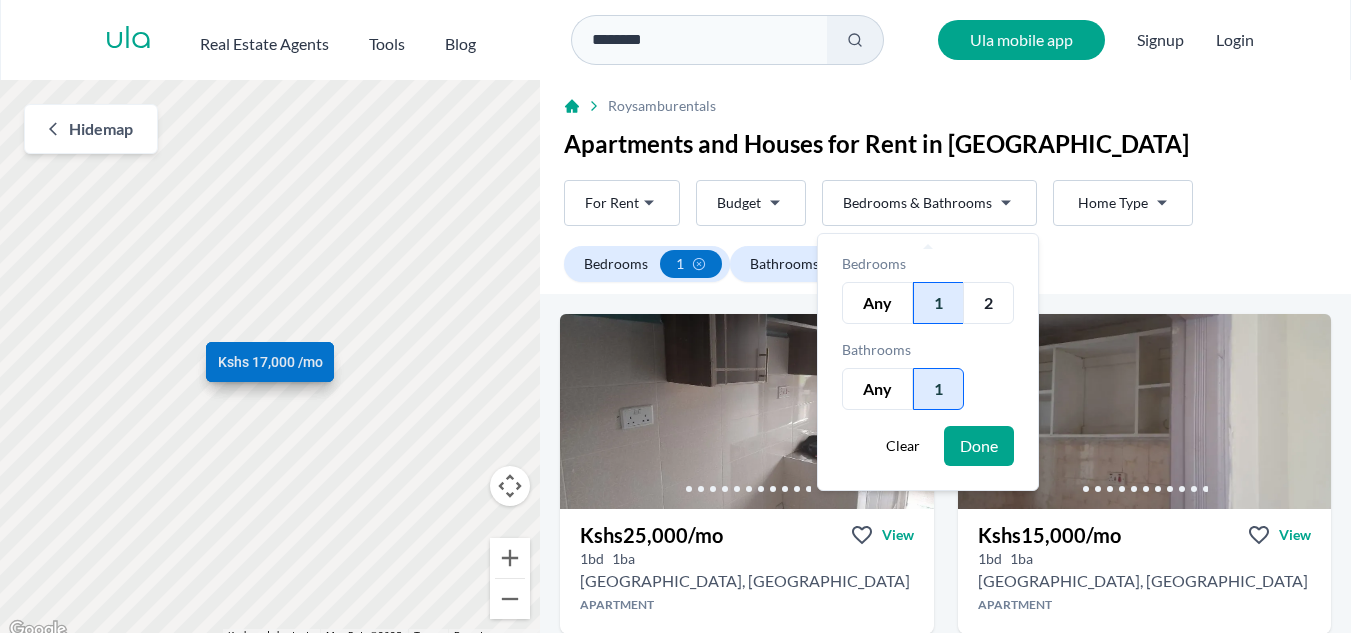 click on "Done" at bounding box center [979, 446] 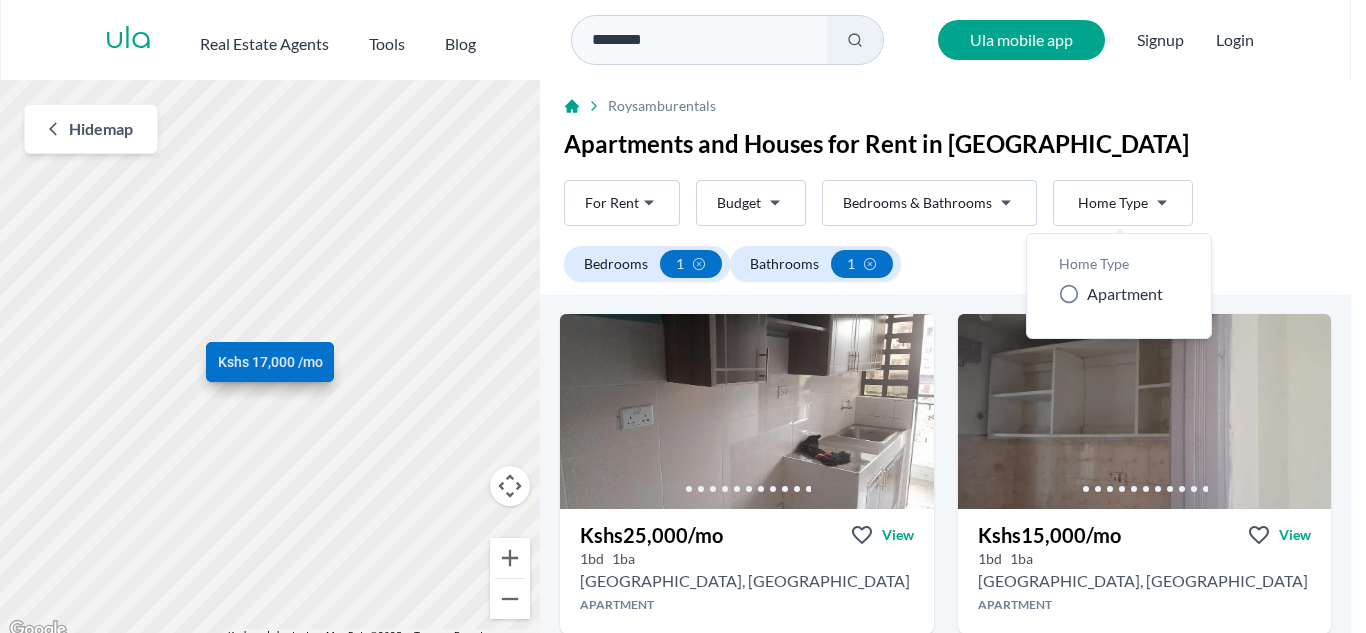 click on "Are you a real estate agent?   Reach more buyers and renters. Sign up Ula Homes App: Easy home search Explore more homes in the app Install ula Real Estate Agents Tools Blog ******** Ula mobile app Signup Login Map Rent For Rent Budget Bedrooms & Bathrooms   Type   Home Type Rent For Rent Budget   Type   Home Type Filter Bedrooms 1 Bathrooms 1 Hide  map   ← Move left → Move right ↑ Move up ↓ Move down + Zoom in - Zoom out Home Jump left by 75% End Jump right by 75% Page Up Jump up by 75% Page Down Jump down by 75% Kshs   25,000 /mo Kshs   15,000 /mo Kshs   17,000 /mo Keyboard shortcuts Map Data Map Data ©2025 Map data ©2025 100 m  Click to toggle between metric and imperial units Terms Report a map error Roysambu  rentals Apartments and Houses for Rent in Roysambu Rent For Rent Budget Bedrooms & Bathrooms   Type   Home Type Rent For Rent Budget   Type   Home Type Filter Bedrooms 1 Bathrooms 1 Like what you see? Places go fast.  Contact today!   Whatsapp Kshs  25,000 /mo View 1 bd   1 ba       Kshs" at bounding box center (683, 321) 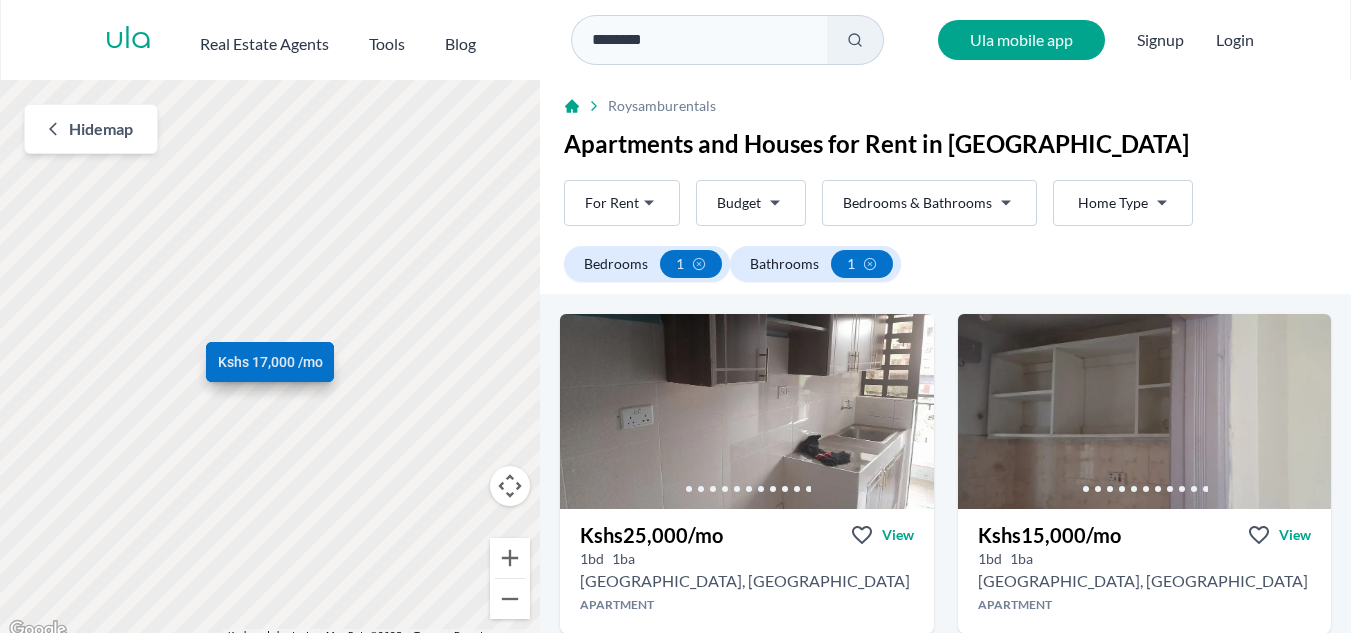 click on "Are you a real estate agent?   Reach more buyers and renters. Sign up Ula Homes App: Easy home search Explore more homes in the app Install ula Real Estate Agents Tools Blog ******** Ula mobile app Signup Login Map Rent For Rent Budget Bedrooms & Bathrooms   Type   Home Type Rent For Rent Budget   Type   Home Type Filter Bedrooms 1 Bathrooms 1 Hide  map   ← Move left → Move right ↑ Move up ↓ Move down + Zoom in - Zoom out Home Jump left by 75% End Jump right by 75% Page Up Jump up by 75% Page Down Jump down by 75% Kshs   25,000 /mo Kshs   15,000 /mo Kshs   17,000 /mo Keyboard shortcuts Map Data Map Data ©2025 Map data ©2025 100 m  Click to toggle between metric and imperial units Terms Report a map error Roysambu  rentals Apartments and Houses for Rent in Roysambu Rent For Rent Budget Bedrooms & Bathrooms   Type   Home Type Rent For Rent Budget   Type   Home Type Filter Bedrooms 1 Bathrooms 1 Like what you see? Places go fast.  Contact today!   Whatsapp Kshs  25,000 /mo View 1 bd   1 ba       Kshs" at bounding box center [675, 321] 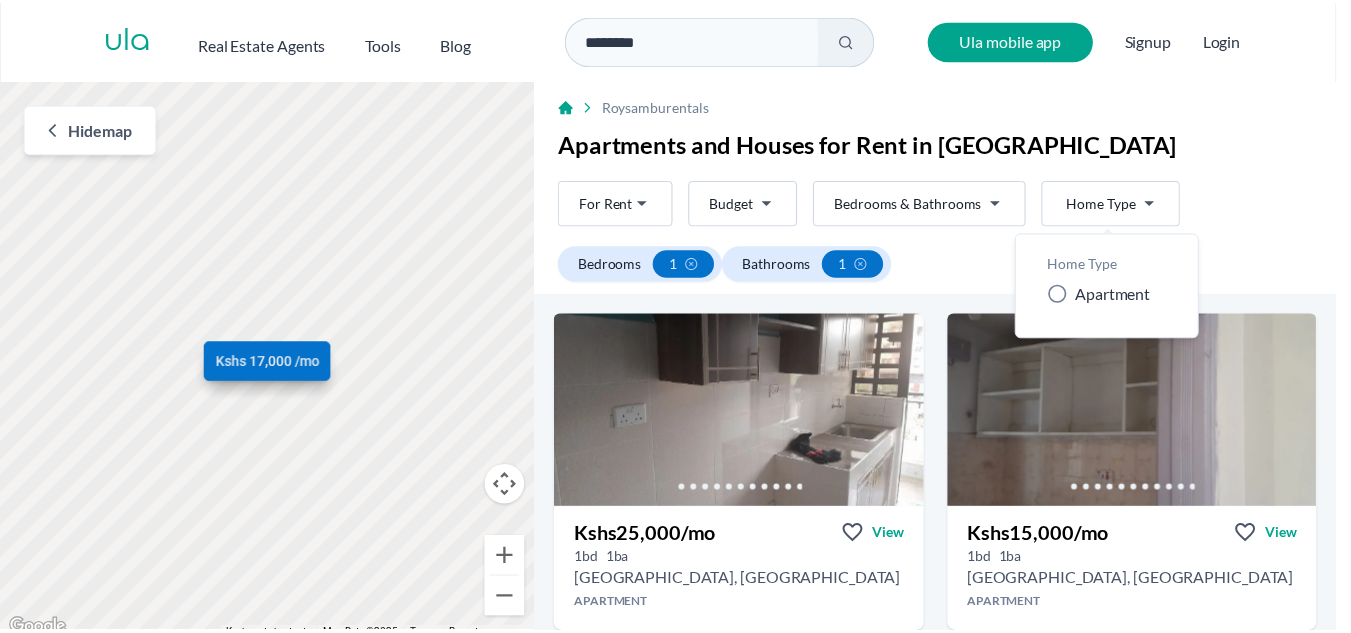 scroll, scrollTop: 492, scrollLeft: 0, axis: vertical 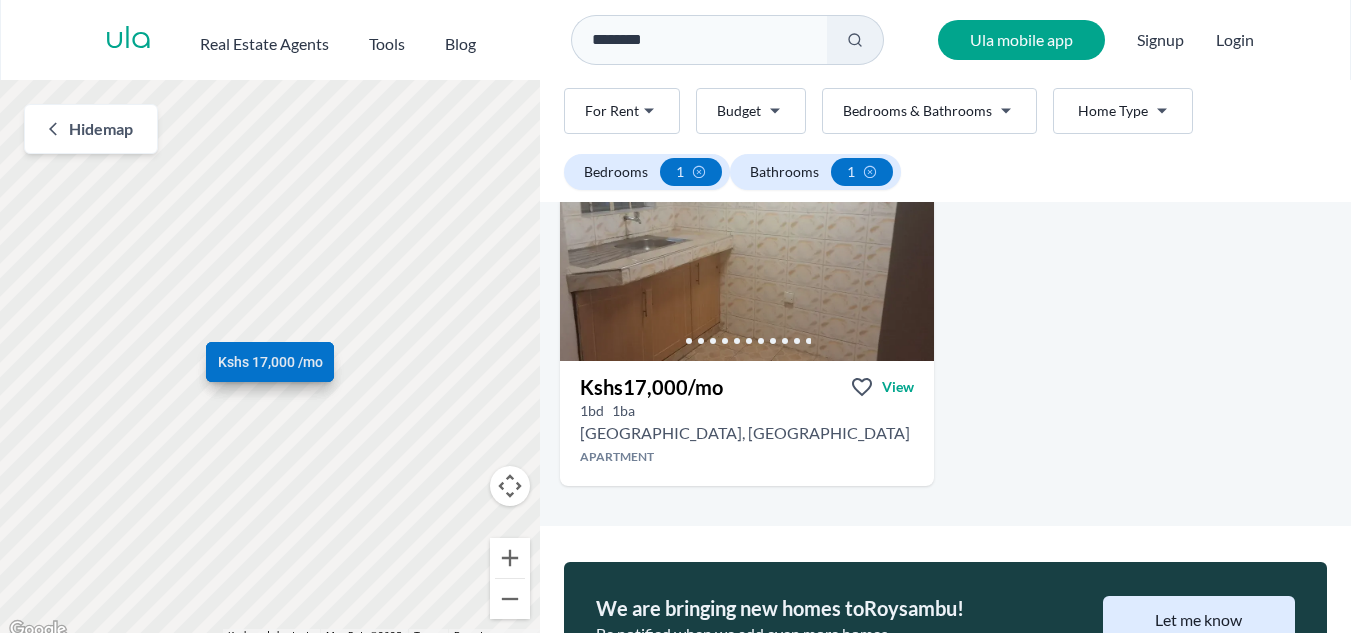 click on "Are you a real estate agent?   Reach more buyers and renters. Sign up Ula Homes App: Easy home search Explore more homes in the app Install ula Real Estate Agents Tools Blog ******** Ula mobile app Signup Login Map Rent For Rent Budget Bedrooms & Bathrooms   Type   Home Type Rent For Rent Budget   Type   Home Type Filter Bedrooms 1 Bathrooms 1 Hide  map   ← Move left → Move right ↑ Move up ↓ Move down + Zoom in - Zoom out Home Jump left by 75% End Jump right by 75% Page Up Jump up by 75% Page Down Jump down by 75% Kshs   25,000 /mo Kshs   15,000 /mo Kshs   17,000 /mo Keyboard shortcuts Map Data Map Data ©2025 Map data ©2025 100 m  Click to toggle between metric and imperial units Terms Report a map error Roysambu  rentals Apartments and Houses for Rent in Roysambu Rent For Rent Budget Bedrooms & Bathrooms   Type   Home Type Rent For Rent Budget   Type   Home Type Filter Bedrooms 1 Bathrooms 1 Like what you see? Places go fast.  Contact today!   Whatsapp Kshs  25,000 /mo View 1 bd   1 ba       Kshs" at bounding box center [675, 321] 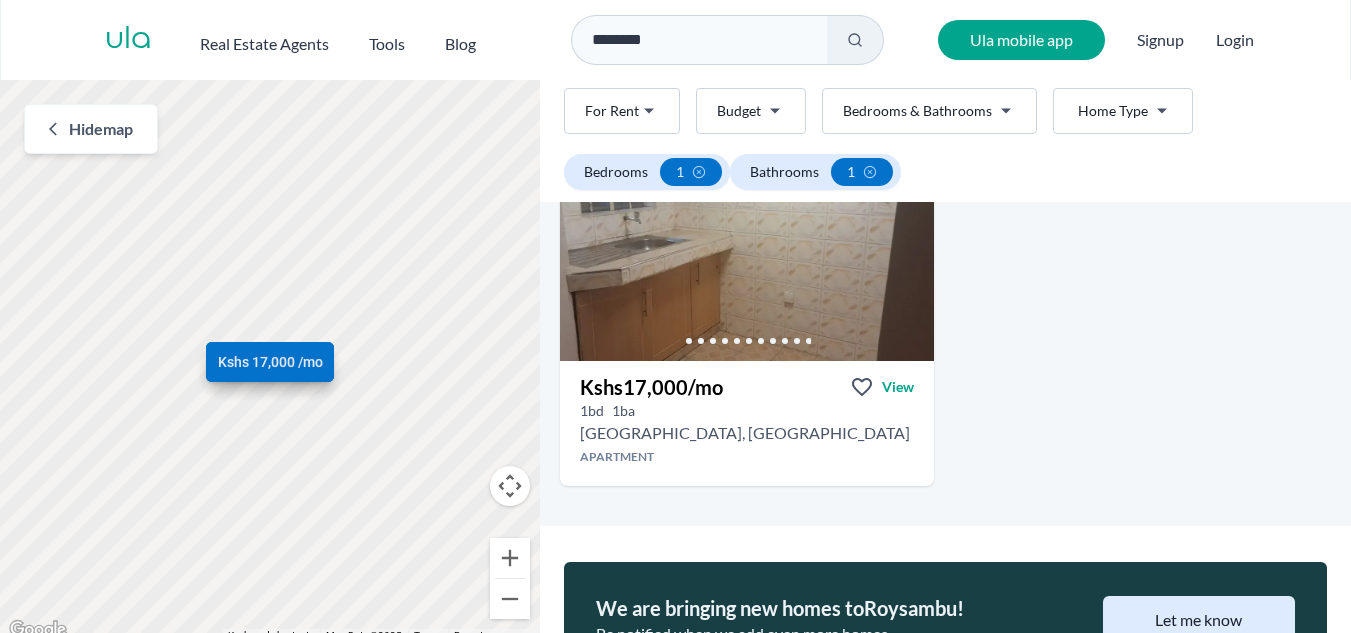 click on "Like what you see? Places go fast.  Contact today!   Whatsapp Kshs  25,000 /mo View 1 bd   1 ba     Nairobi, Roysambu Apartment Like what you see? Places go fast.  Contact today!   Whatsapp Kshs  15,000 /mo View 1 bd   1 ba     Nairobi, Roysambu Apartment Like what you see? Places go fast.  Contact today!   Whatsapp Kshs  17,000 /mo View 1 bd   1 ba     Nairobi, Roysambu Apartment" at bounding box center (945, 174) 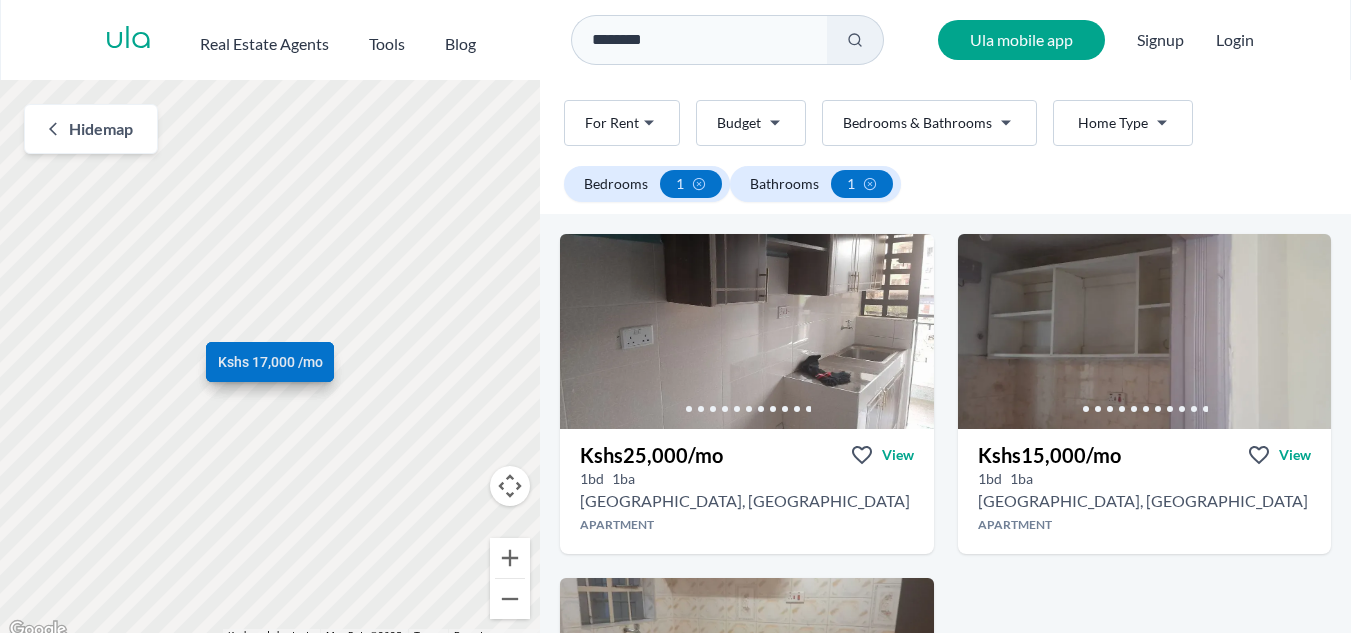 scroll, scrollTop: 40, scrollLeft: 0, axis: vertical 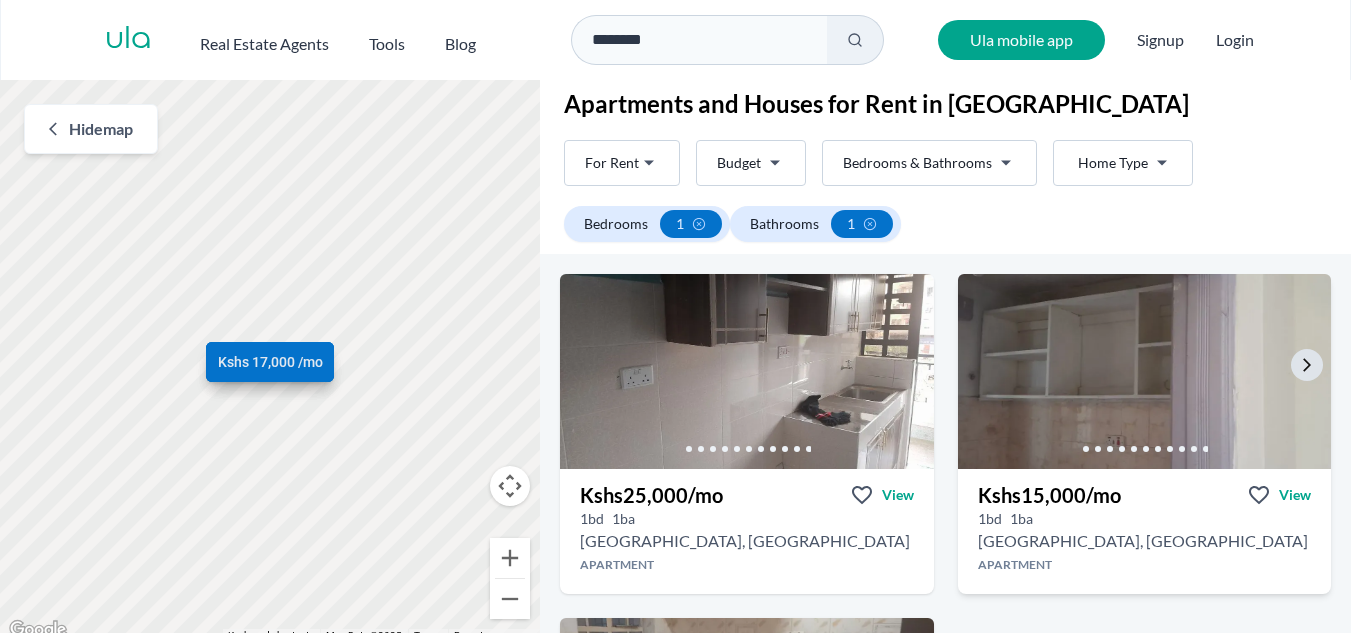 click at bounding box center [1144, 371] 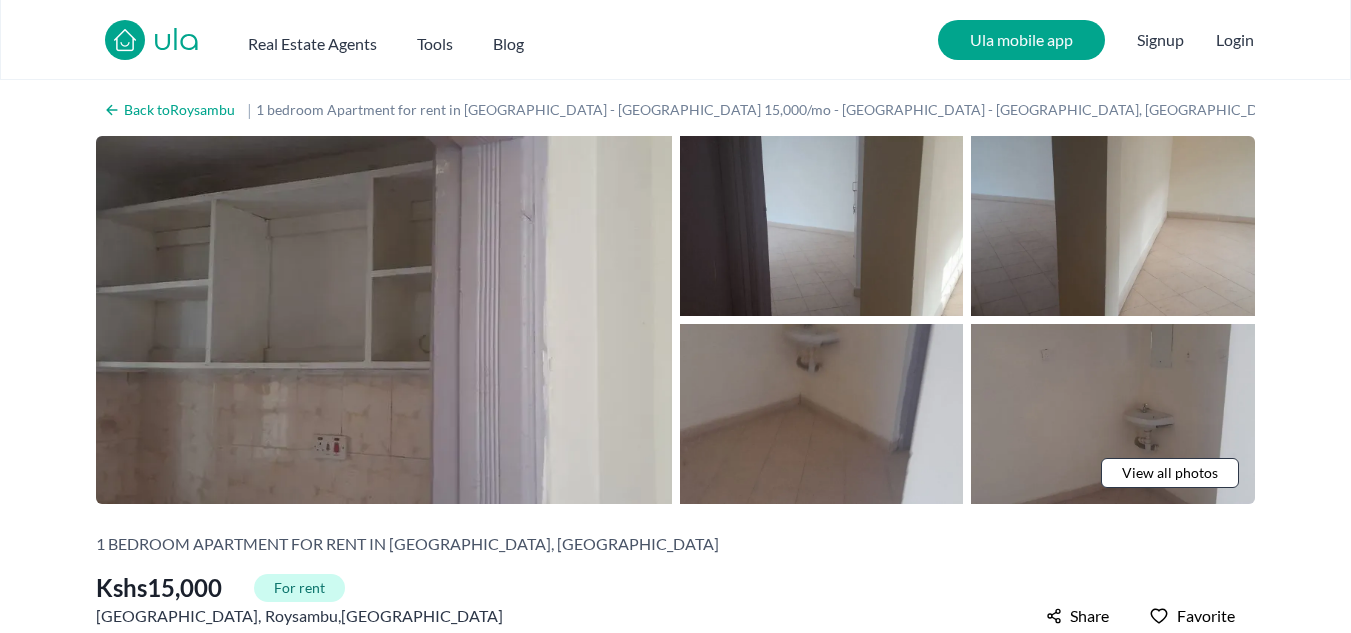click on "View all photos" at bounding box center (1170, 473) 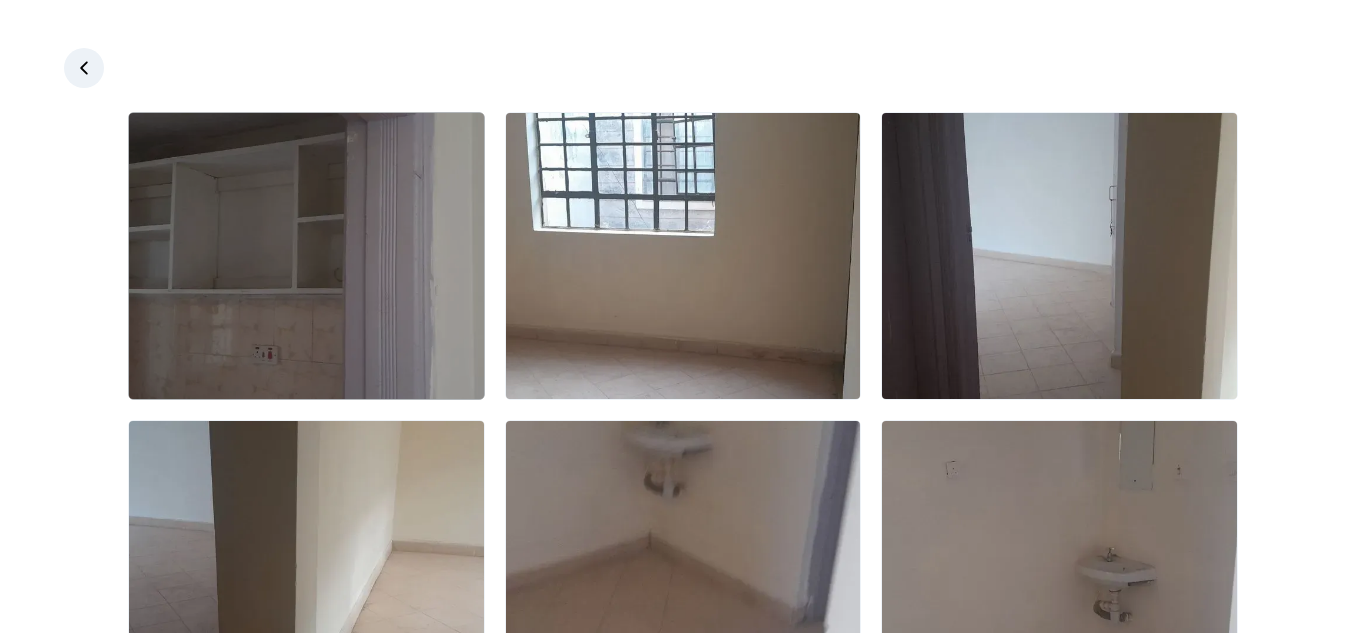click at bounding box center [306, 256] 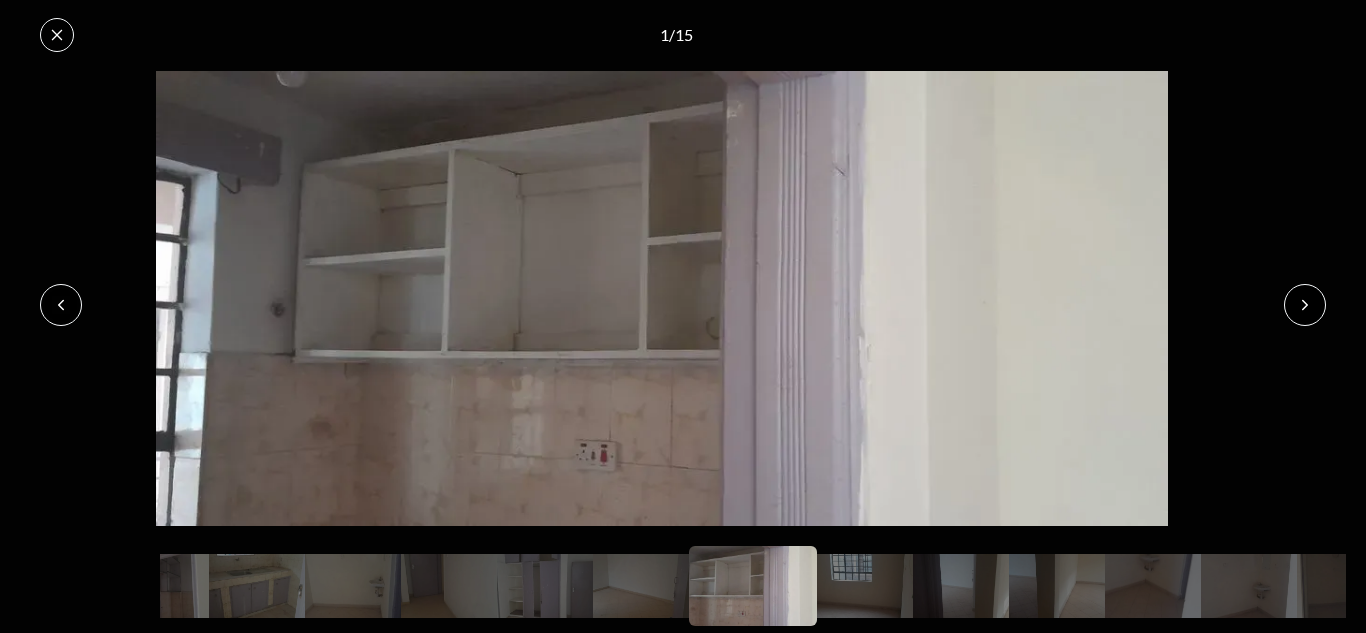 click 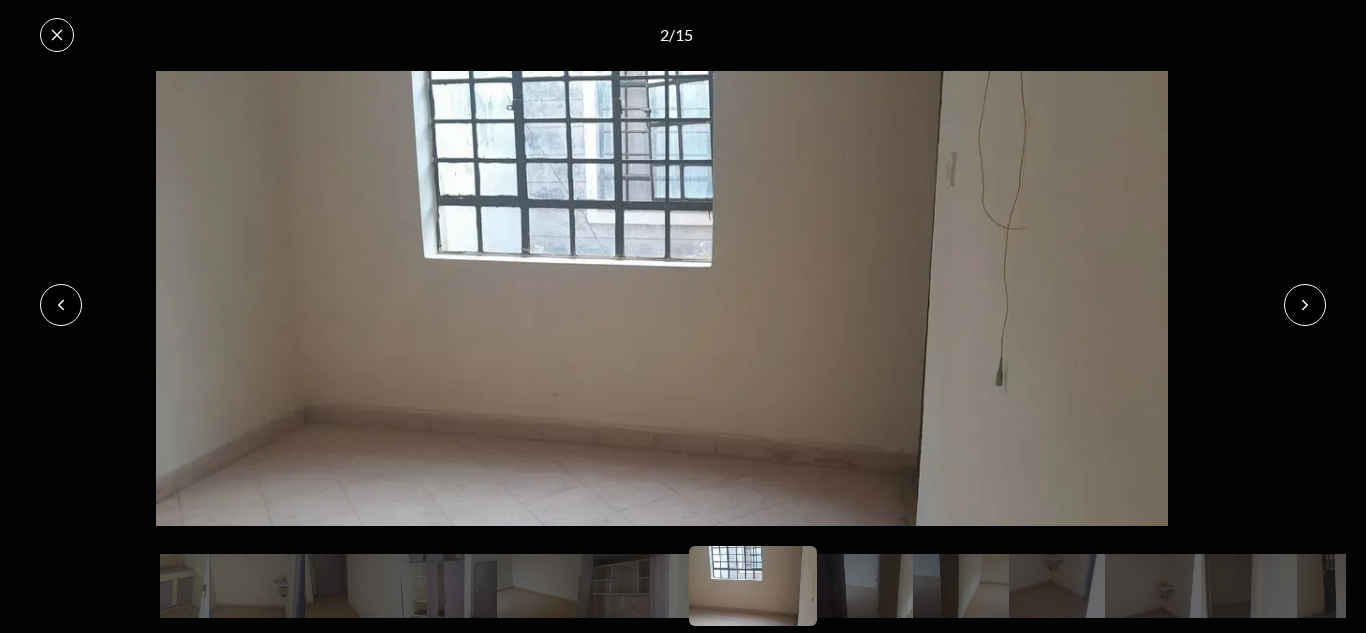 click 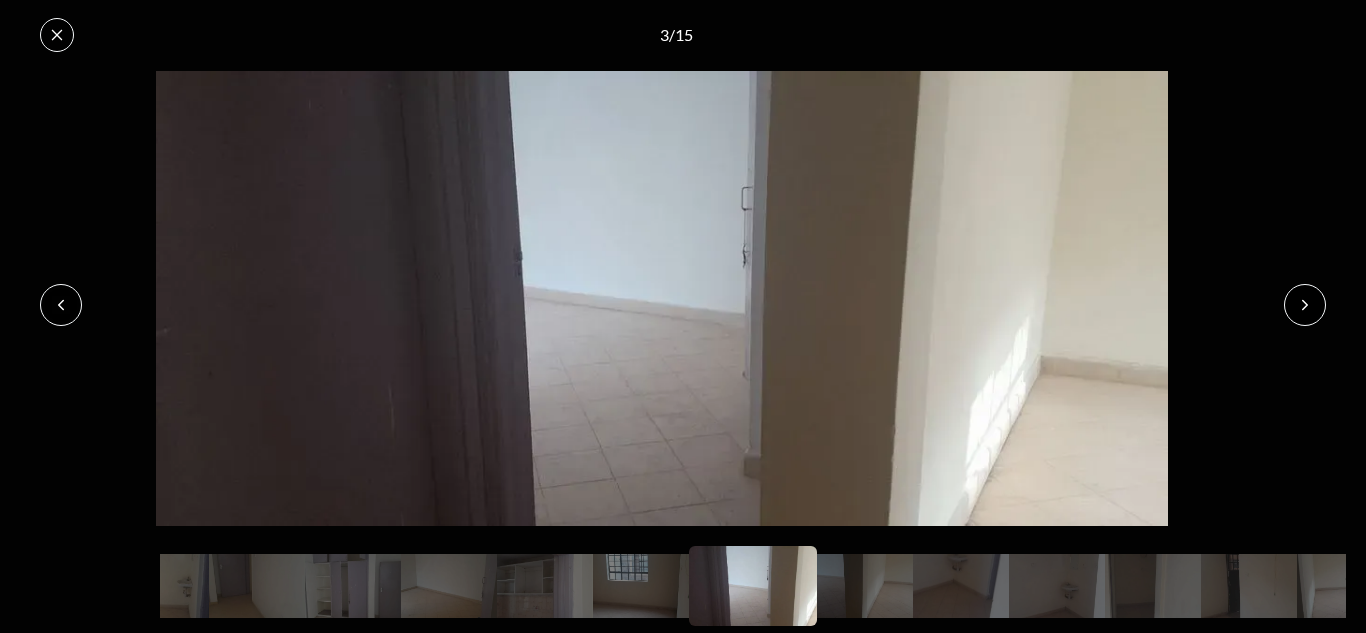 click 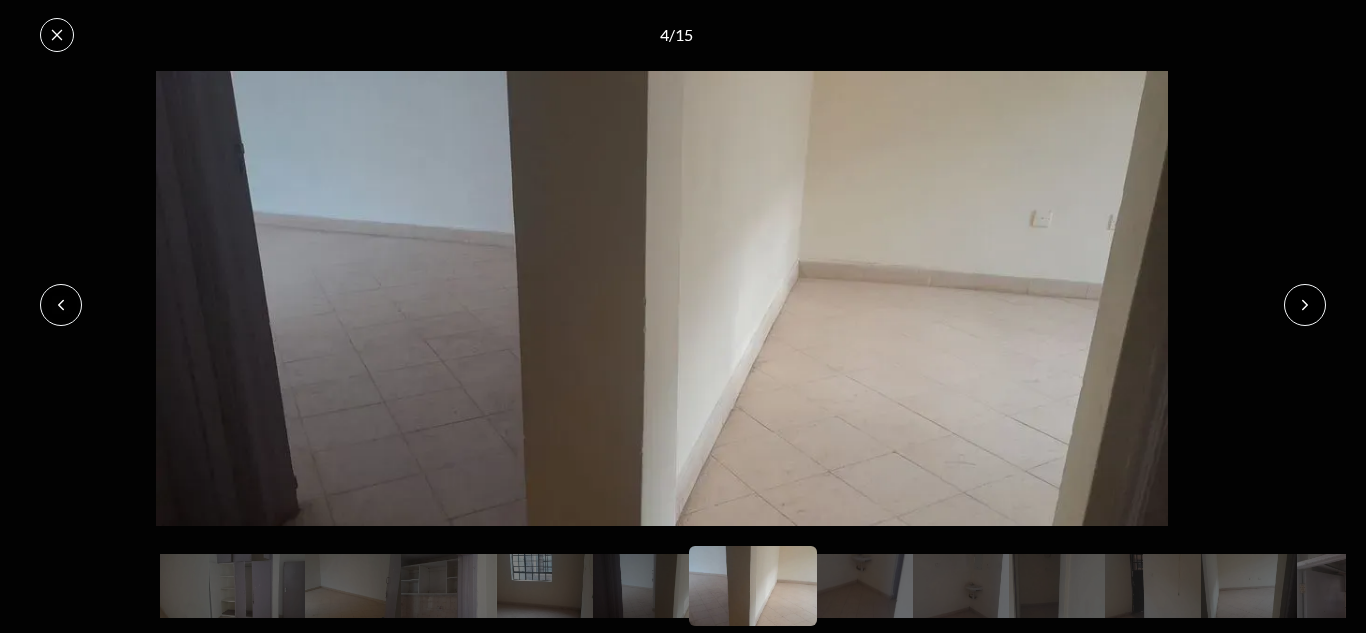 click 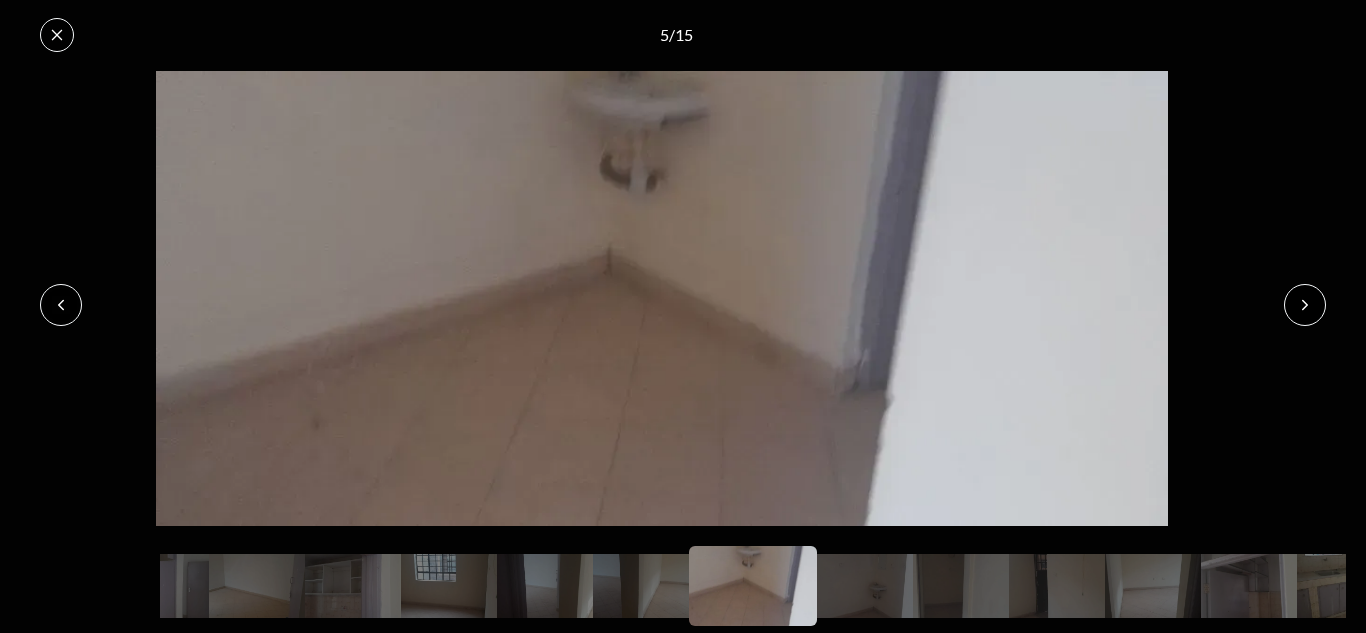 click 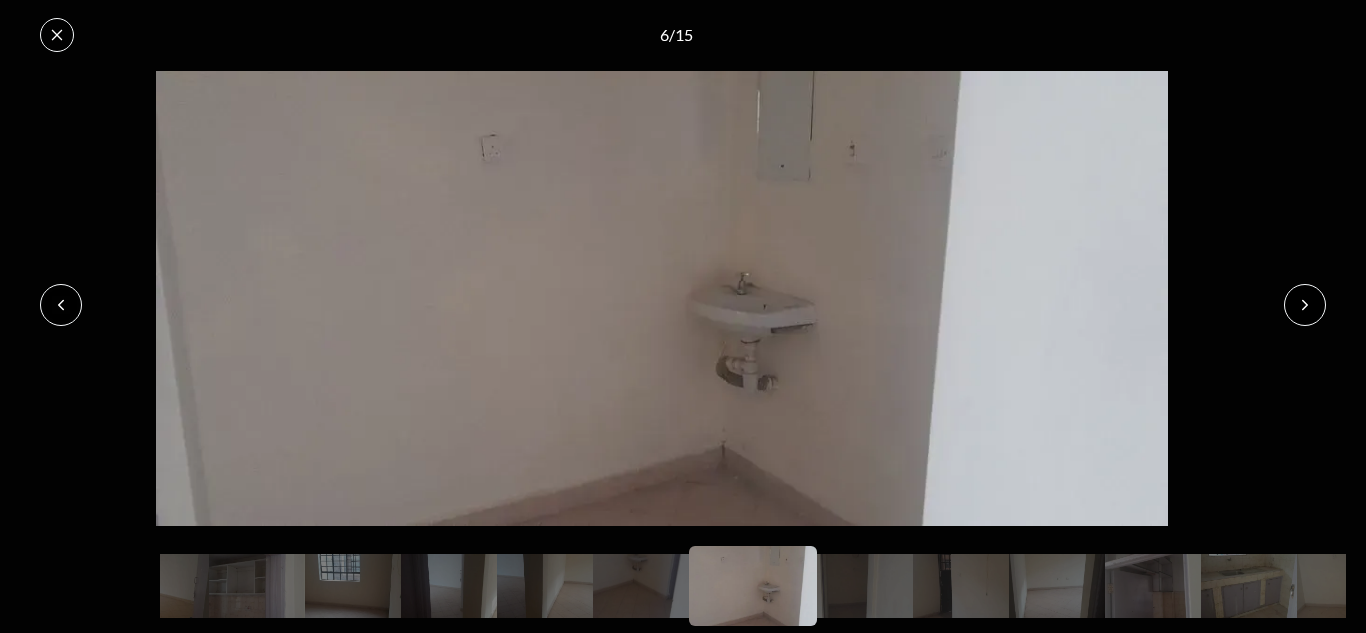 click 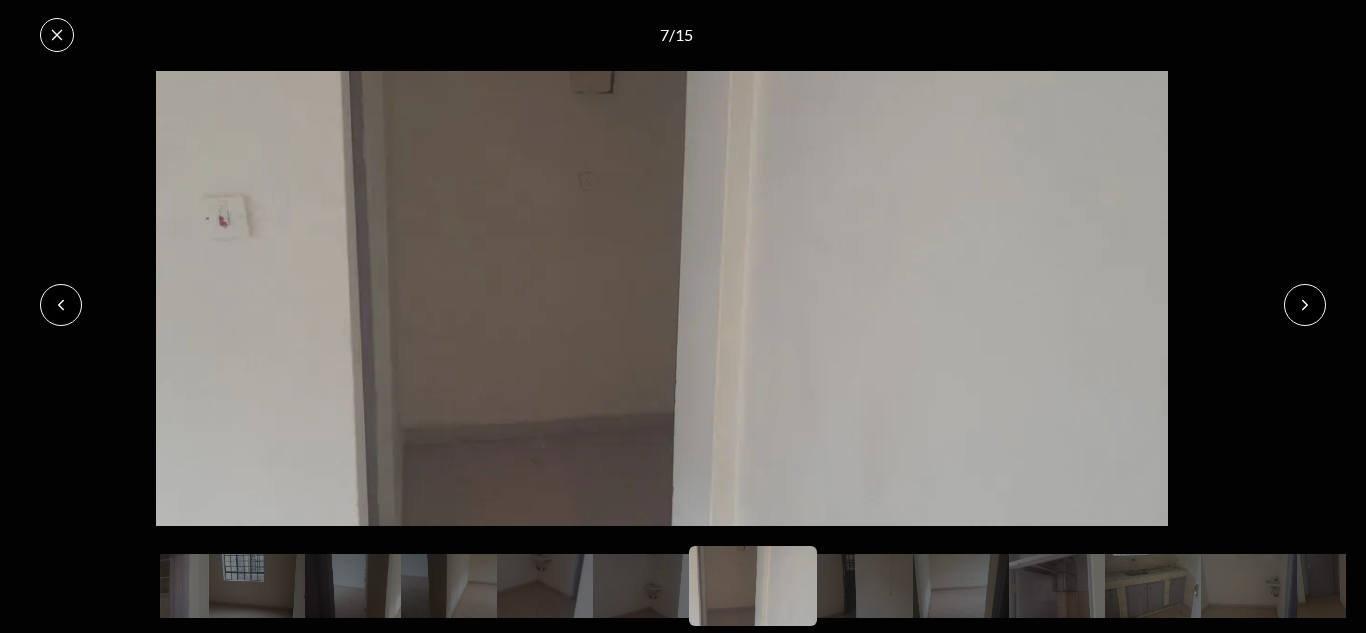 click 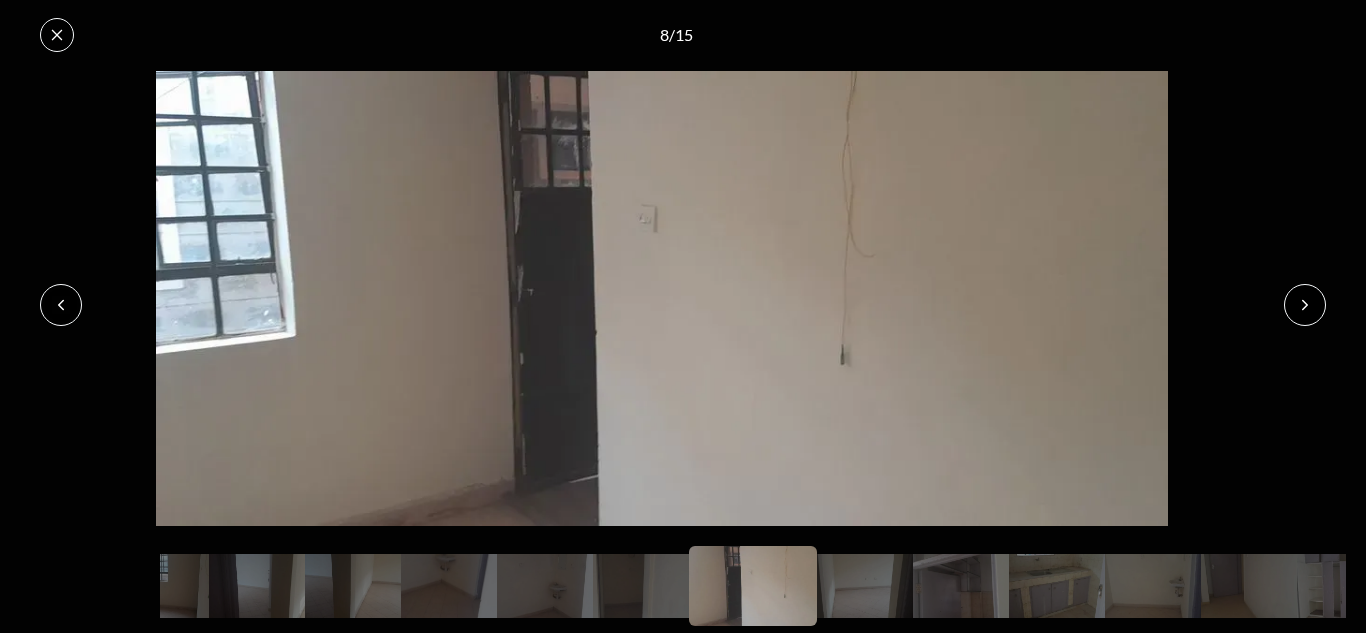 click 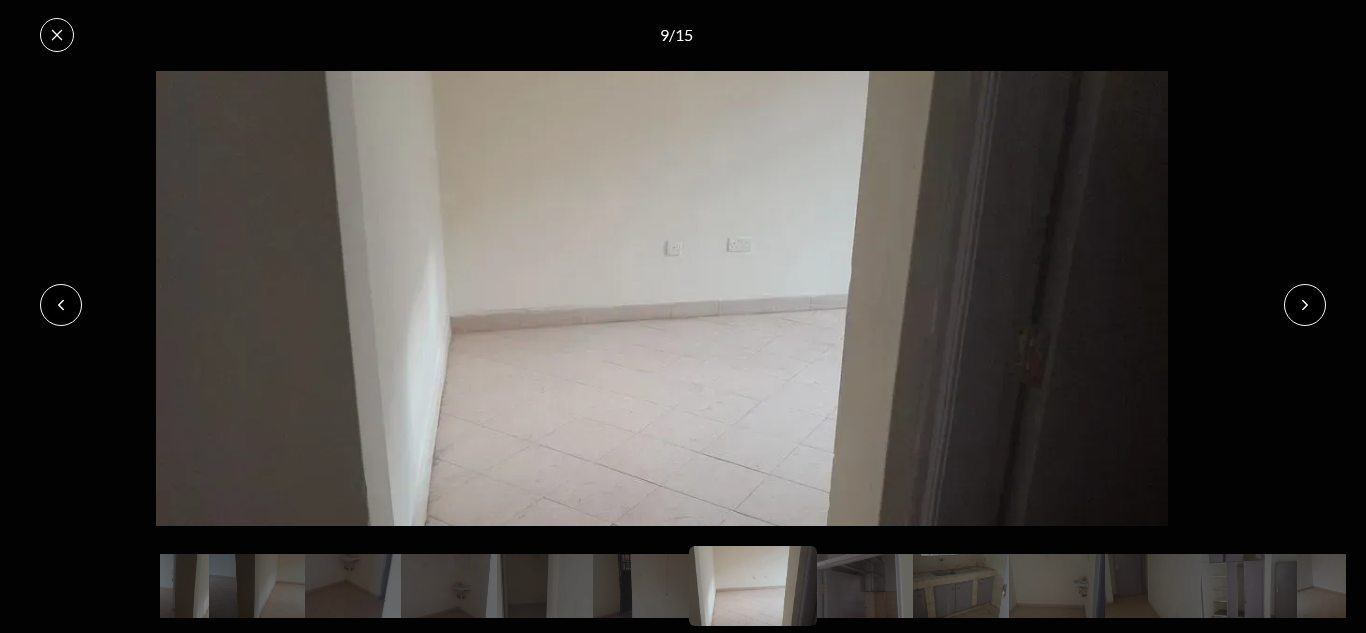 click 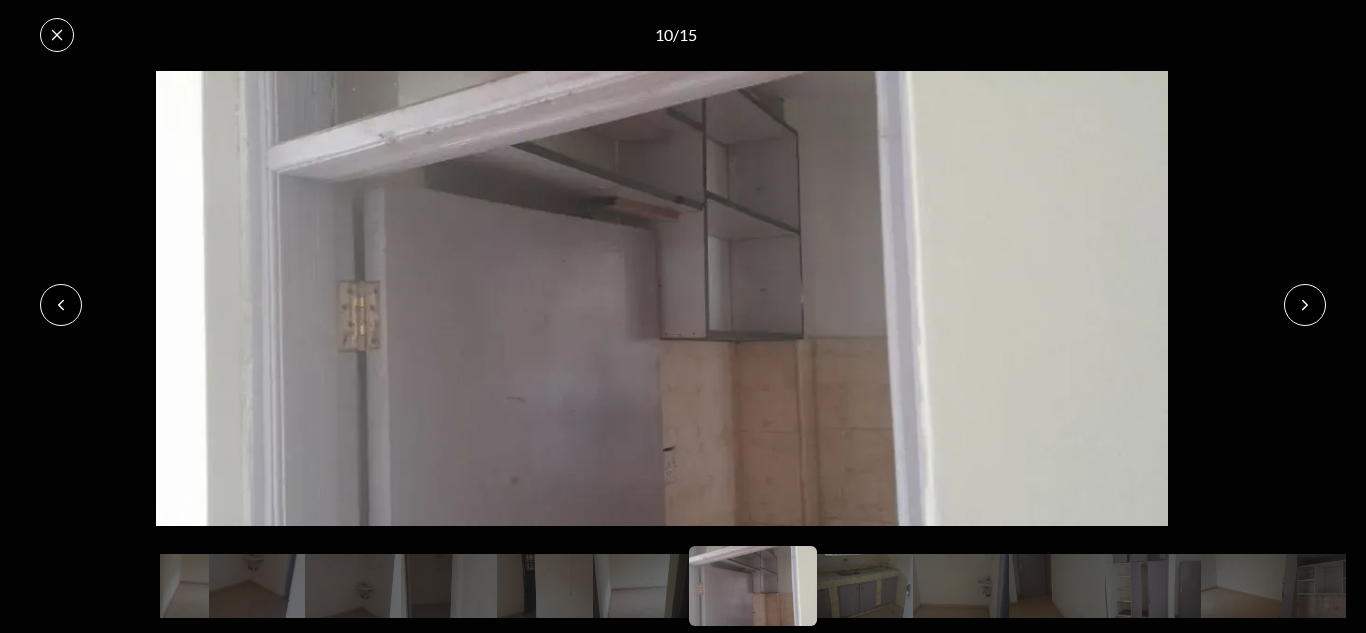 click 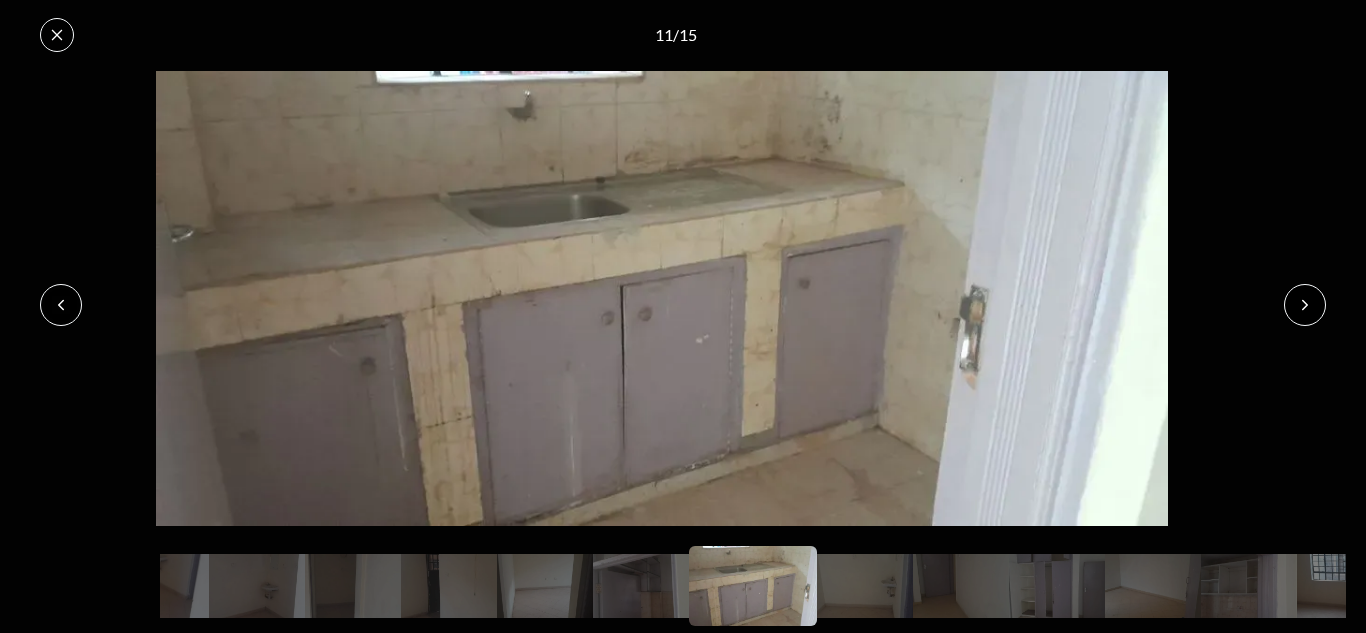 click 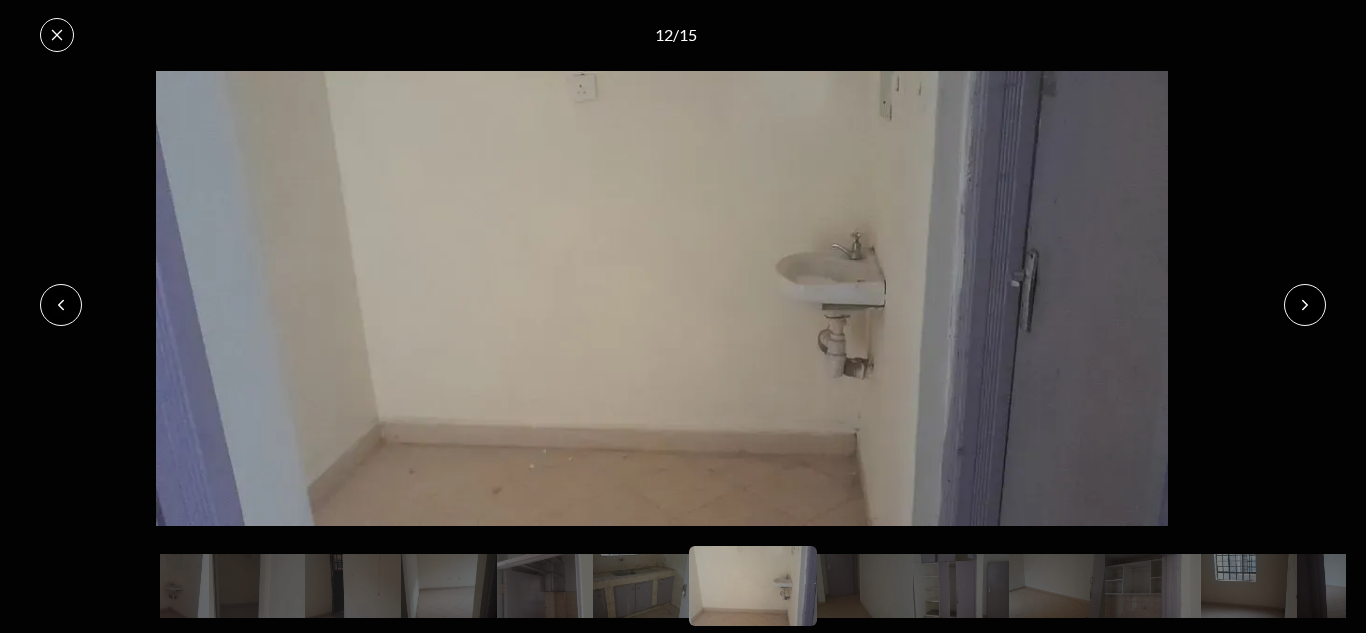 click 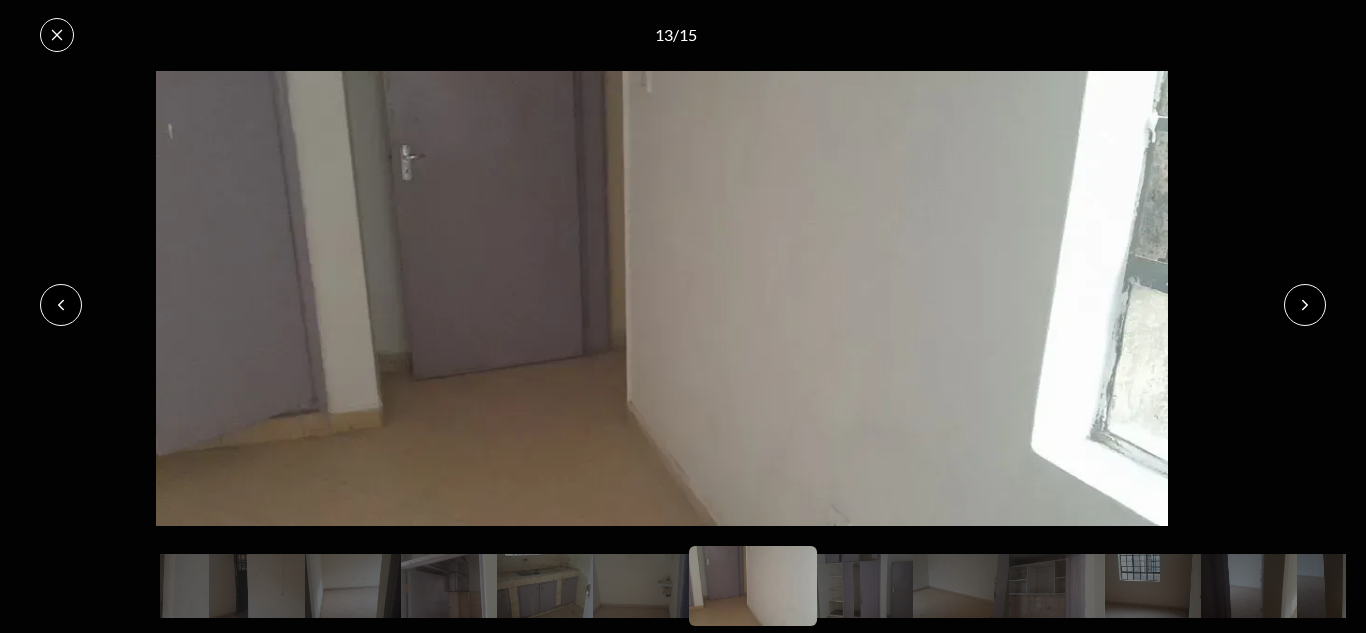 click 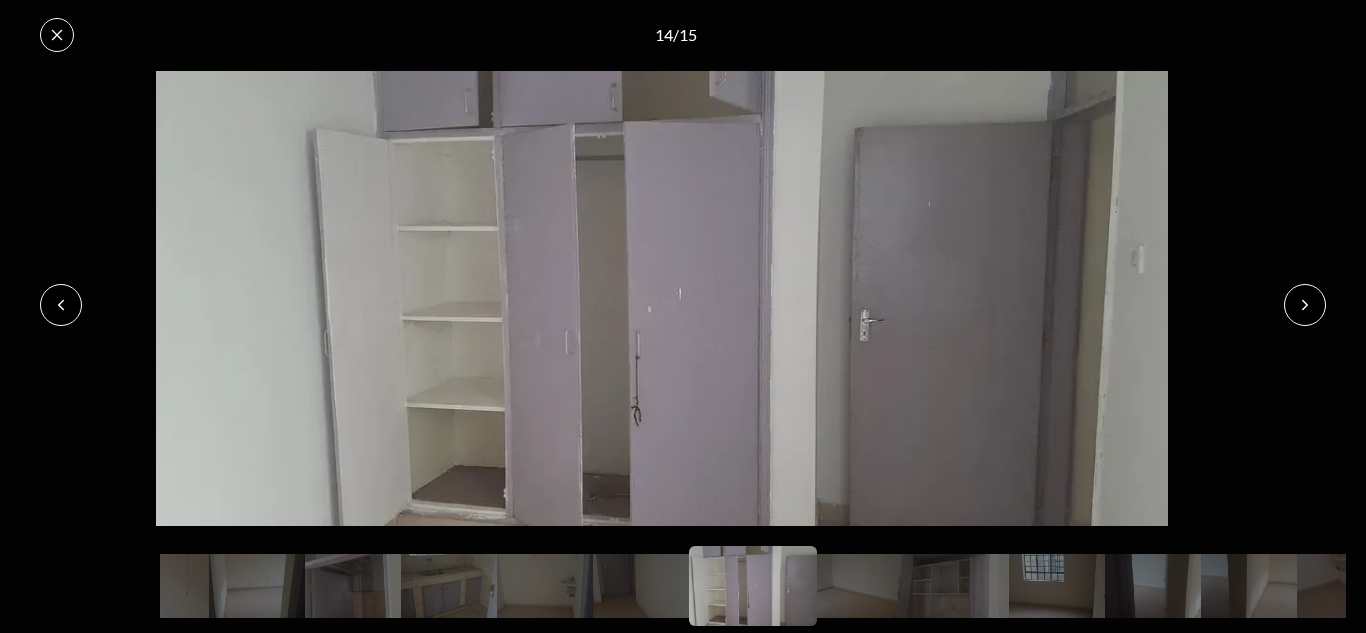 click 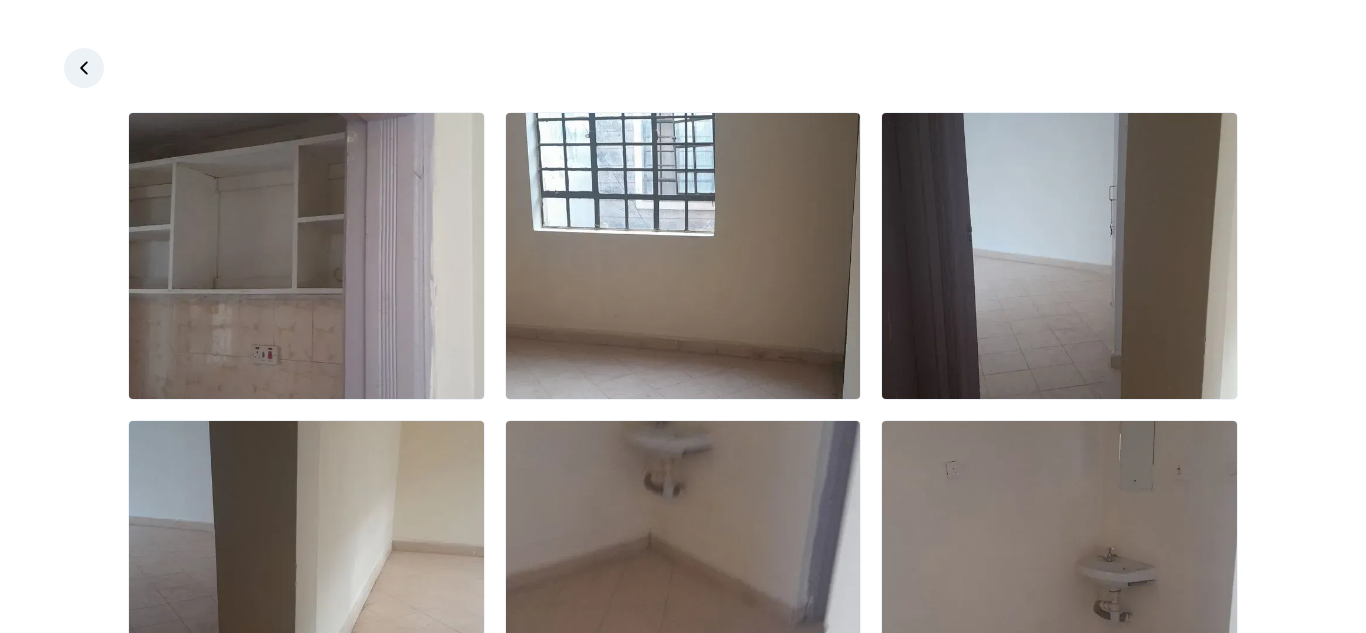 click 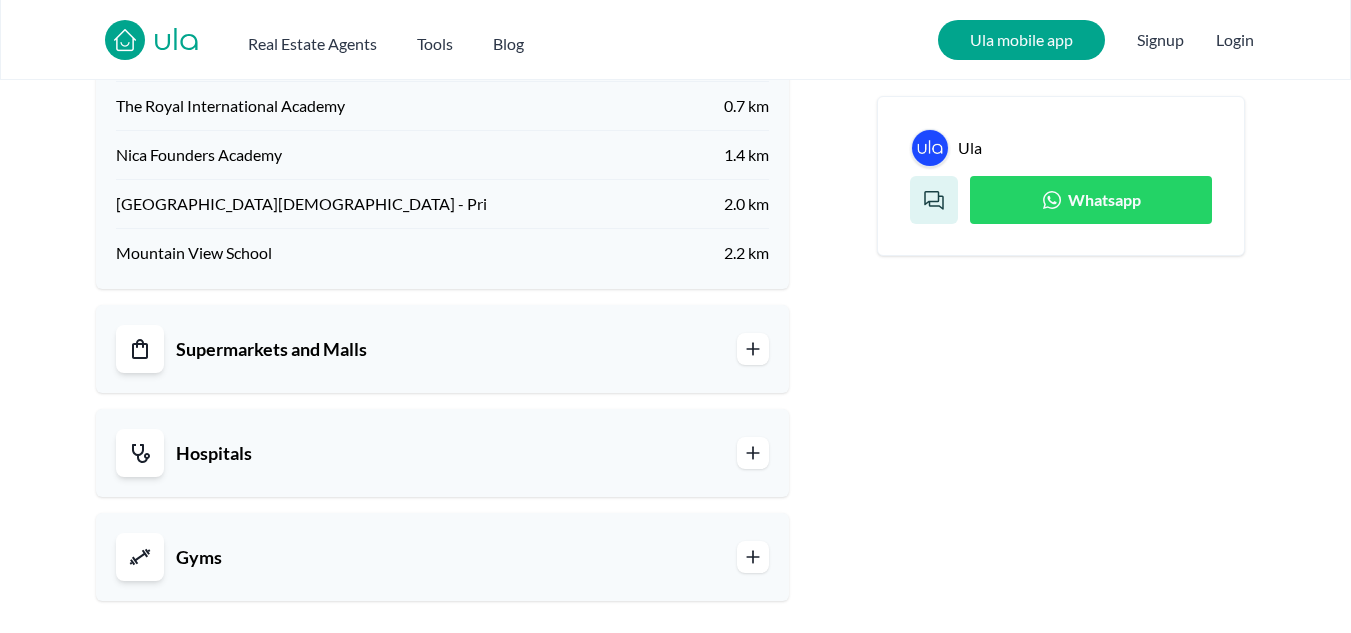 scroll, scrollTop: 1880, scrollLeft: 0, axis: vertical 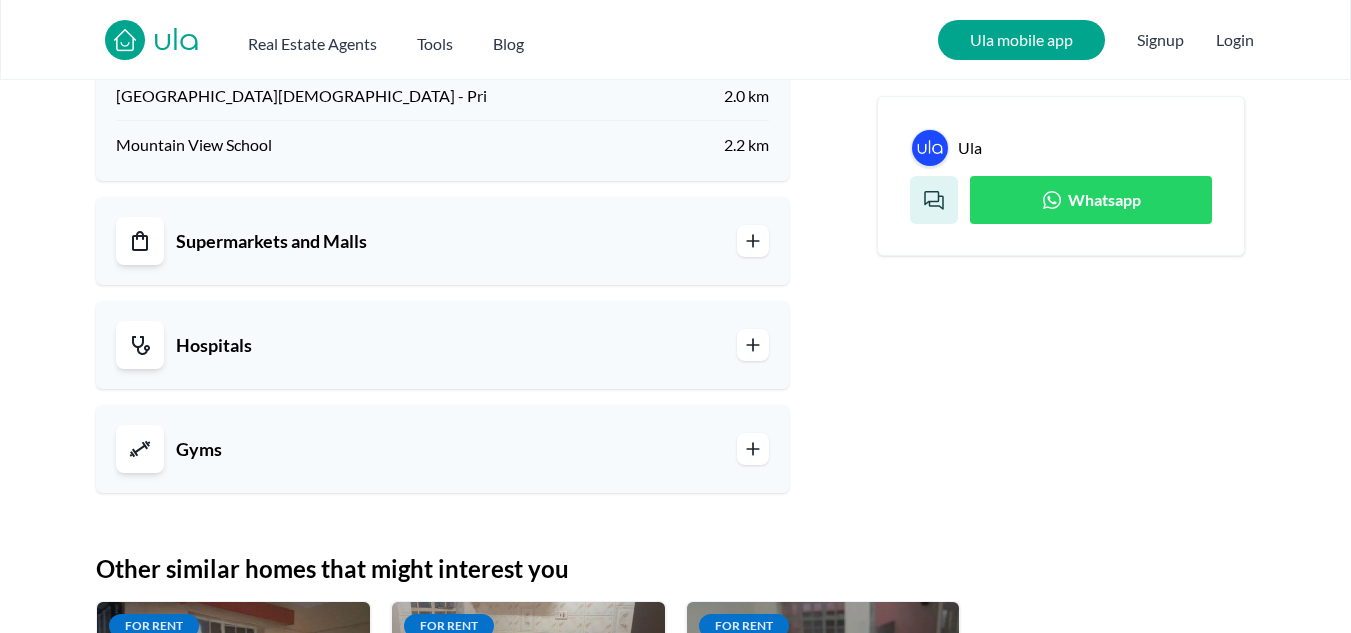 click 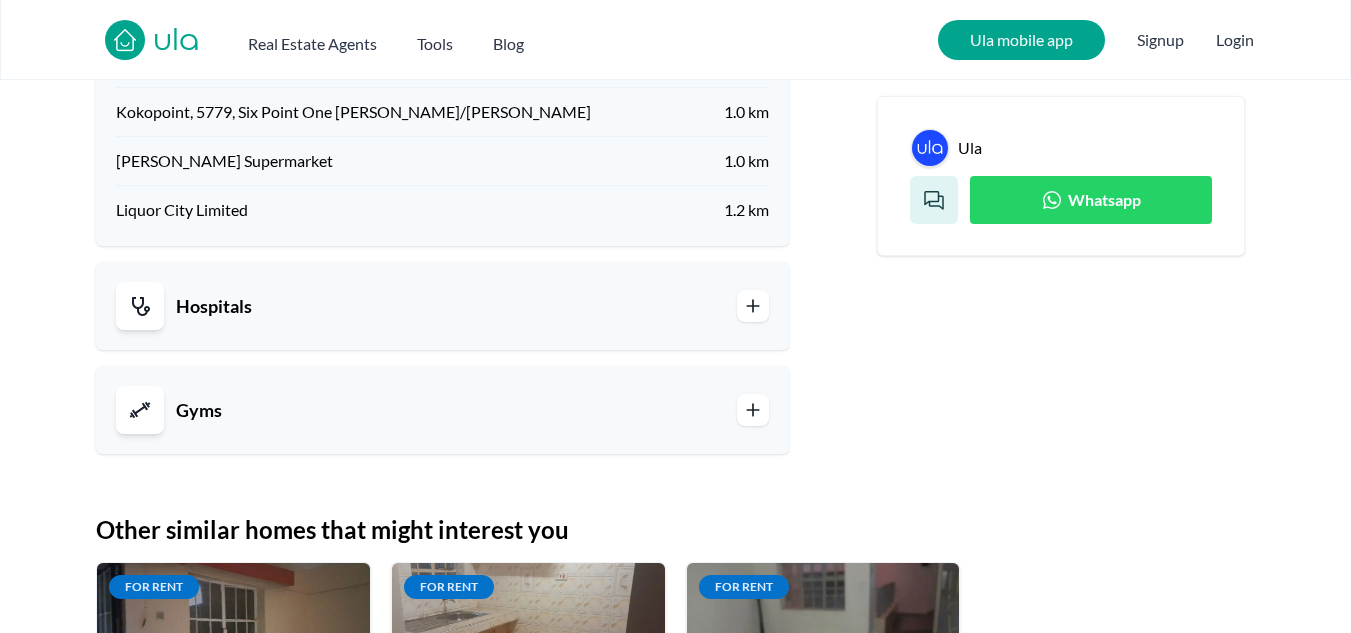 scroll, scrollTop: 2200, scrollLeft: 0, axis: vertical 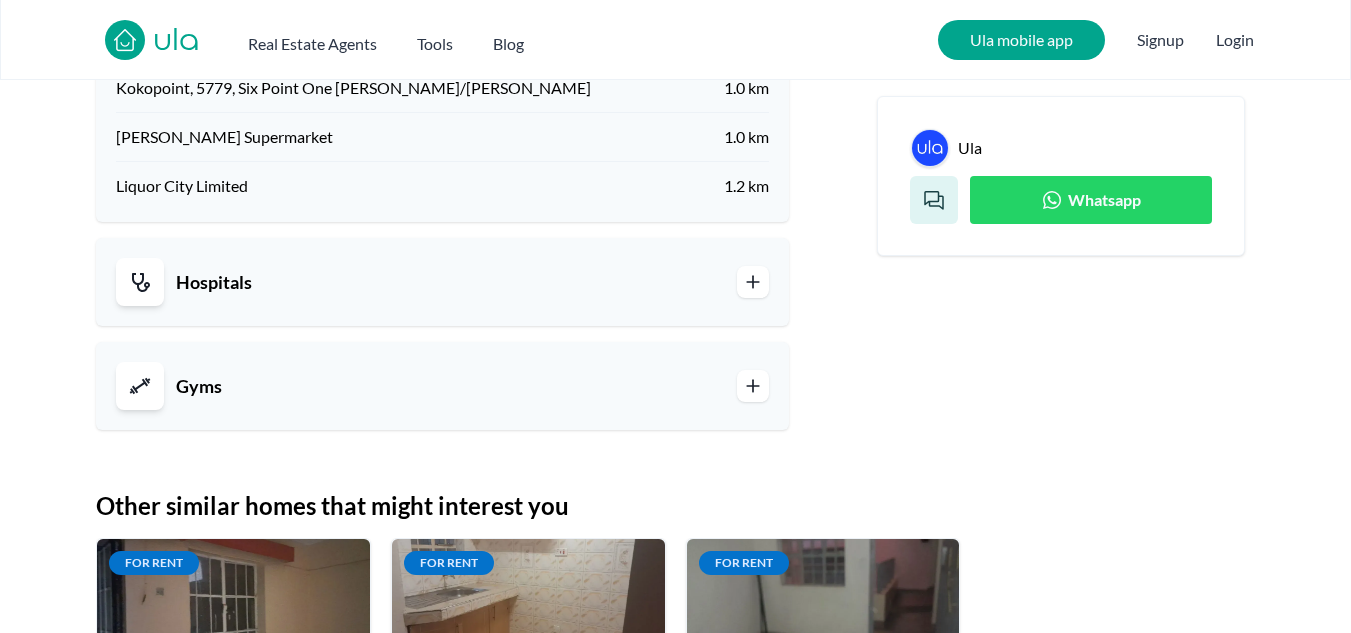 click 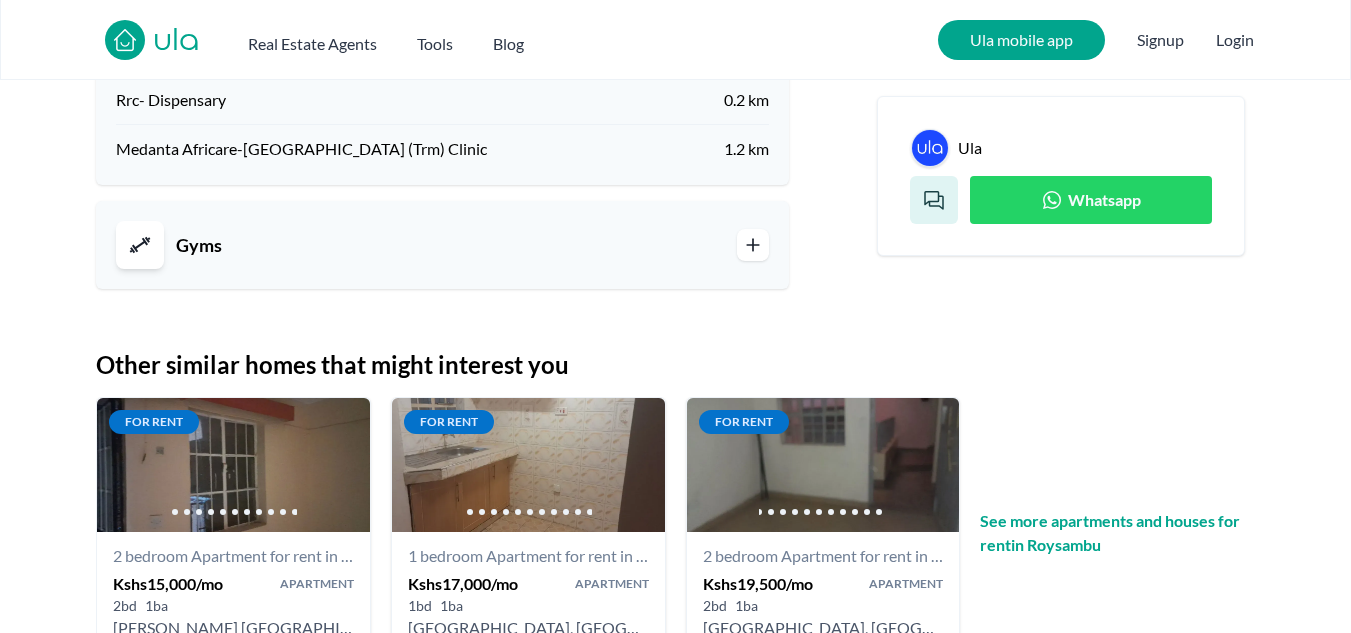 scroll, scrollTop: 2600, scrollLeft: 0, axis: vertical 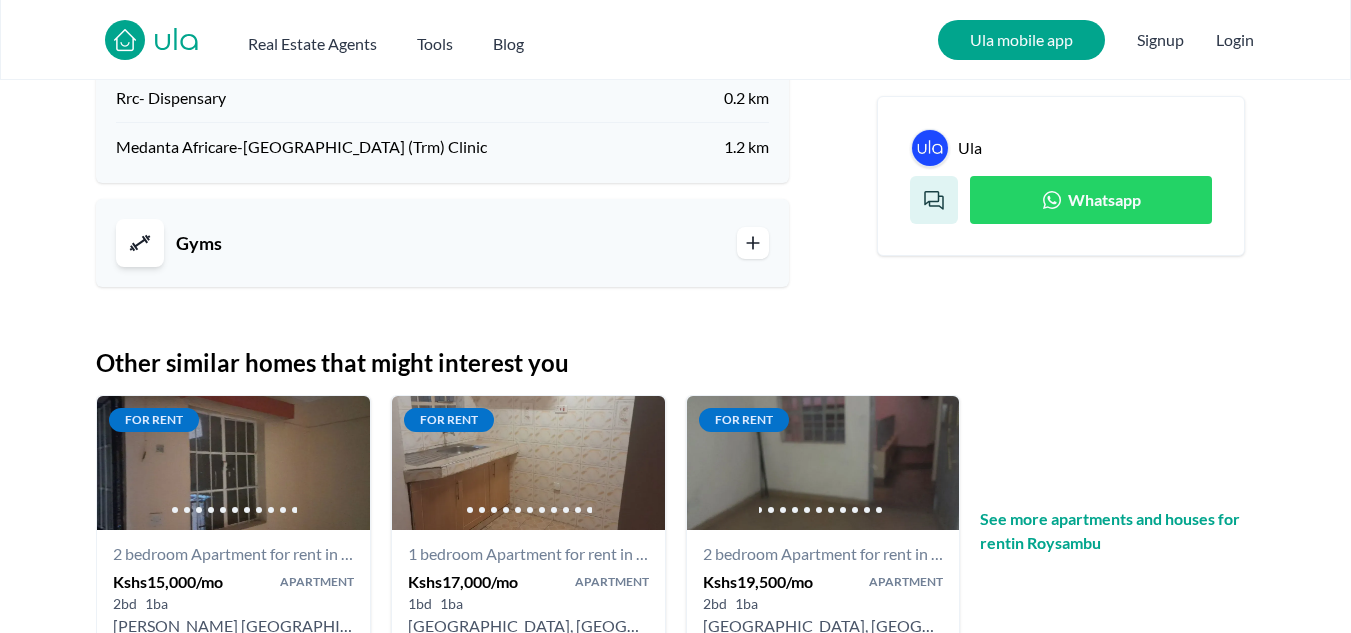 click 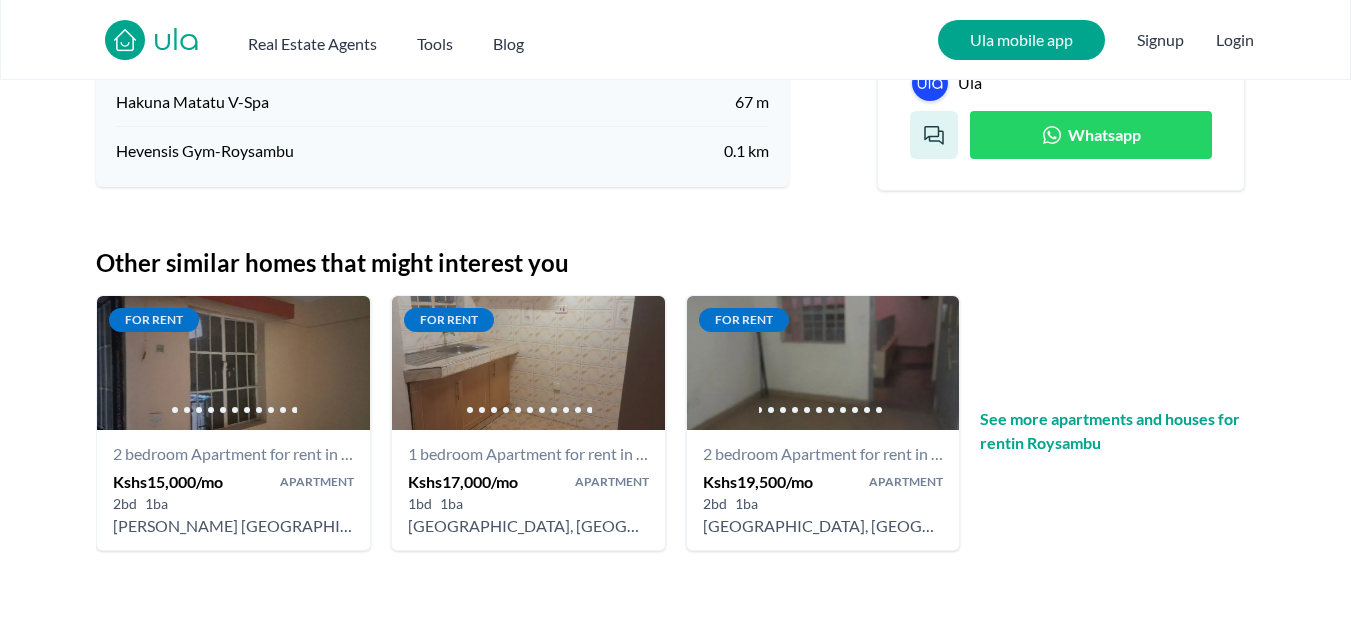 scroll, scrollTop: 2960, scrollLeft: 0, axis: vertical 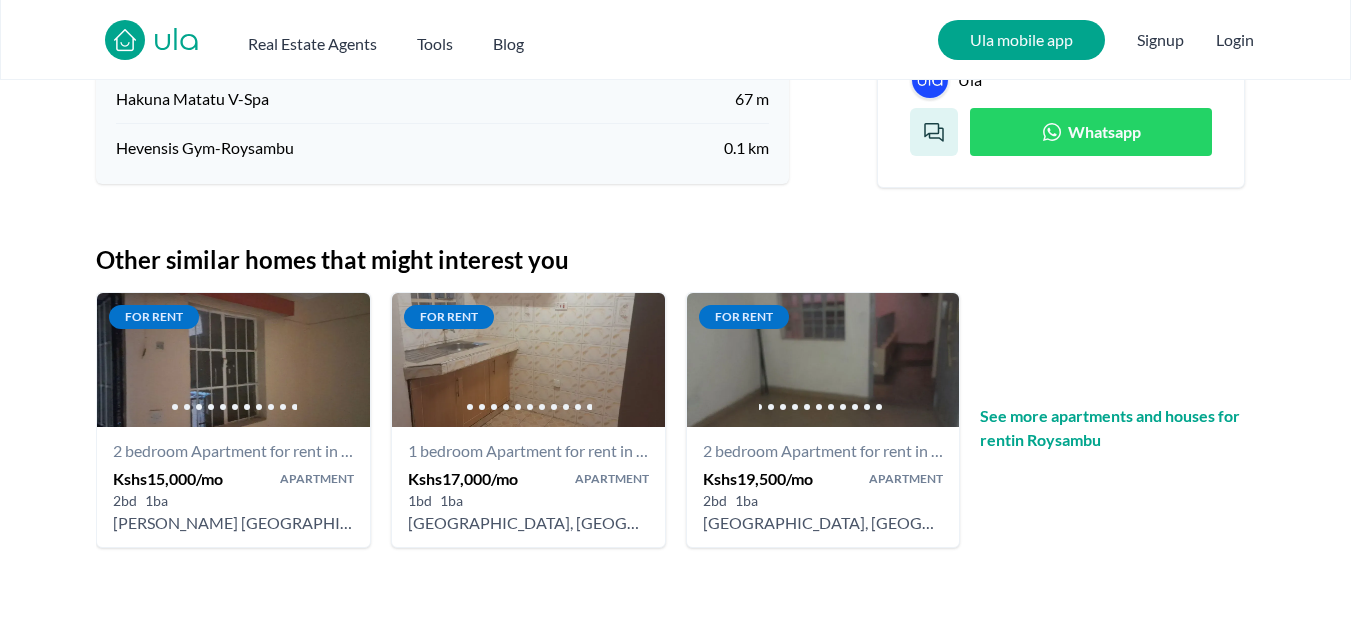 click on "Other similar homes that might interest you Like what you see? Places go fast.  Contact today!   Whatsapp For rent 2 bedroom Apartment for rent in Roysambu - Kshs 15,000/mo - Donya apartment, Lumumba 1st Avenue, Nairobi, Kenya, Nairobi Kshs  15,000 /mo Apartment 2 bd  1 ba  Lumumba 1st Avenue, Roysambu Like what you see? Places go fast.  Contact today!   Whatsapp For rent 1 bedroom Apartment for rent in Roysambu - Kshs 17,000/mo - TRM - Thika Road Mall, Nairobi, Kenya, Nairobi Kshs  17,000 /mo Apartment 1 bd  1 ba  Nairobi, Roysambu Like what you see? Places go fast.  Contact today!   Whatsapp For rent 2 bedroom Apartment for rent in Roysambu - Kshs 19,500/mo - TRM - Thika Road Mall, Nairobi, Kenya, Nairobi Kshs  19,500 /mo Apartment 2 bd  1 ba  Nairobi, Roysambu See more apartments and houses for   rent  in   Roysambu" at bounding box center [675, 404] 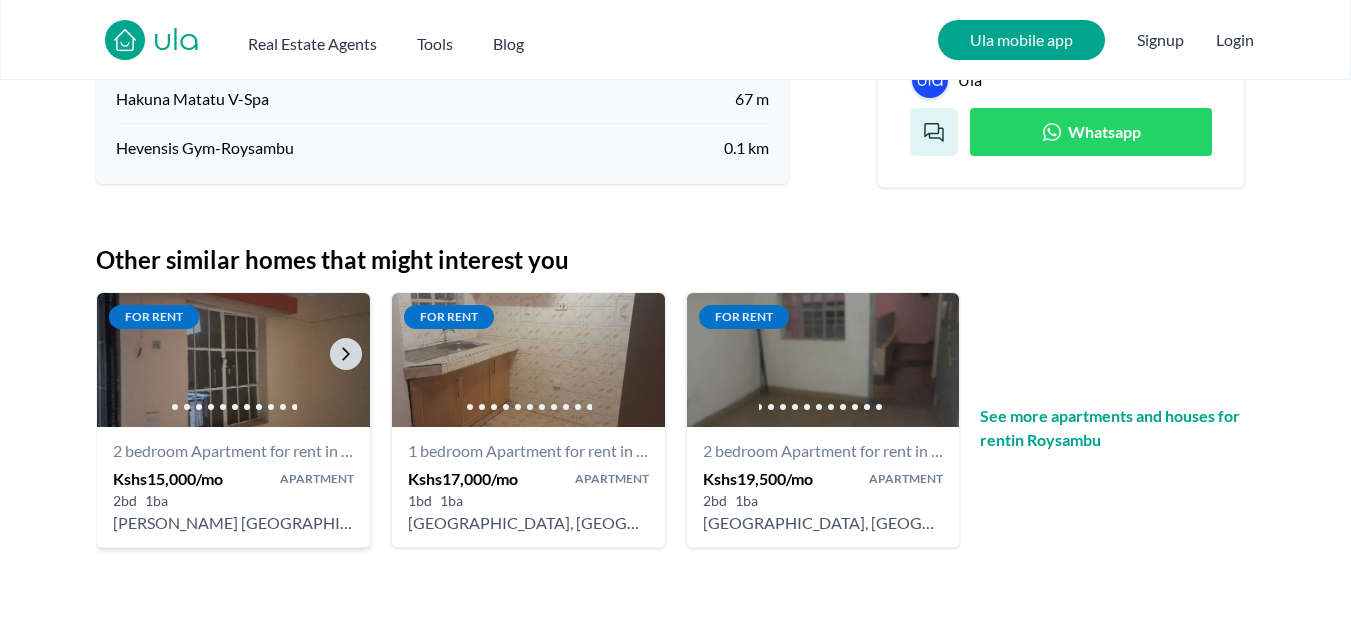 click at bounding box center [233, 359] 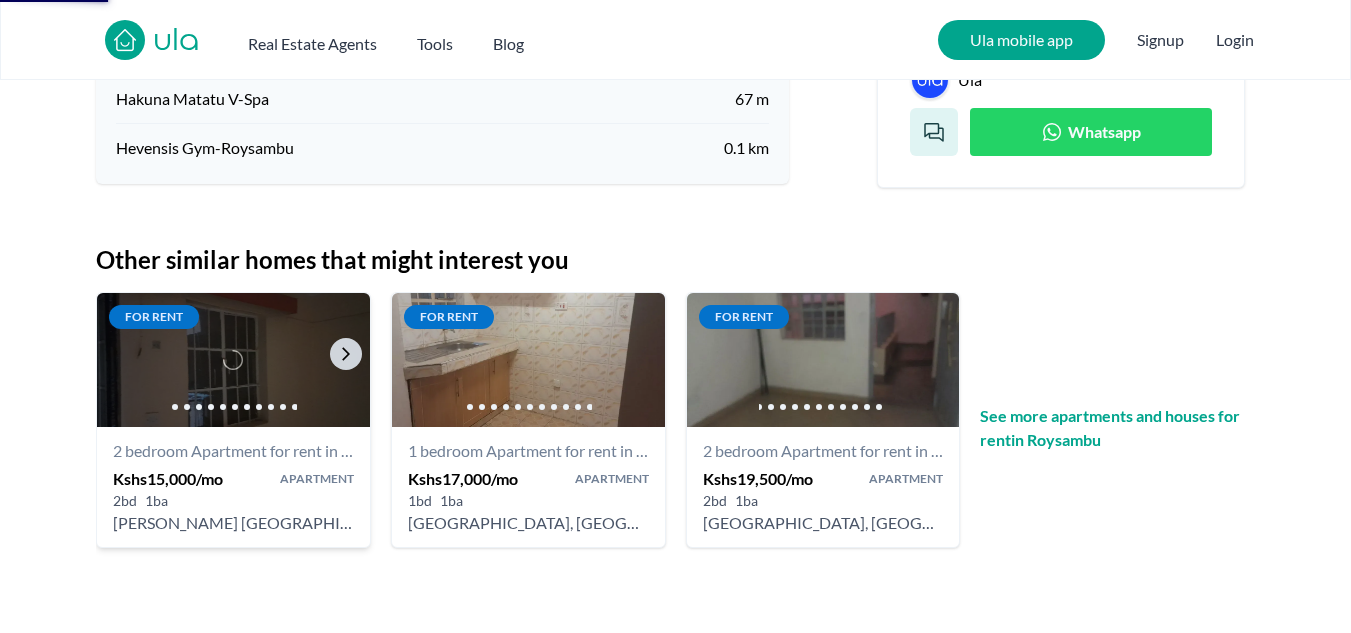 click at bounding box center (233, 360) 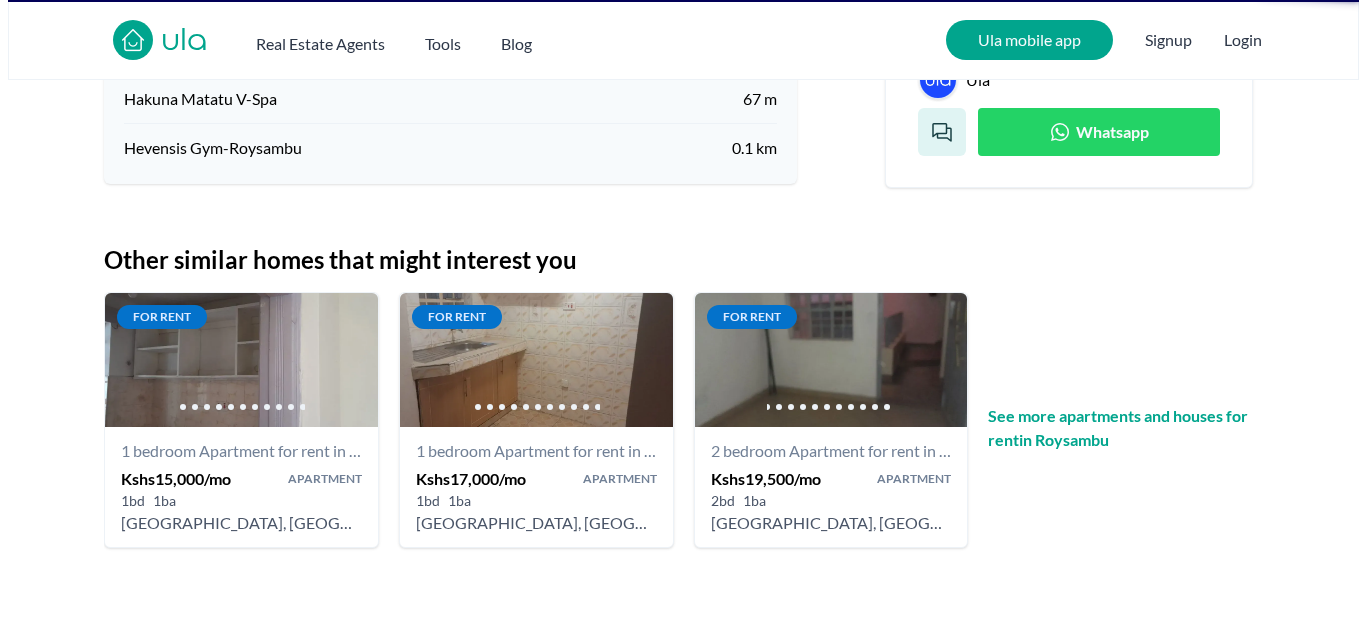 scroll, scrollTop: 0, scrollLeft: 0, axis: both 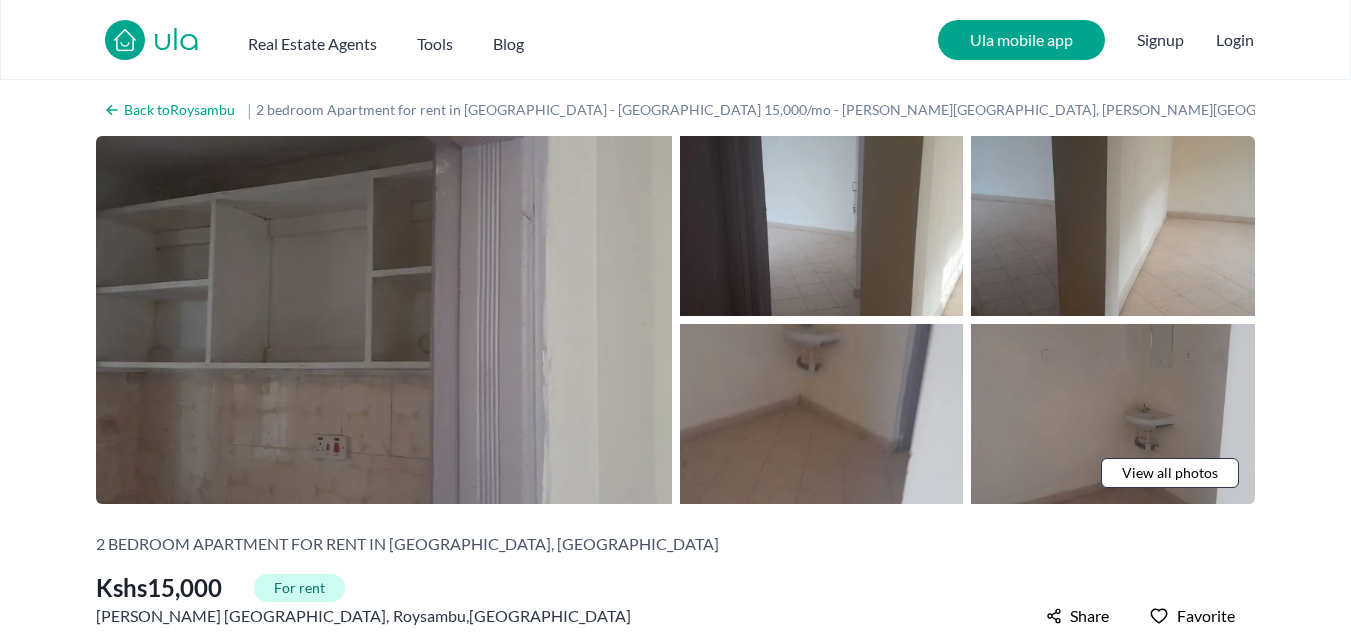 click at bounding box center (384, 320) 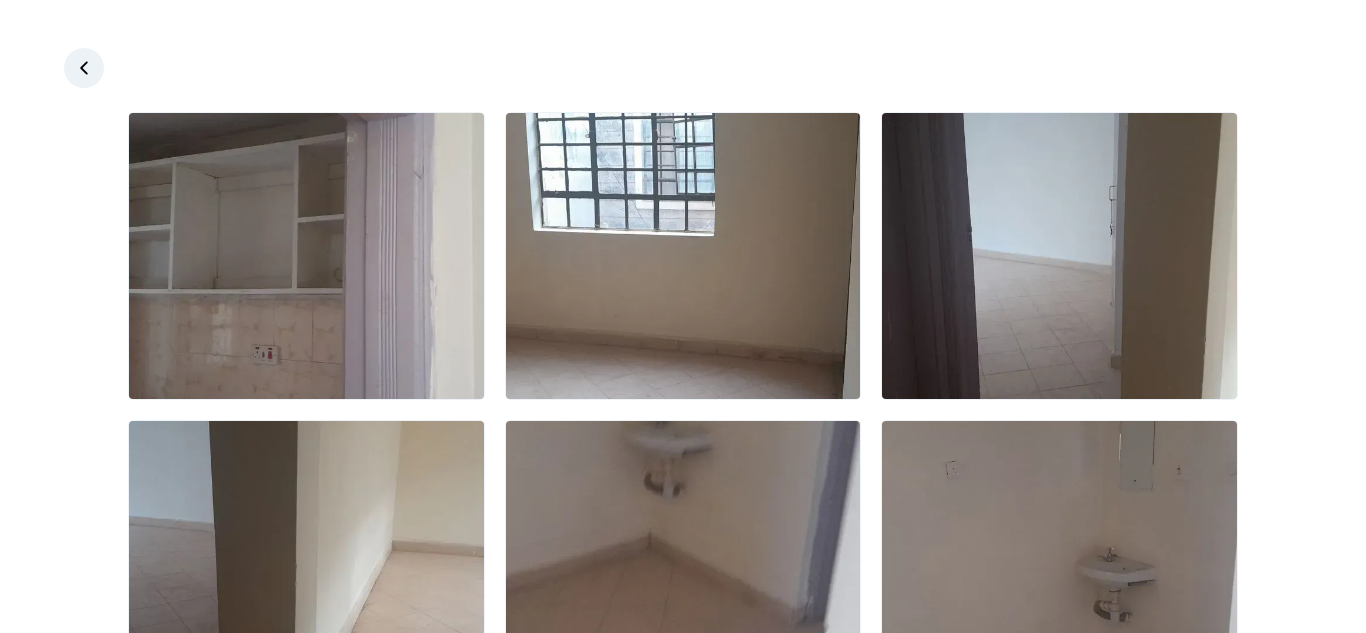 click at bounding box center [306, 256] 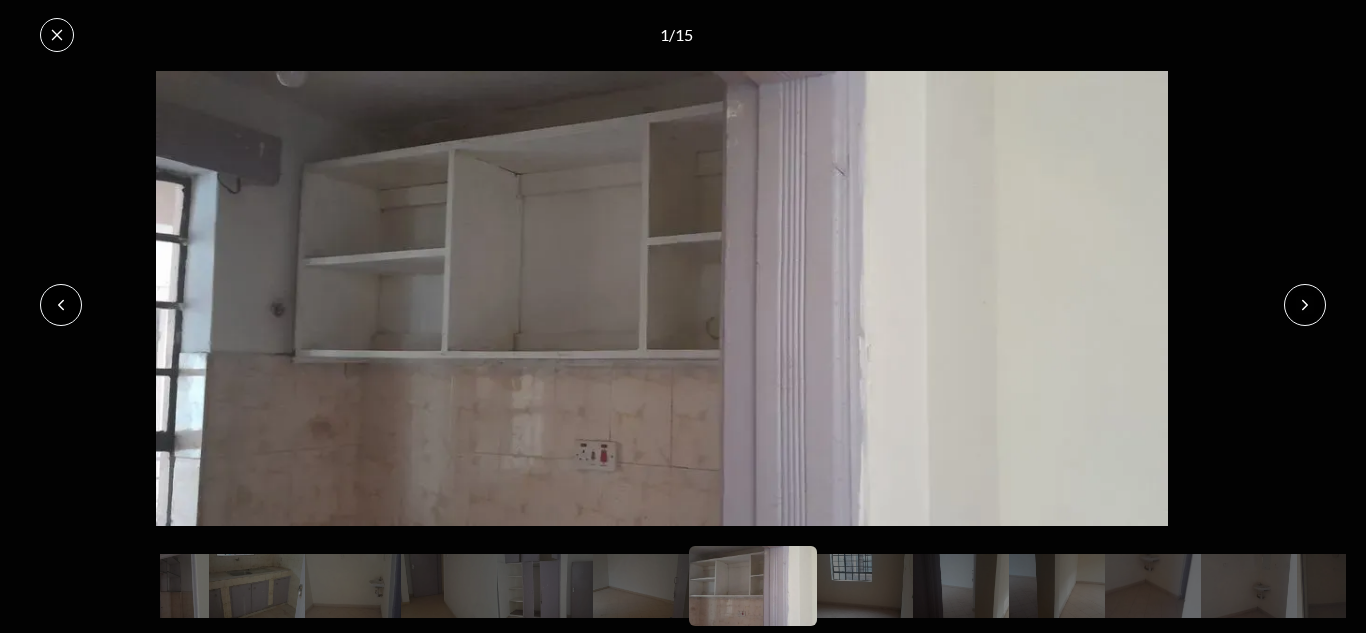 click at bounding box center (61, 305) 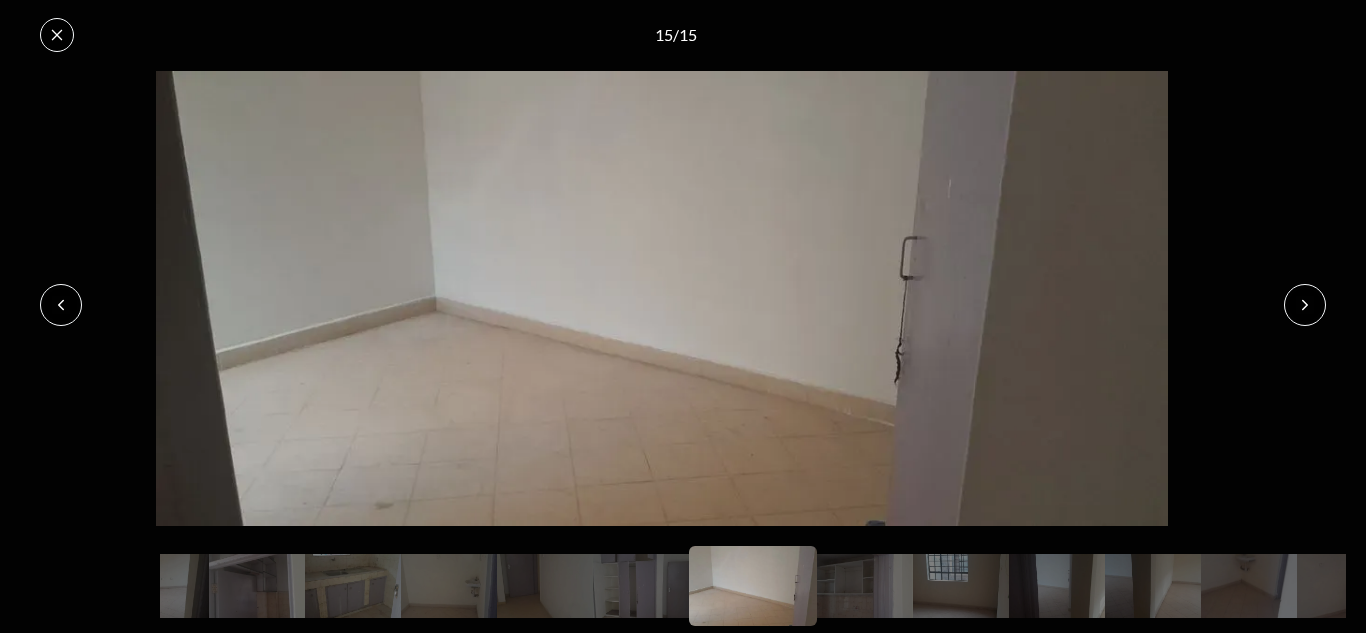 click 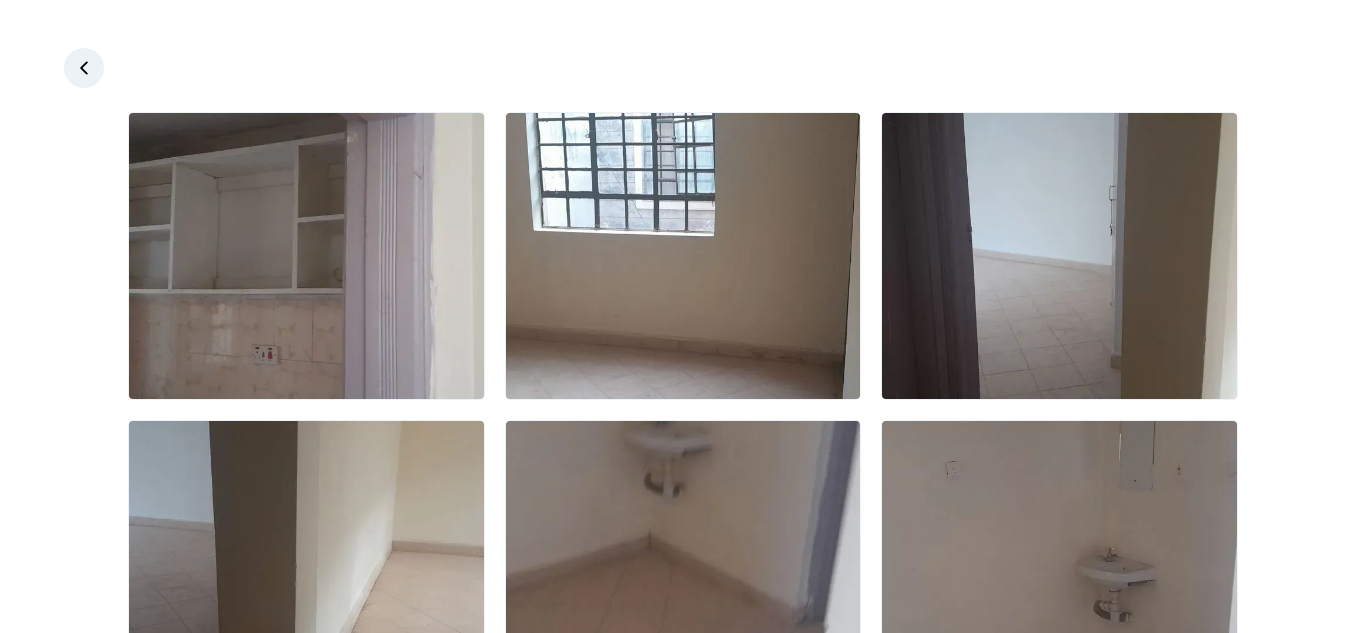 click at bounding box center (683, 872) 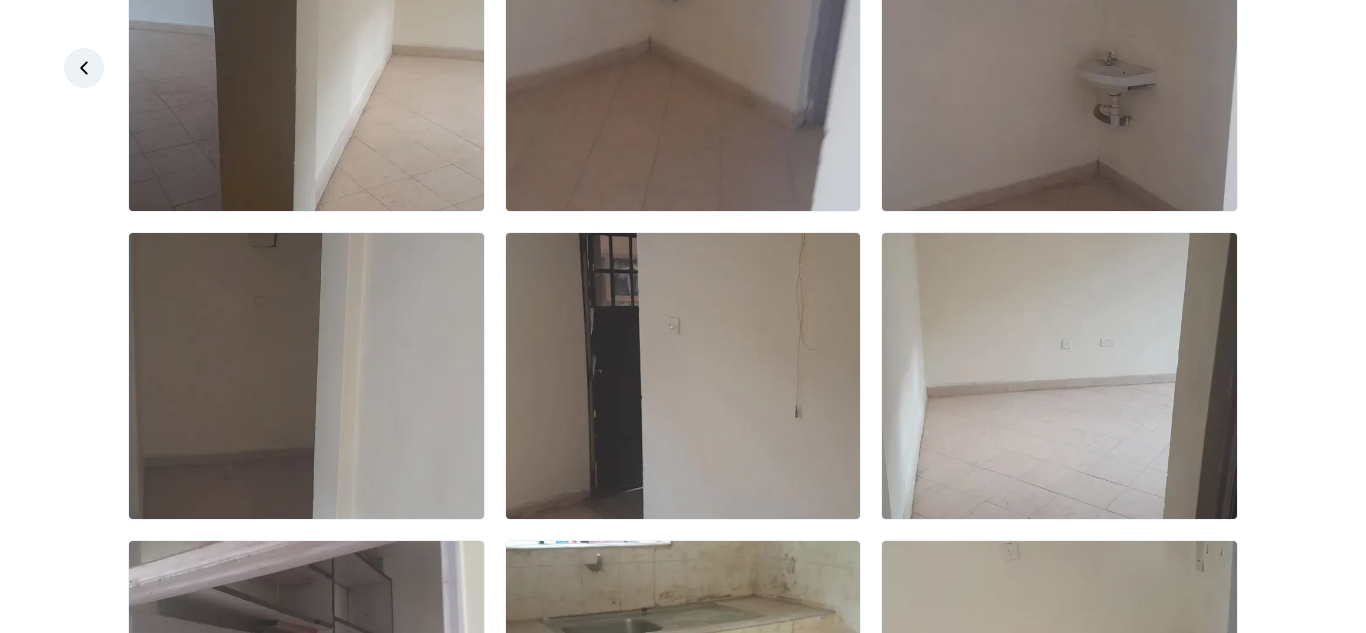 scroll, scrollTop: 503, scrollLeft: 0, axis: vertical 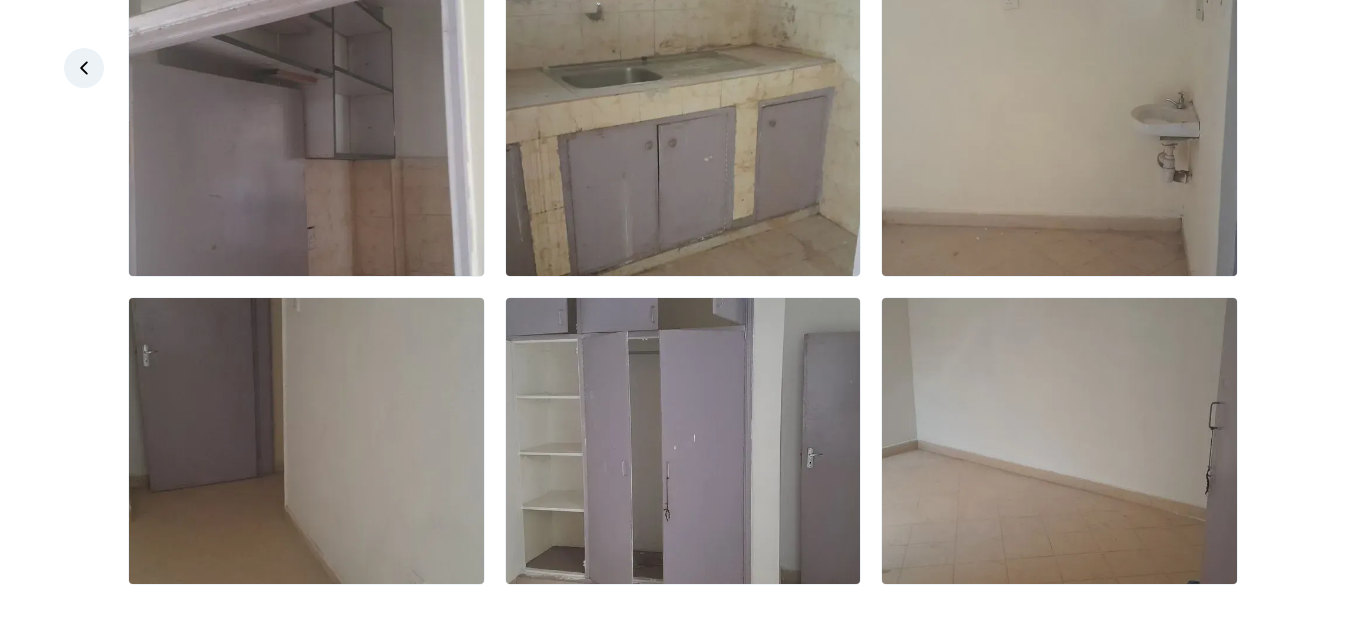 click 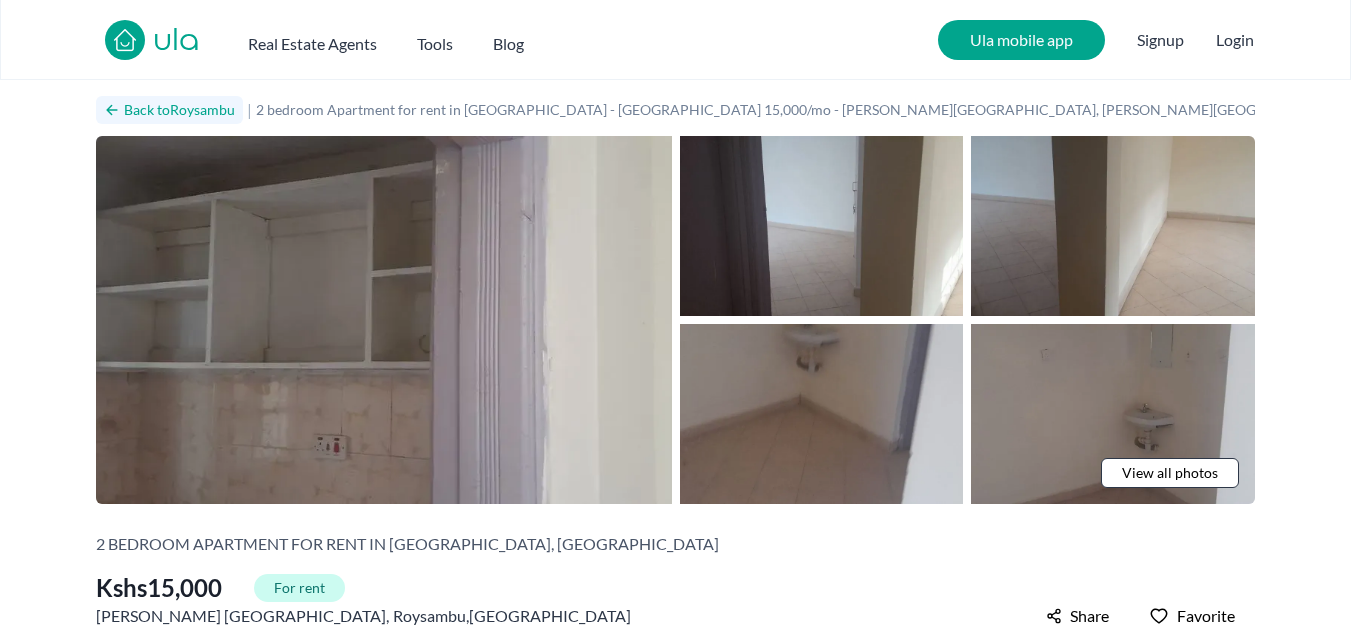 click on "Back to  Roysambu" at bounding box center [169, 110] 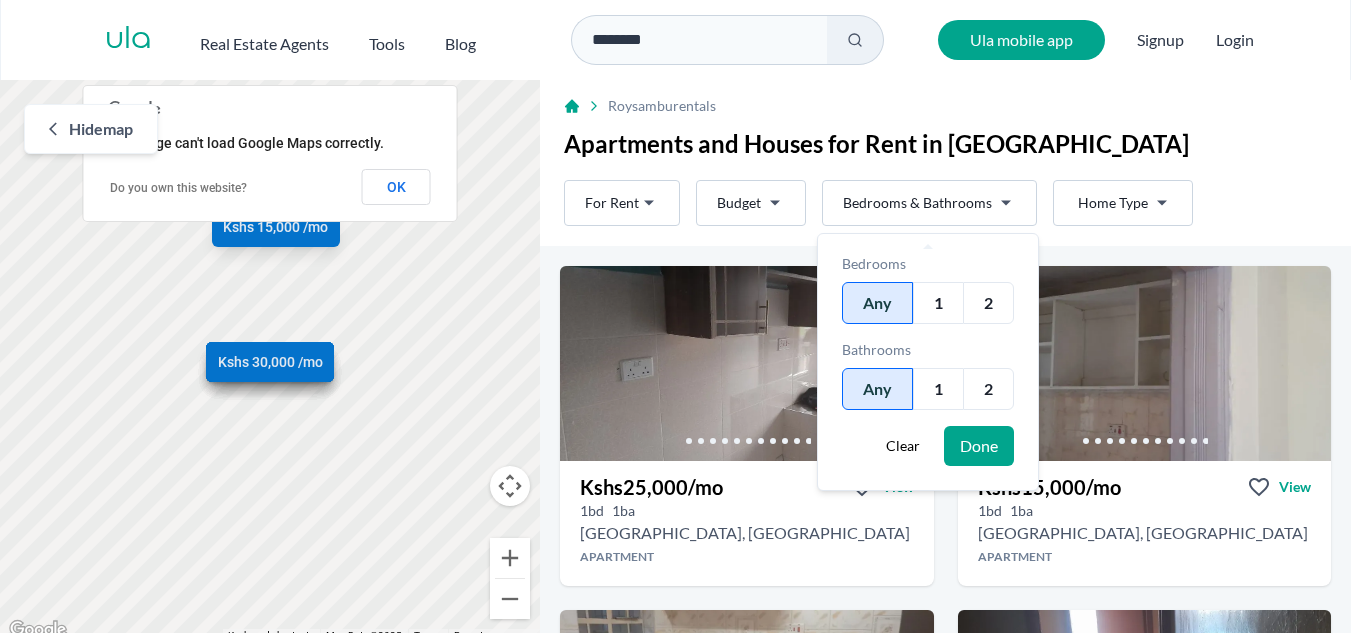 click on "Are you a real estate agent?   Reach more buyers and renters. Sign up Ula Homes App: Easy home search Explore more homes in the app Install ula Real Estate Agents Tools Blog ******** Ula mobile app Signup Login Map Rent For Rent Budget Bedrooms & Bathrooms   Type   Home Type Rent For Rent Budget   Type   Home Type Filter Hide  map   ← Move left → Move right ↑ Move up ↓ Move down + Zoom in - Zoom out Home Jump left by 75% End Jump right by 75% Page Up Jump up by 75% Page Down Jump down by 75% Kshs   25,000 /mo Kshs   15,000 /mo Kshs   17,000 /mo Kshs   15,000 /mo Kshs   19,500 /mo Kshs   27,000 /mo Kshs   30,000 /mo Keyboard shortcuts Map Data Map Data ©2025 Map data ©2025 100 m  Click to toggle between metric and imperial units Terms Report a map error This page can't load Google Maps correctly. Do you own this website? OK Roysambu  rentals Apartments and Houses for Rent in Roysambu Rent For Rent Budget Bedrooms & Bathrooms   Type   Home Type Rent For Rent Budget   Type   Home Type Filter   Kshs  1" at bounding box center (683, 321) 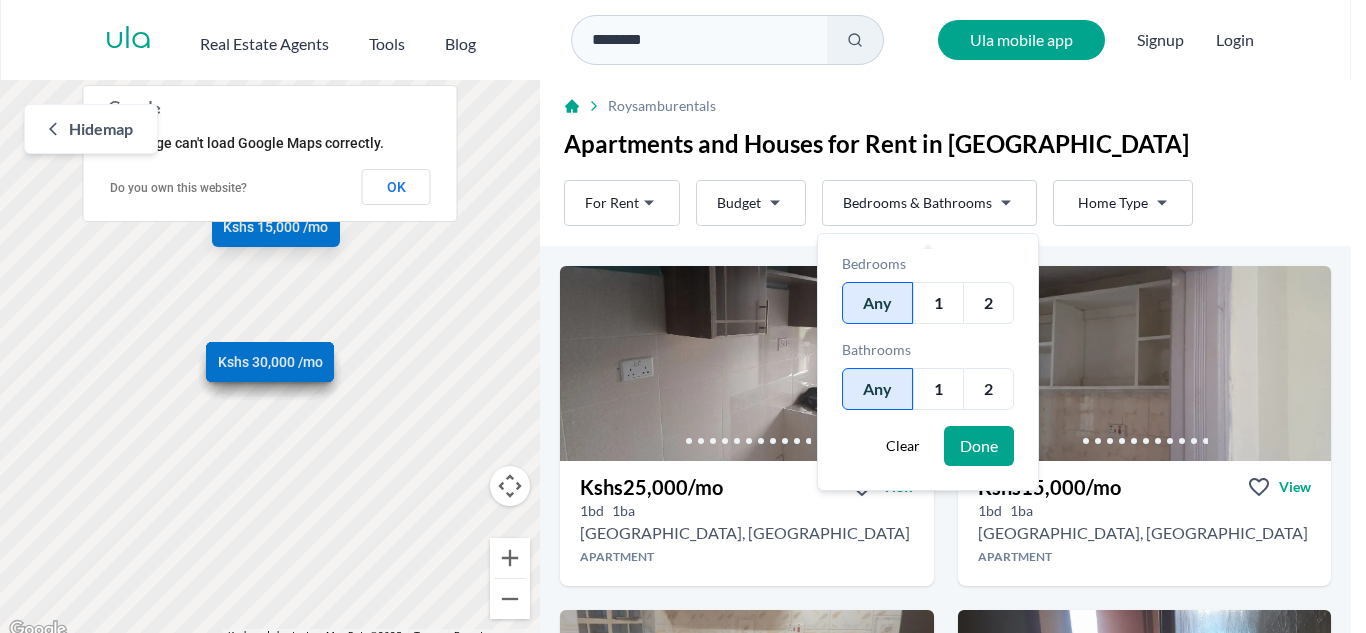 click on "1" at bounding box center (938, 303) 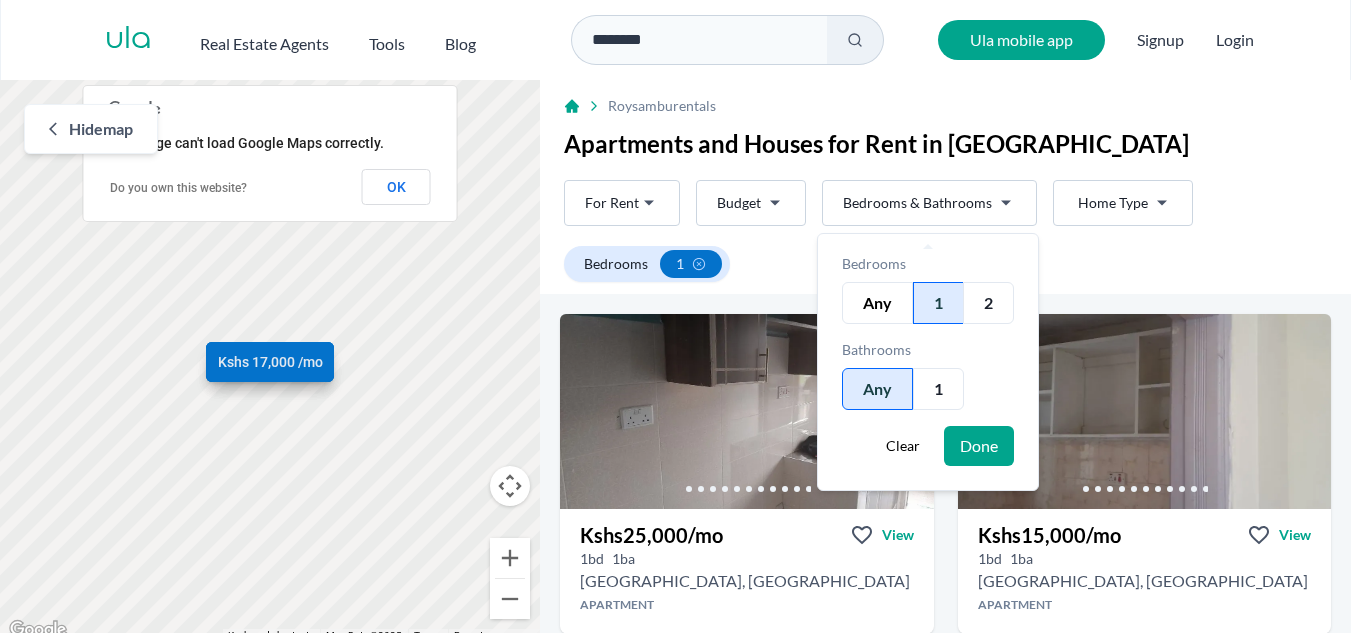 click on "Done" at bounding box center (979, 446) 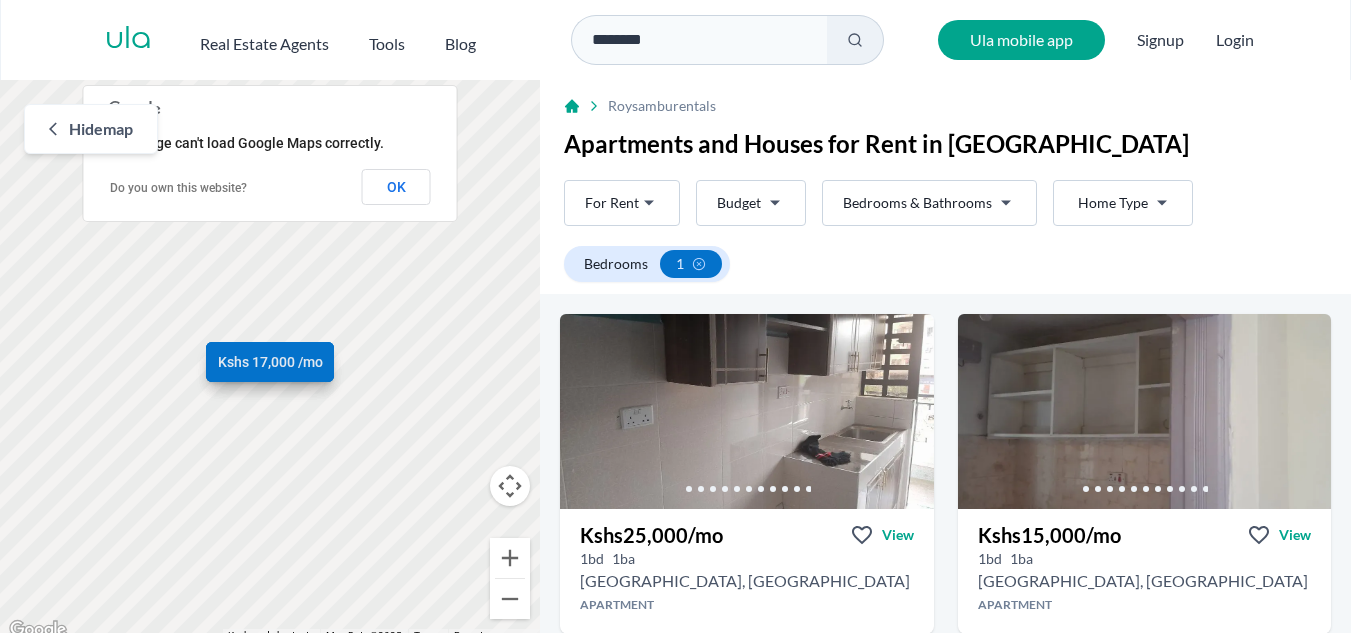 type 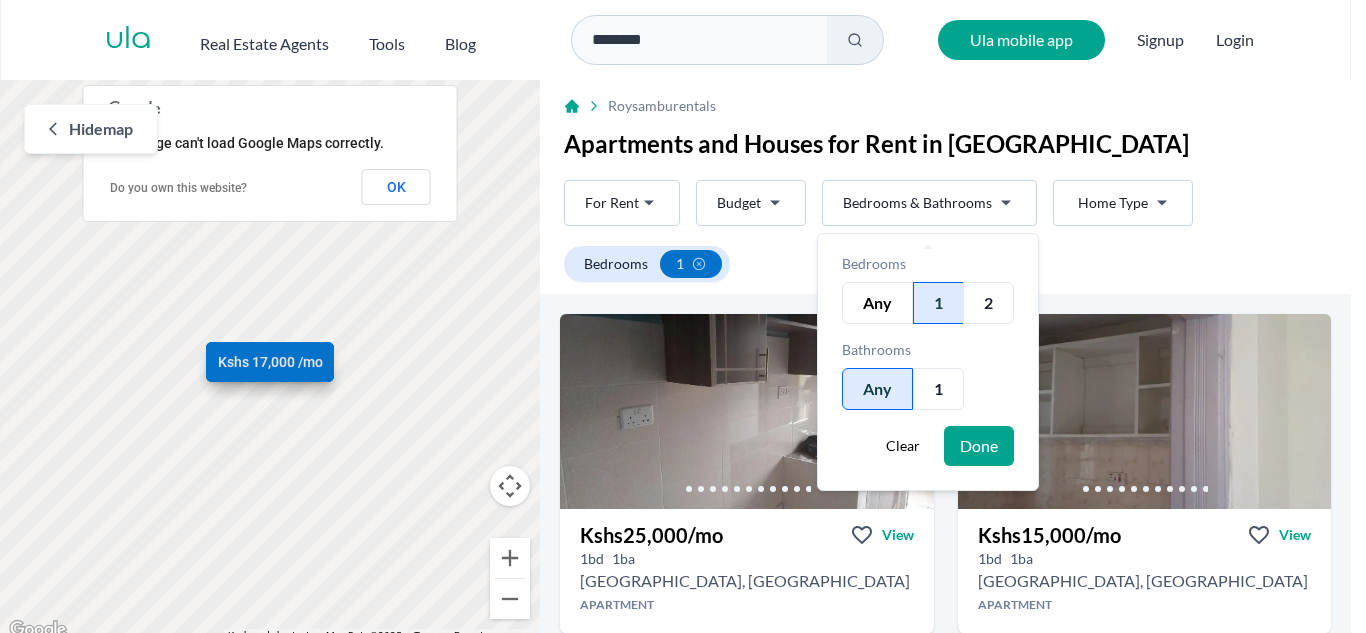 click on "Done" at bounding box center [979, 446] 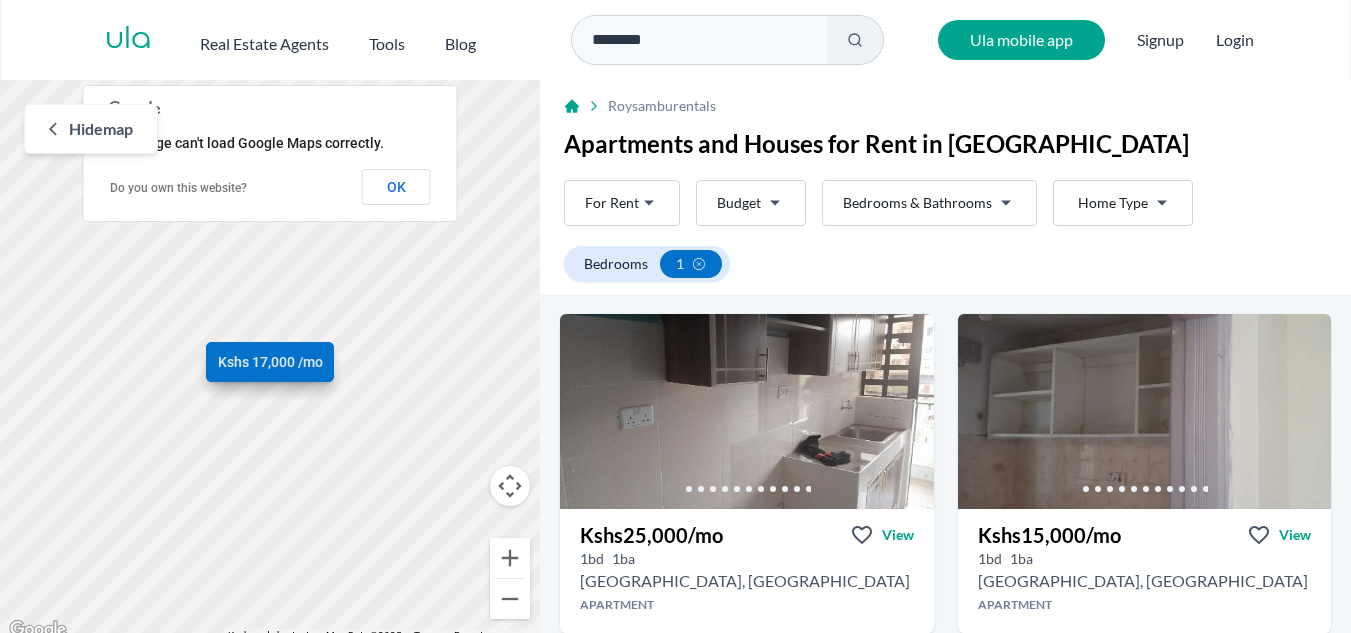 click on "Bedrooms 1" at bounding box center [945, 264] 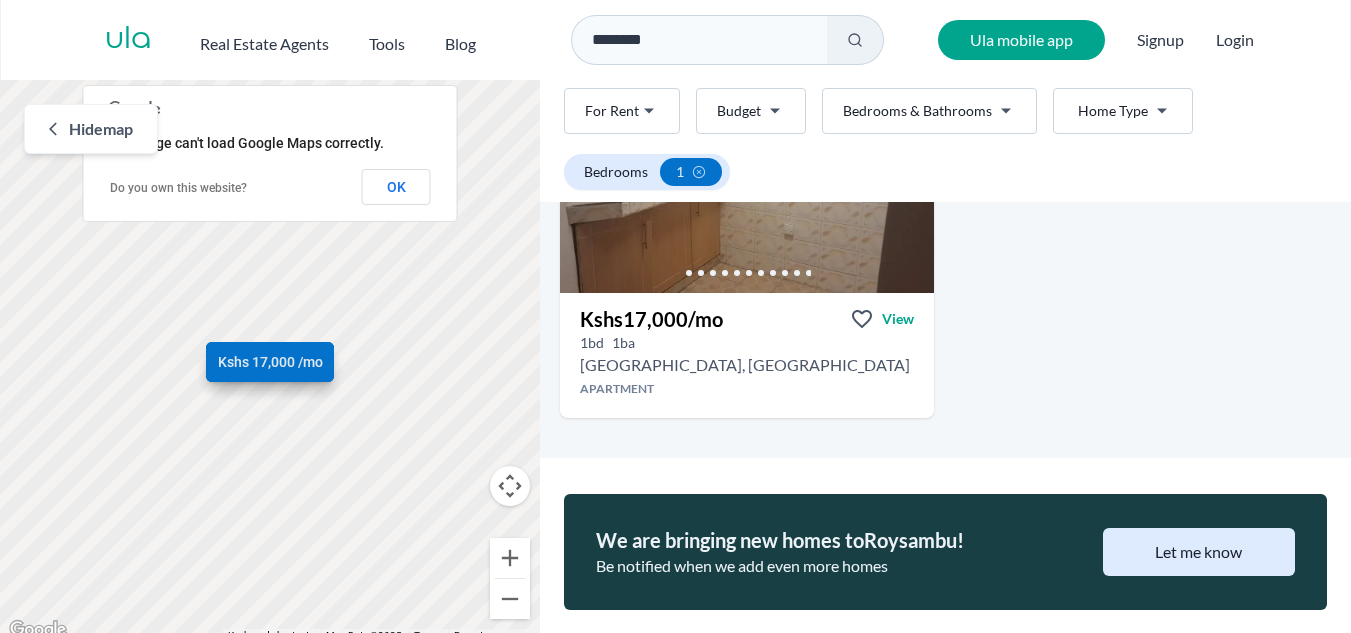 click on "Like what you see? Places go fast.  Contact today!   Whatsapp Kshs  25,000 /mo View 1 bd   1 ba     Nairobi, Roysambu Apartment Like what you see? Places go fast.  Contact today!   Whatsapp Kshs  15,000 /mo View 1 bd   1 ba     Nairobi, Roysambu Apartment Like what you see? Places go fast.  Contact today!   Whatsapp Kshs  17,000 /mo View 1 bd   1 ba     Nairobi, Roysambu Apartment" at bounding box center (945, 106) 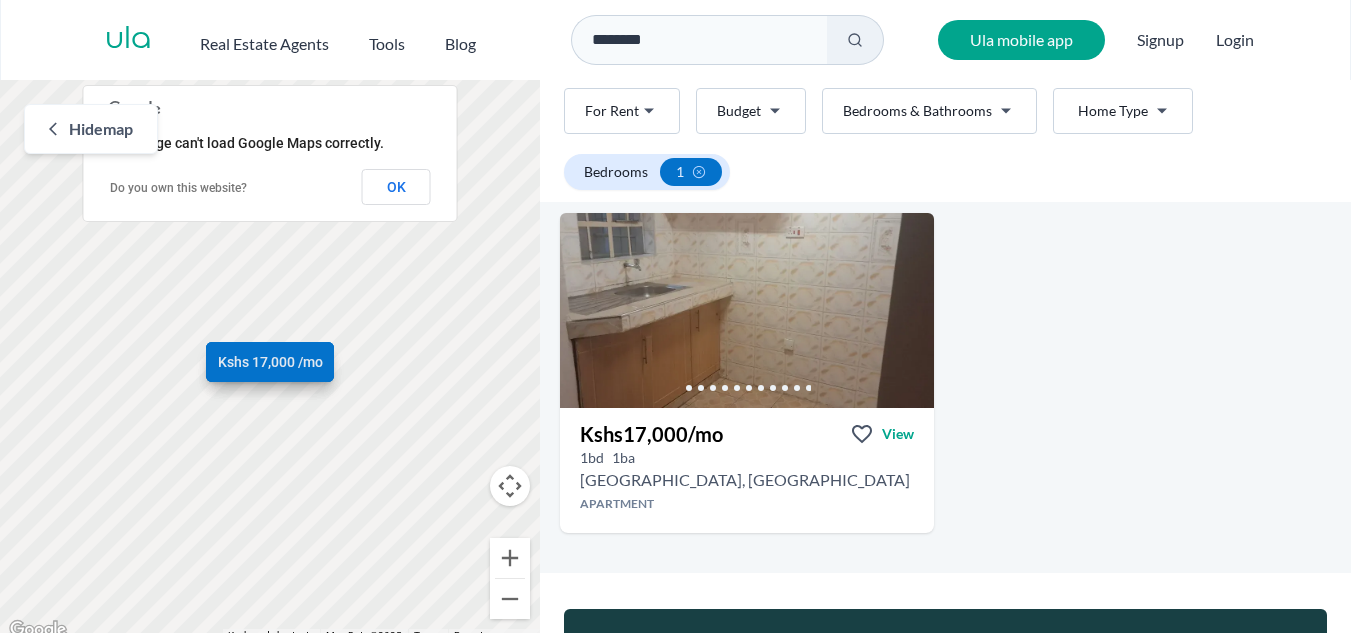 scroll, scrollTop: 360, scrollLeft: 0, axis: vertical 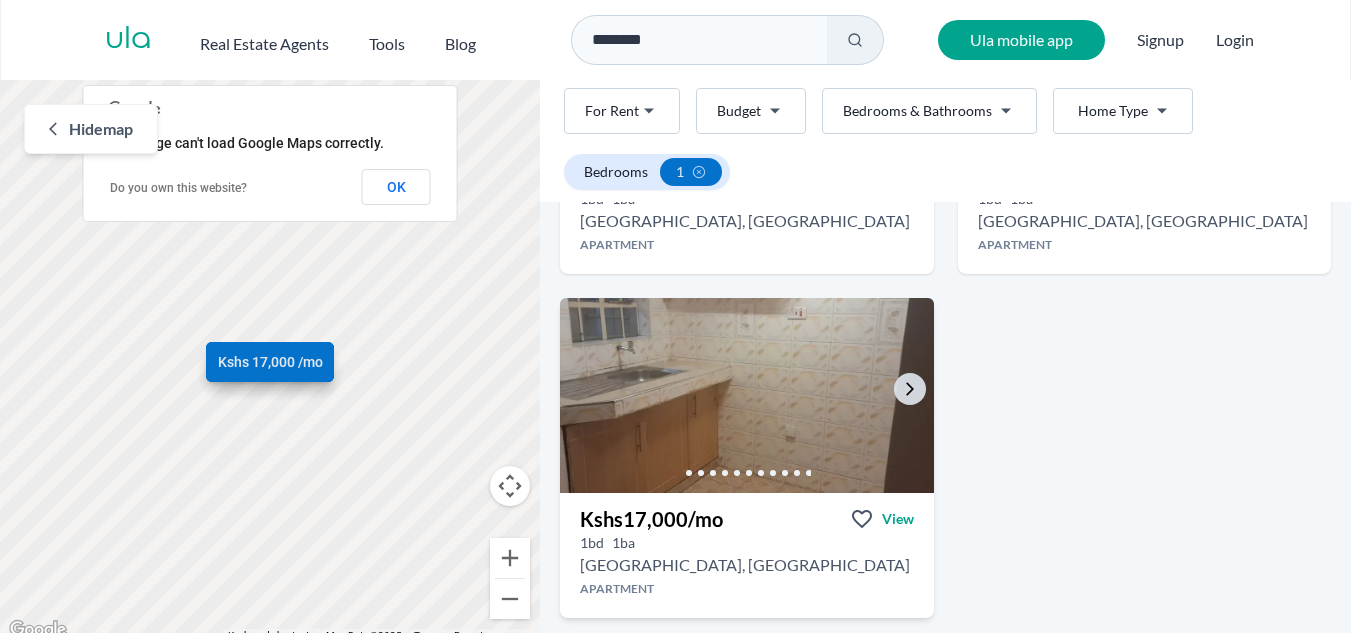 click at bounding box center (747, 395) 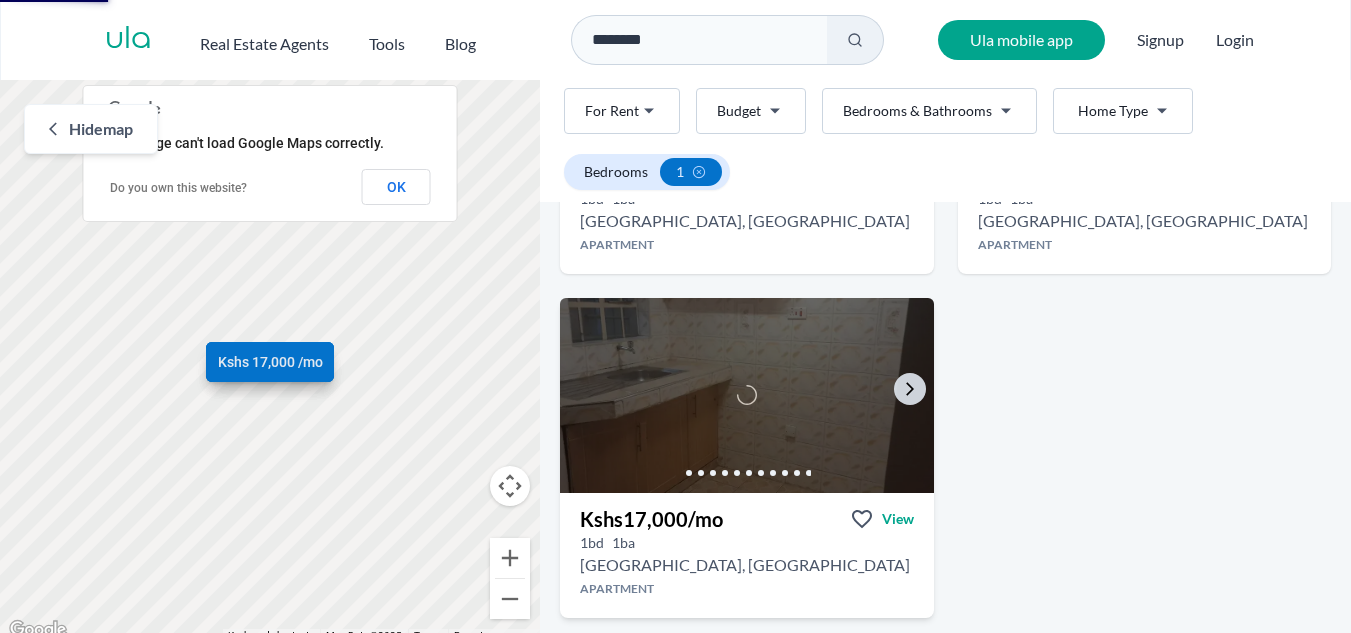 click at bounding box center [746, 395] 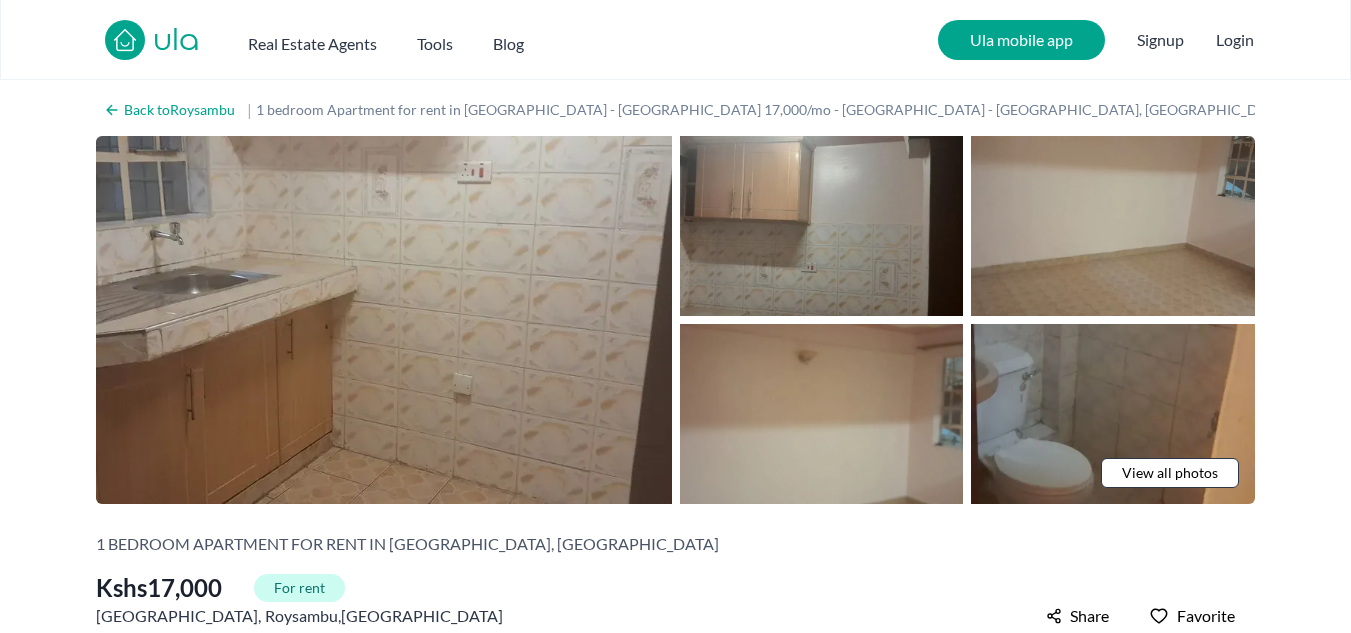 click on "View all photos" at bounding box center [1170, 473] 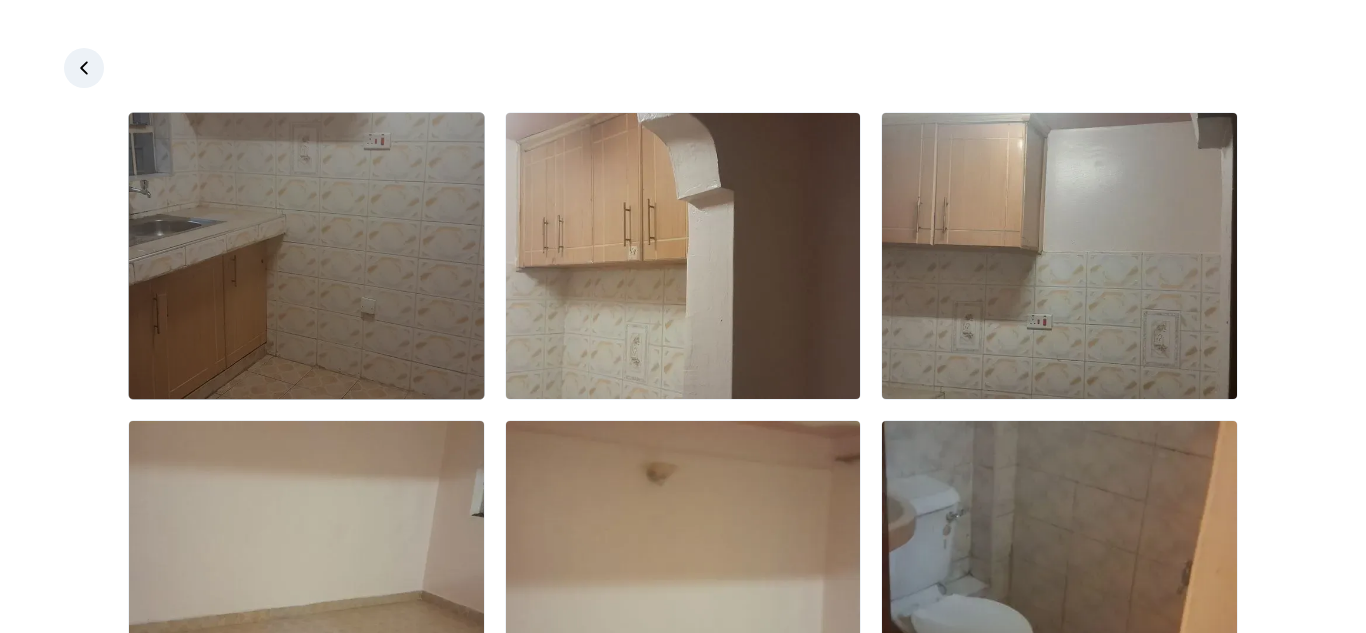 click at bounding box center [306, 256] 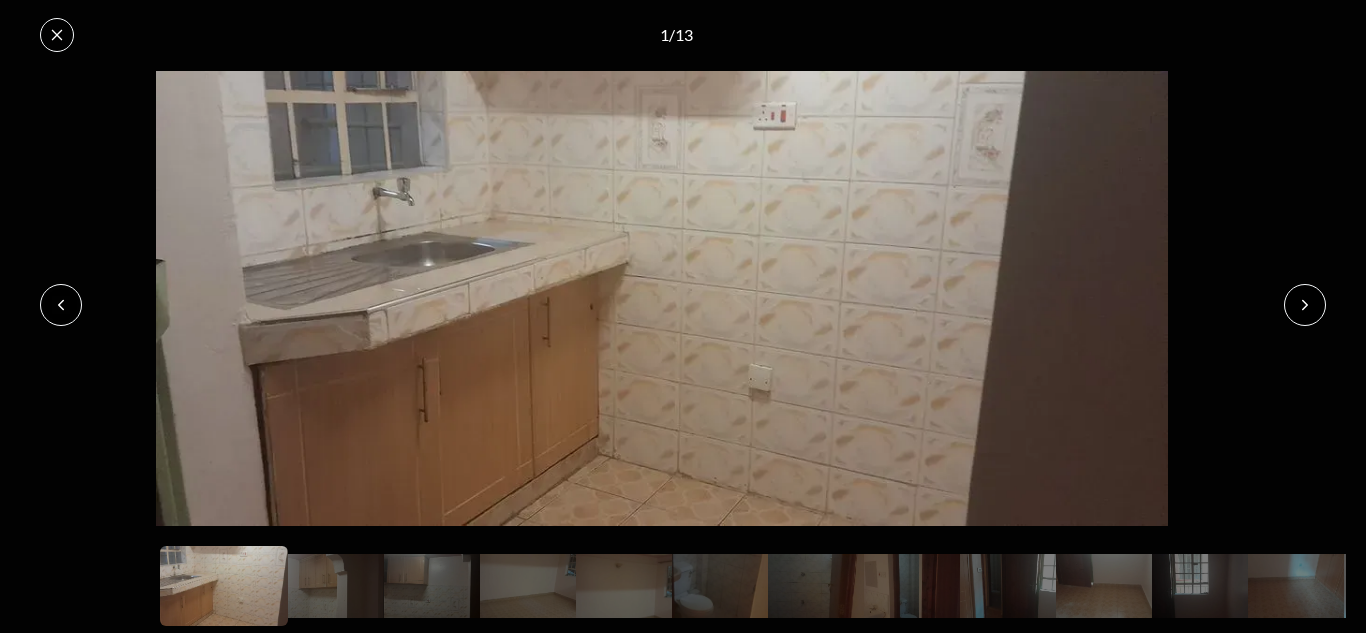 click 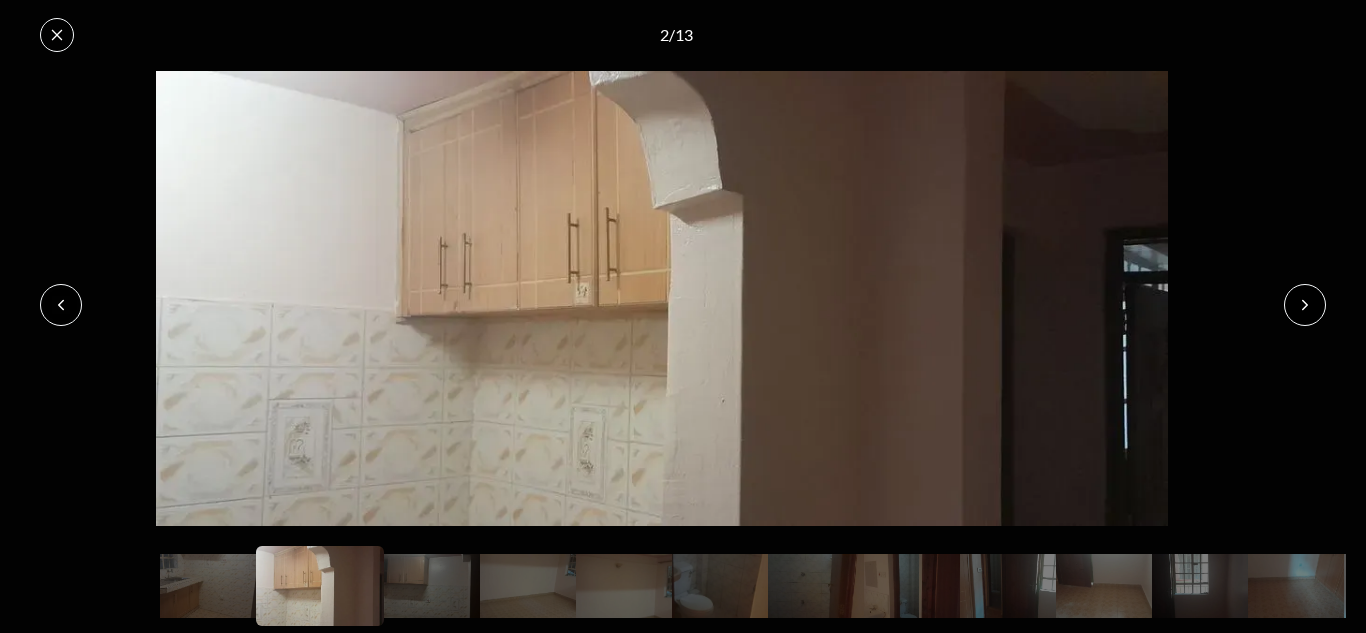 click 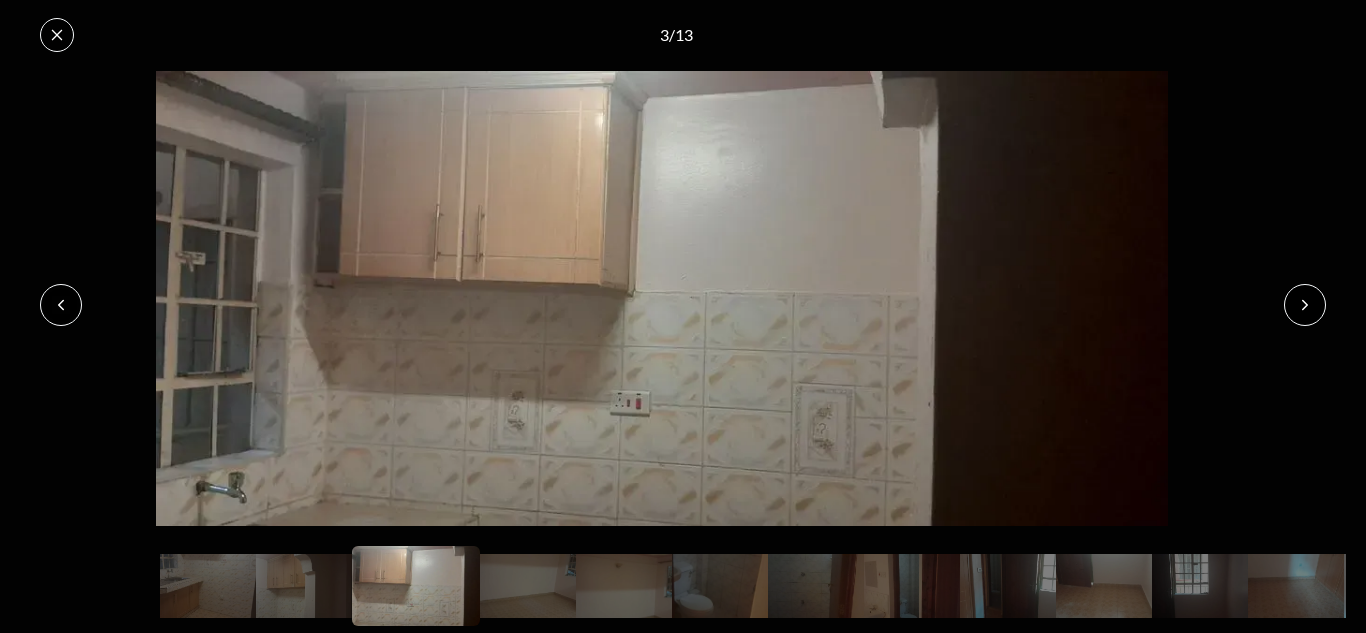click 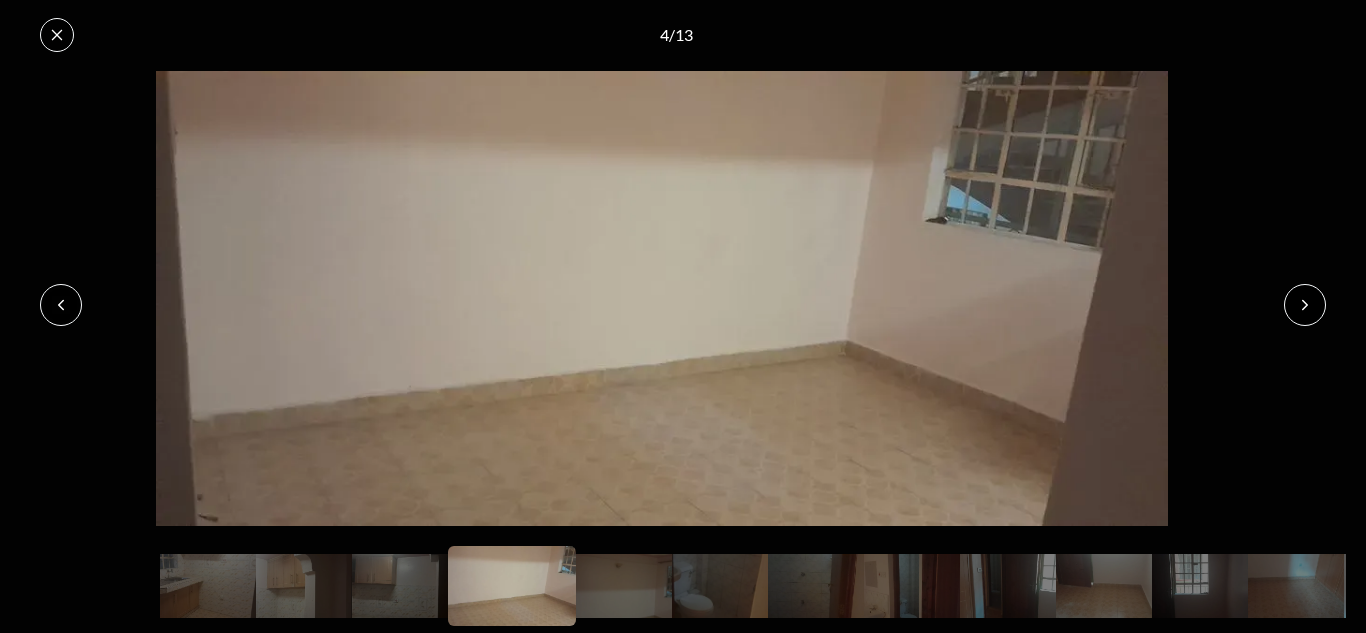 click 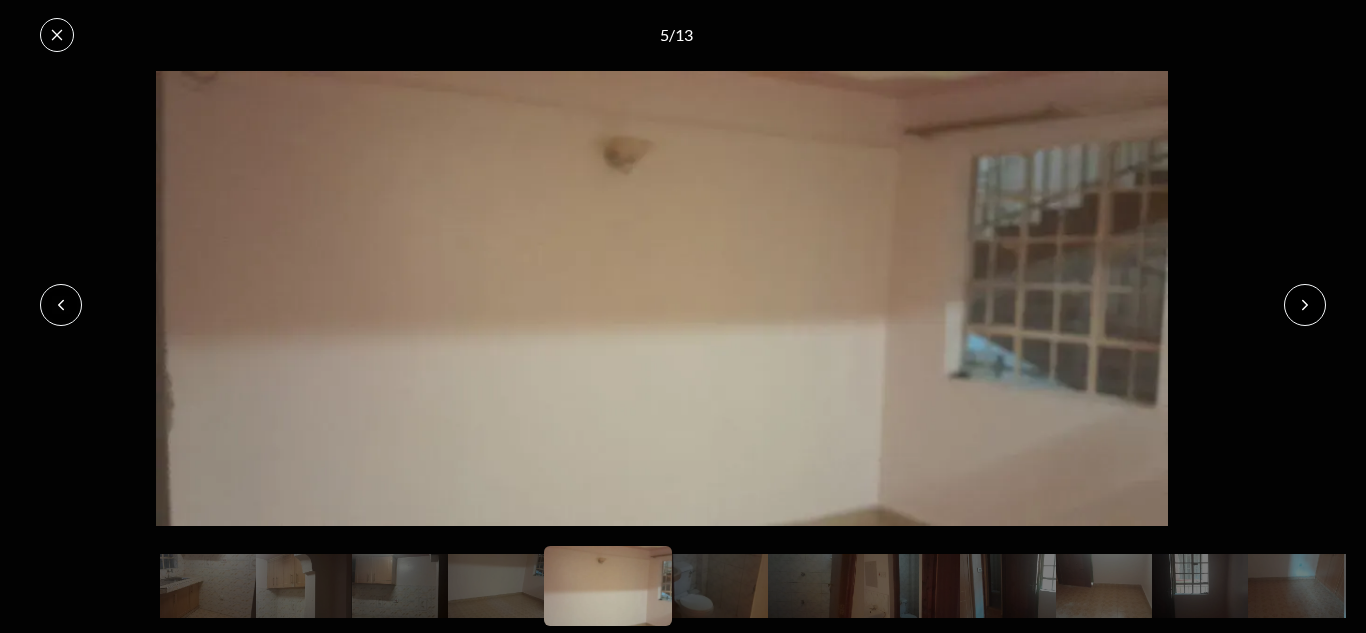 click 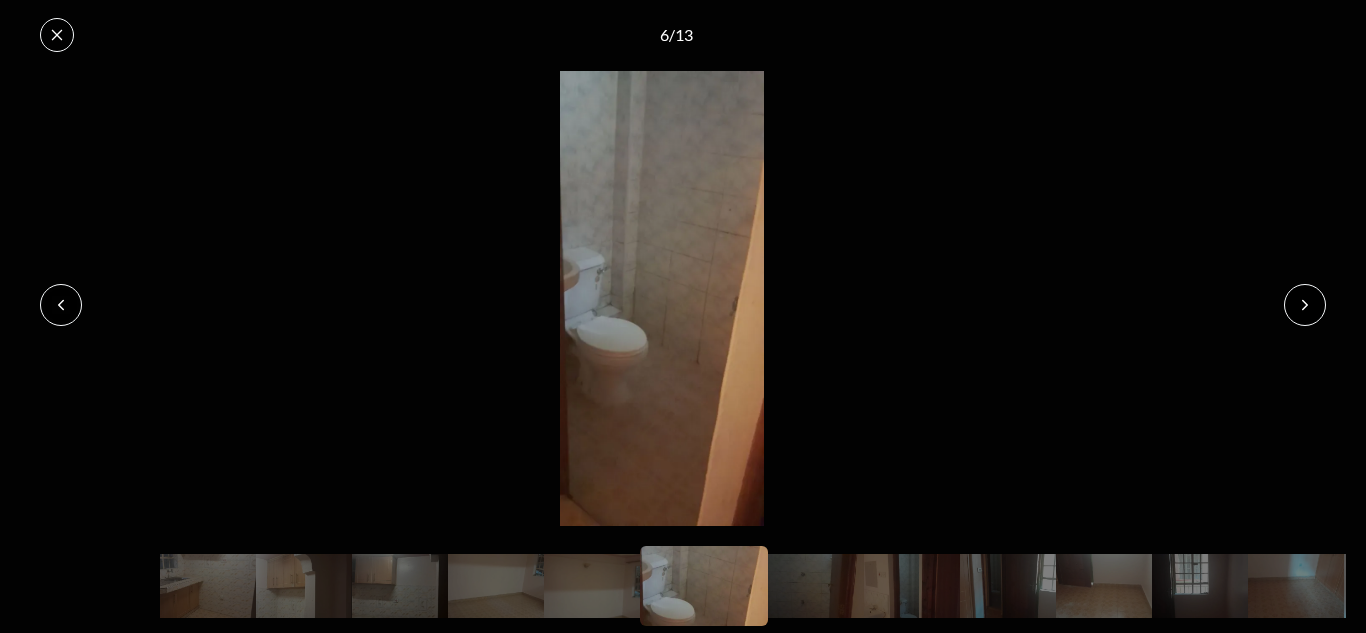 click 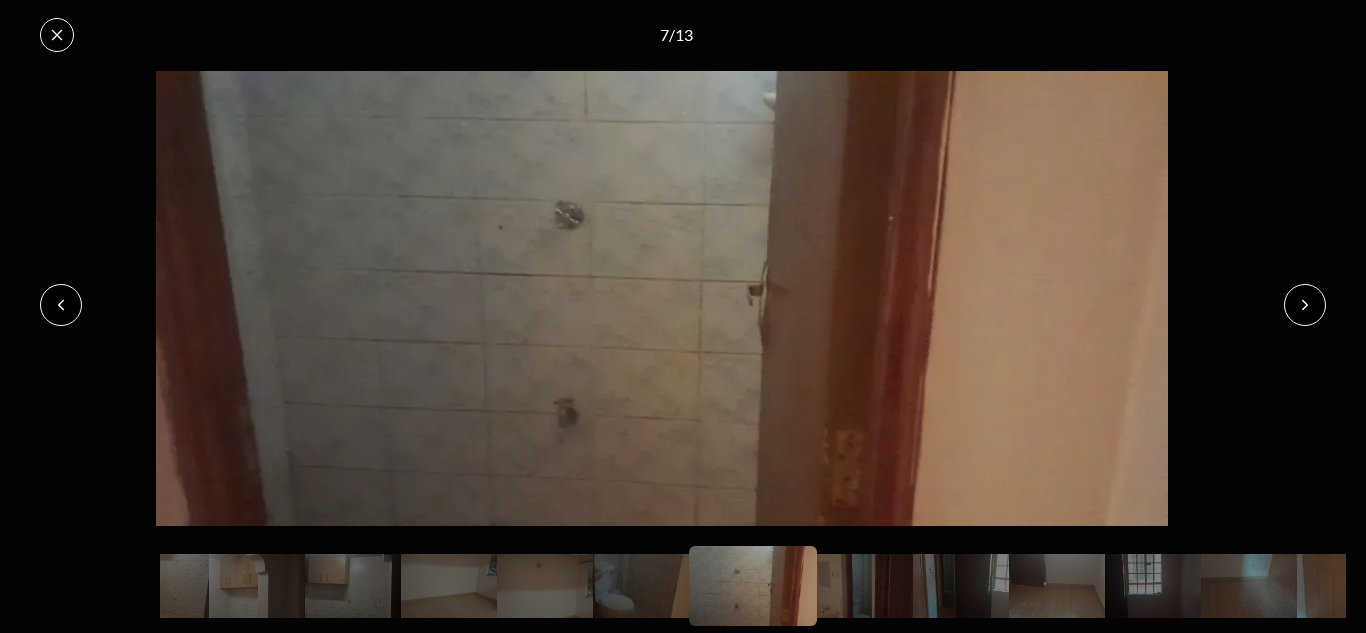click 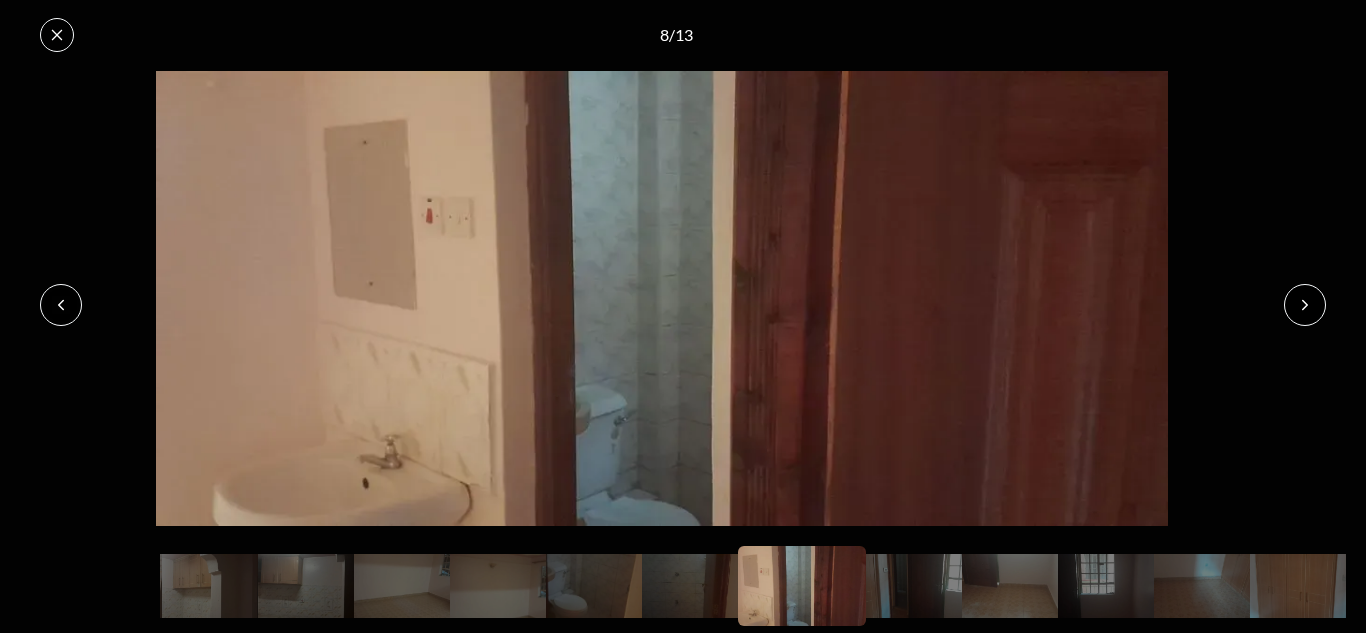 click 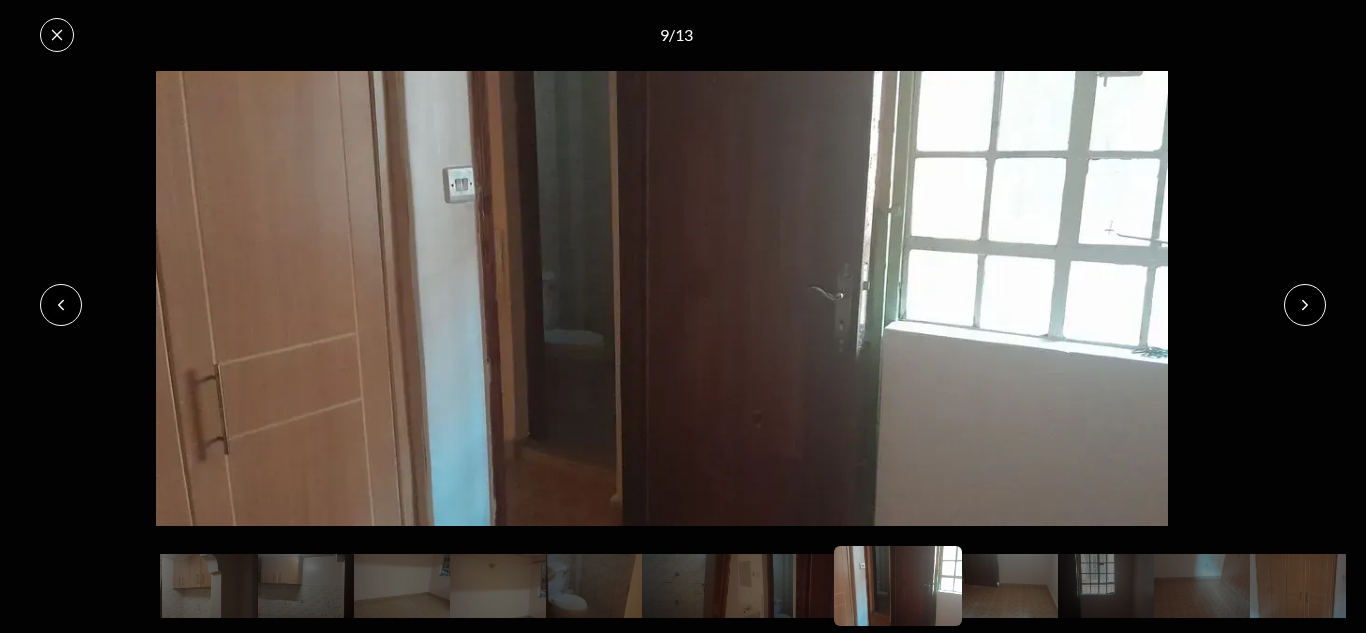 click 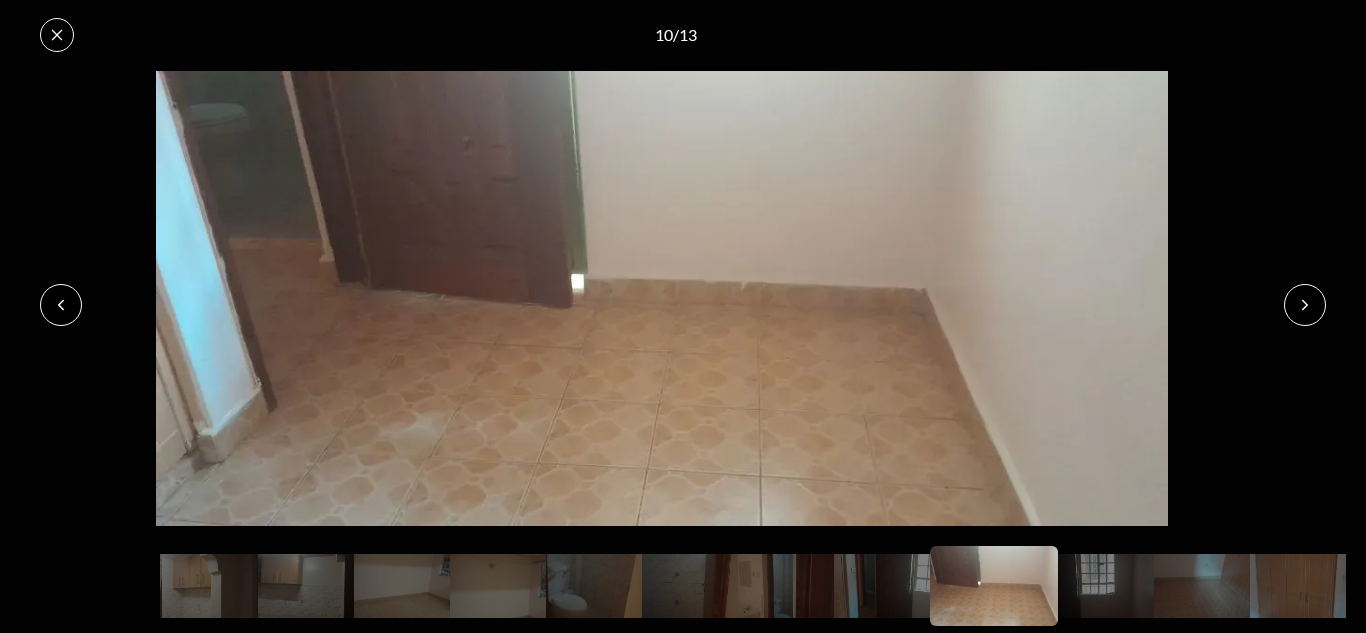 click 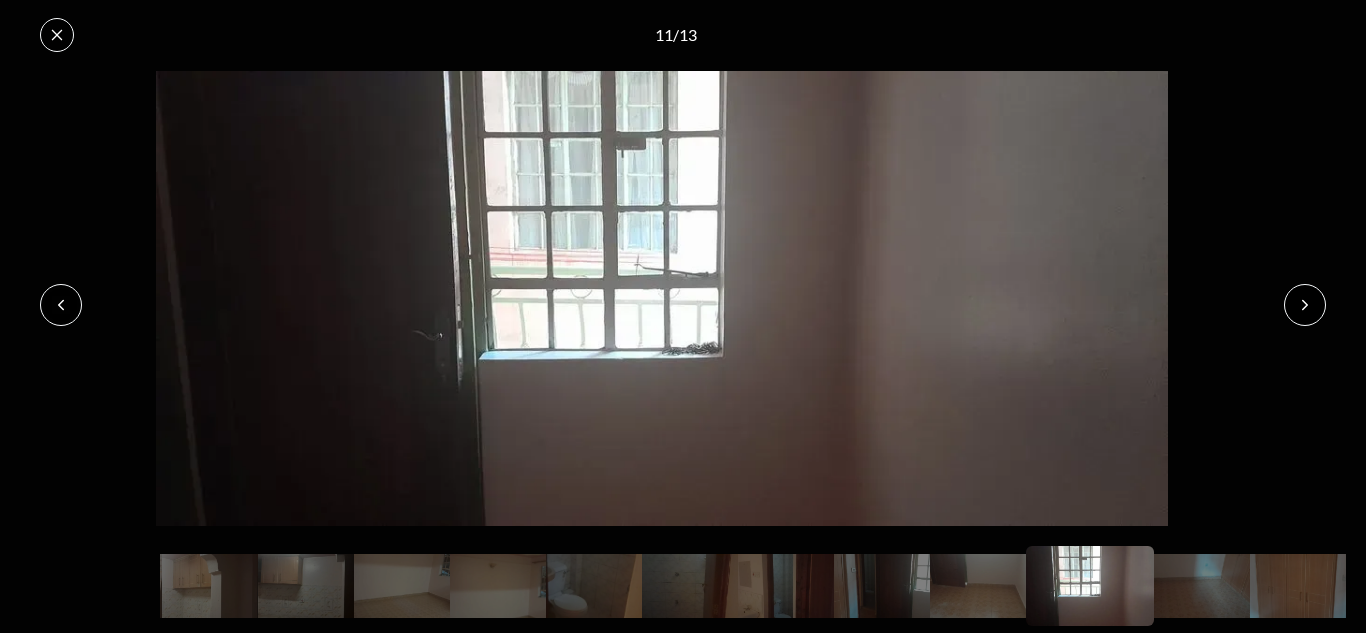click 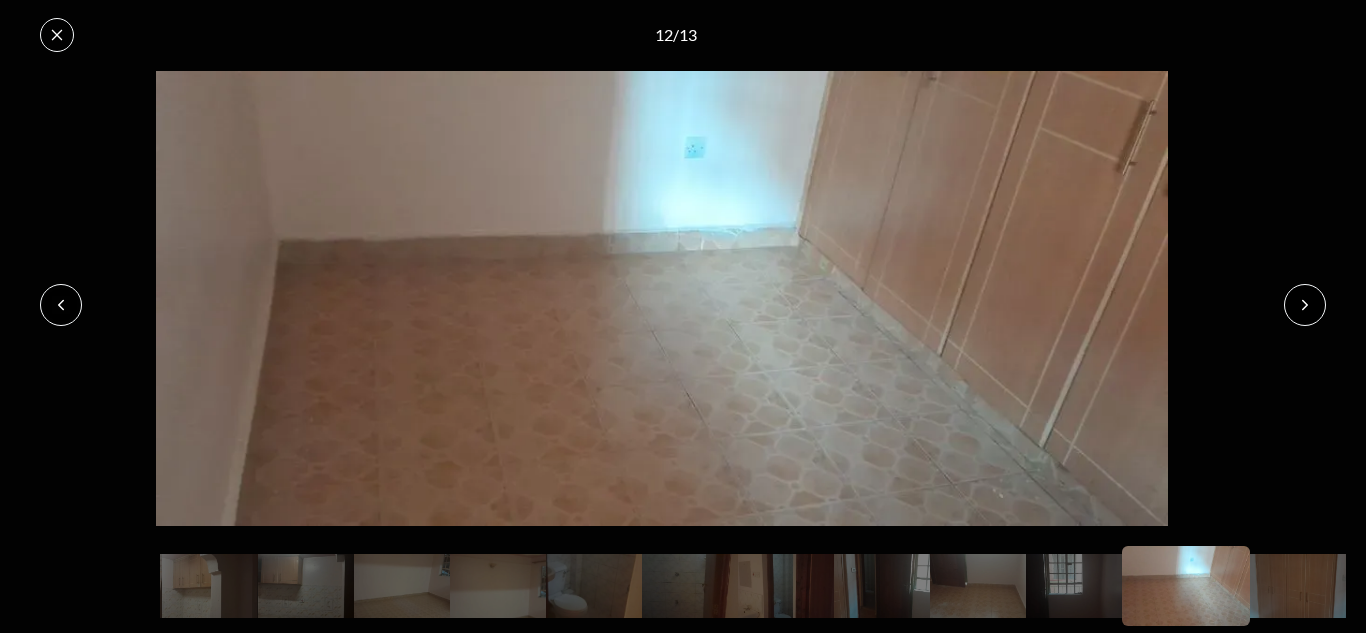 click 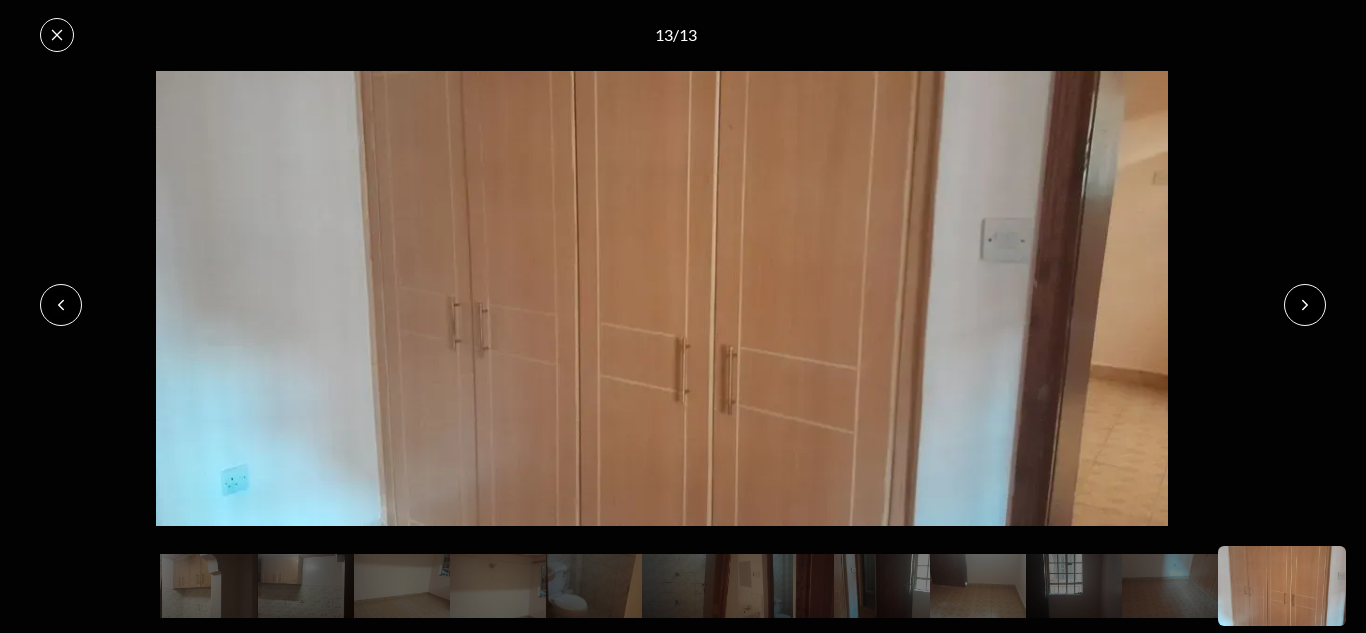 click 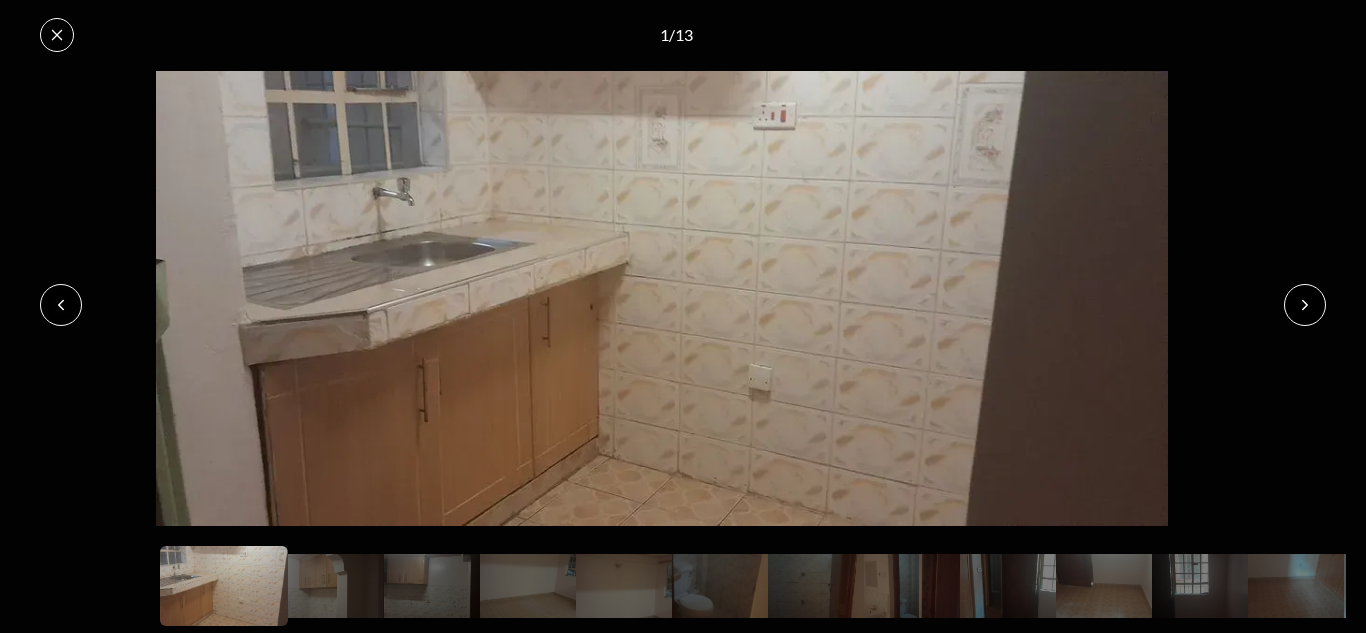 click 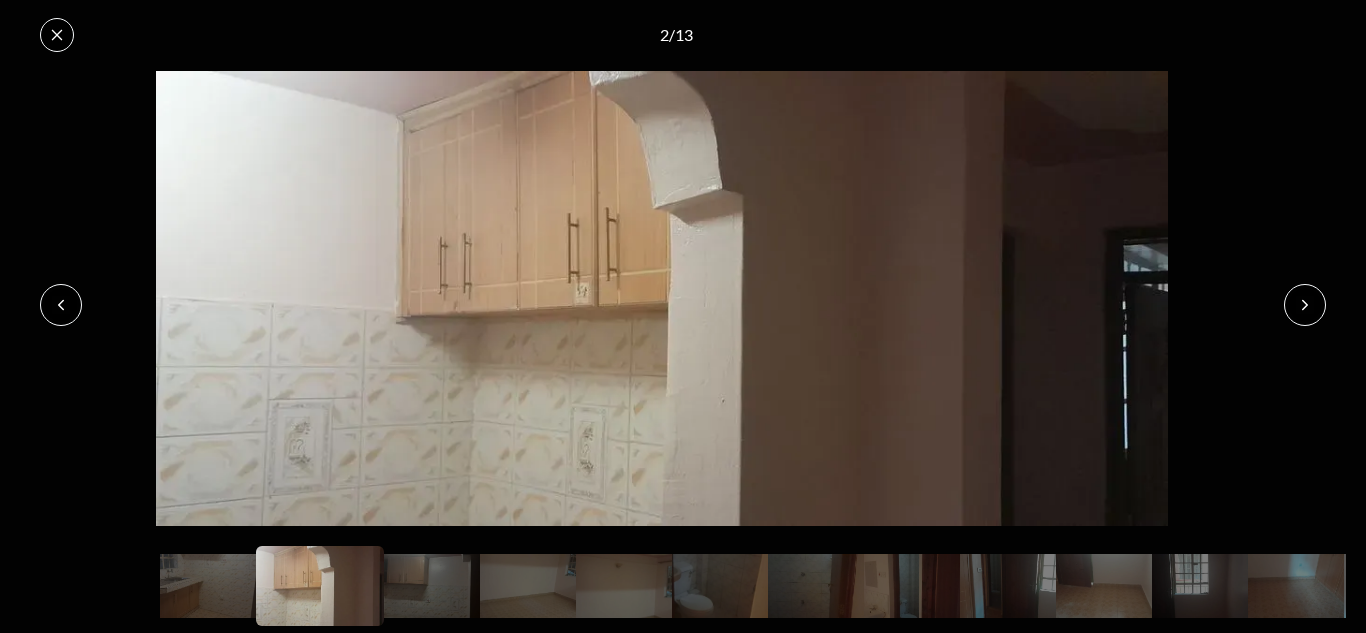 click 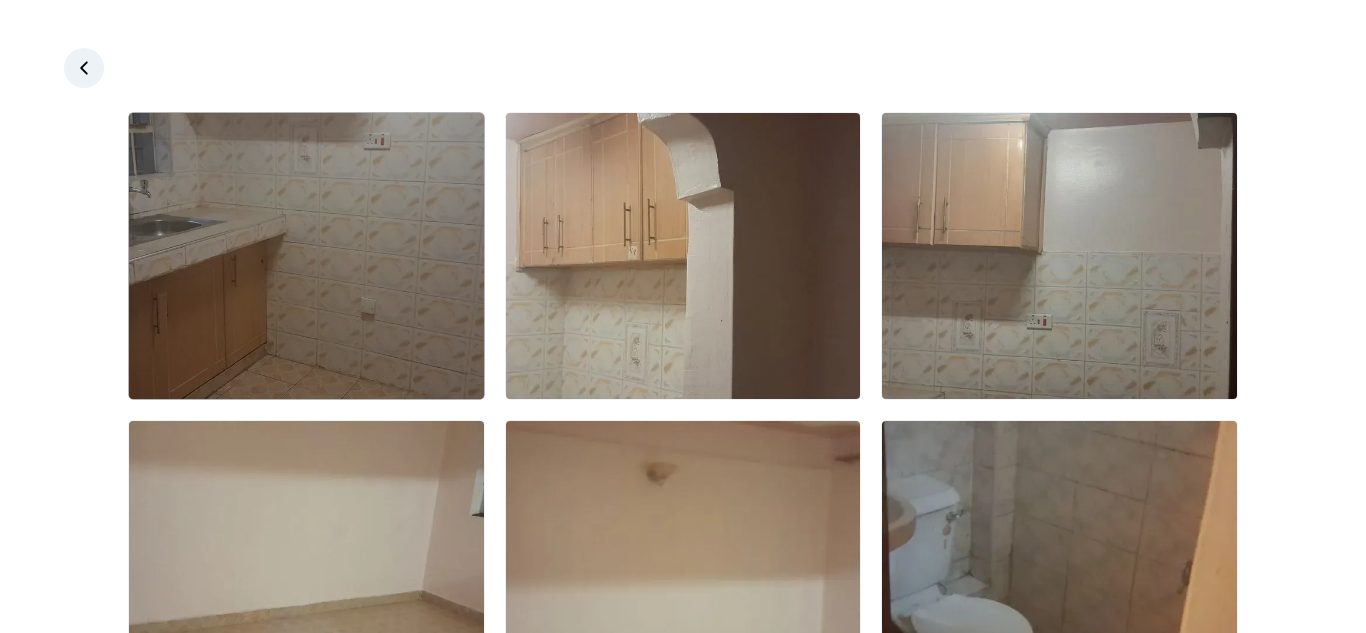 click at bounding box center [306, 256] 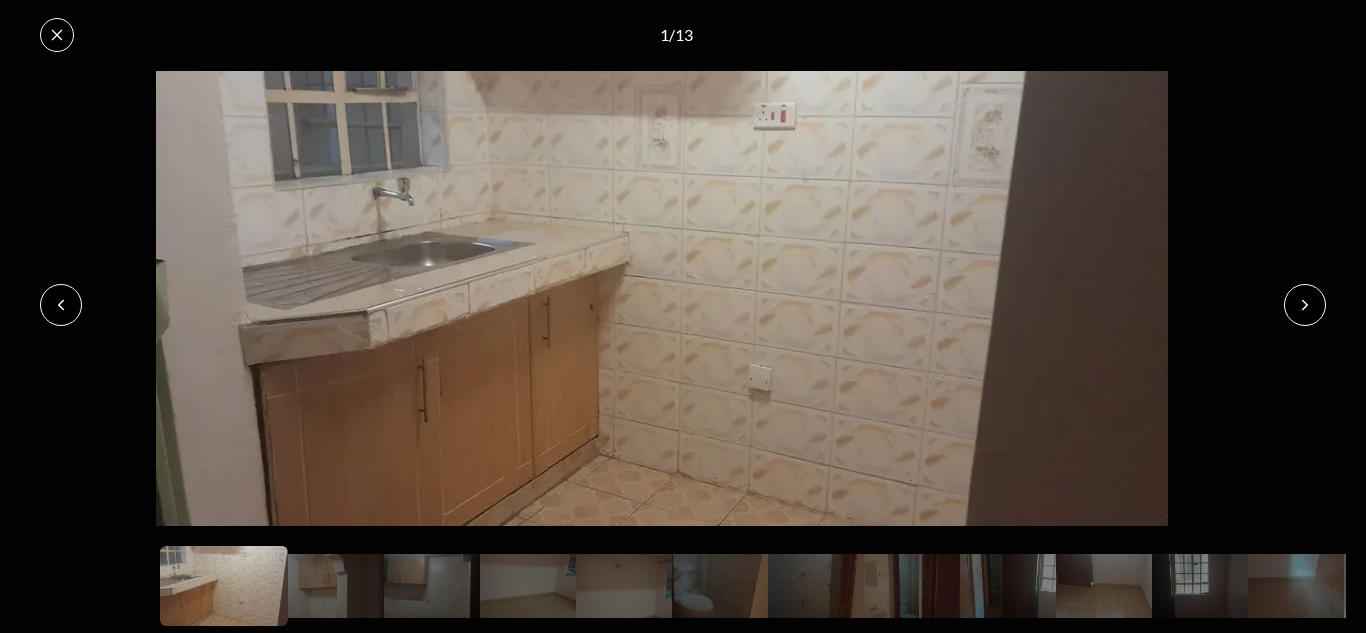 click on "Are you a real estate agent?   Reach more buyers and renters. Sign up Ula Homes App: Easy home search Explore more homes in the app Install ula Real Estate Agents Tools Blog Ula mobile app Signup Login Back to  Roysambu | 1 bedroom Apartment for rent in Roysambu  - Kshs 17,000/mo - TRM - Thika Road Mall, Nairobi, Kenya, Nairobi county View all photos Like what you see? Places go fast.  Contact today!   Whatsapp 1 bedroom Apartment for rent in Roysambu, Nairobi county Kshs  17,000 For rent Nairobi ,     Roysambu ,  Nairobi Kshs  17,000 Share Favorite Overview Bedrooms: 1 Bathrooms: 1 Property type: Apartment Property size: - Security deposit: Kshs 21,000 Description A one-bedroom apartment in a well secure apartment in a serene, cool, and clean environment Location ← Move left → Move right ↑ Move up ↓ Move down + Zoom in - Zoom out Home Jump left by 75% End Jump right by 75% Page Up Jump up by 75% Page Down Jump down by 75% 1 bedroom Apartment, Roysambu Keyboard shortcuts Map Data Map Data ©2025 Terms" at bounding box center [675, 1708] 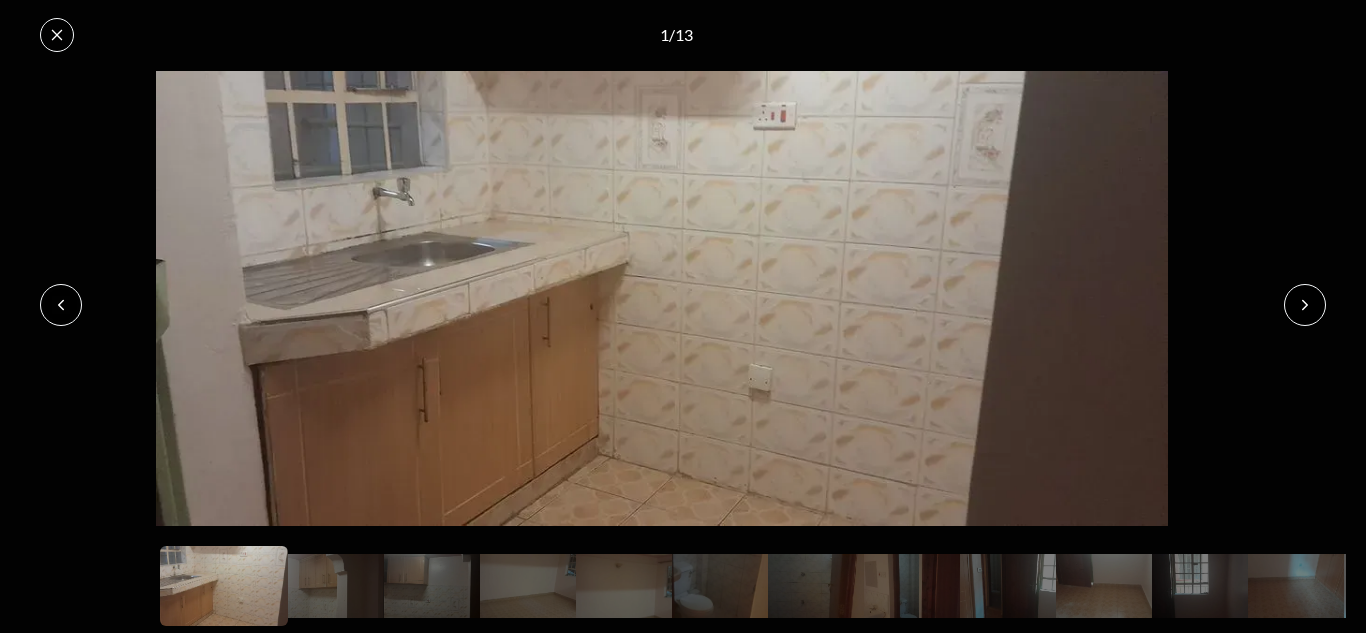 click 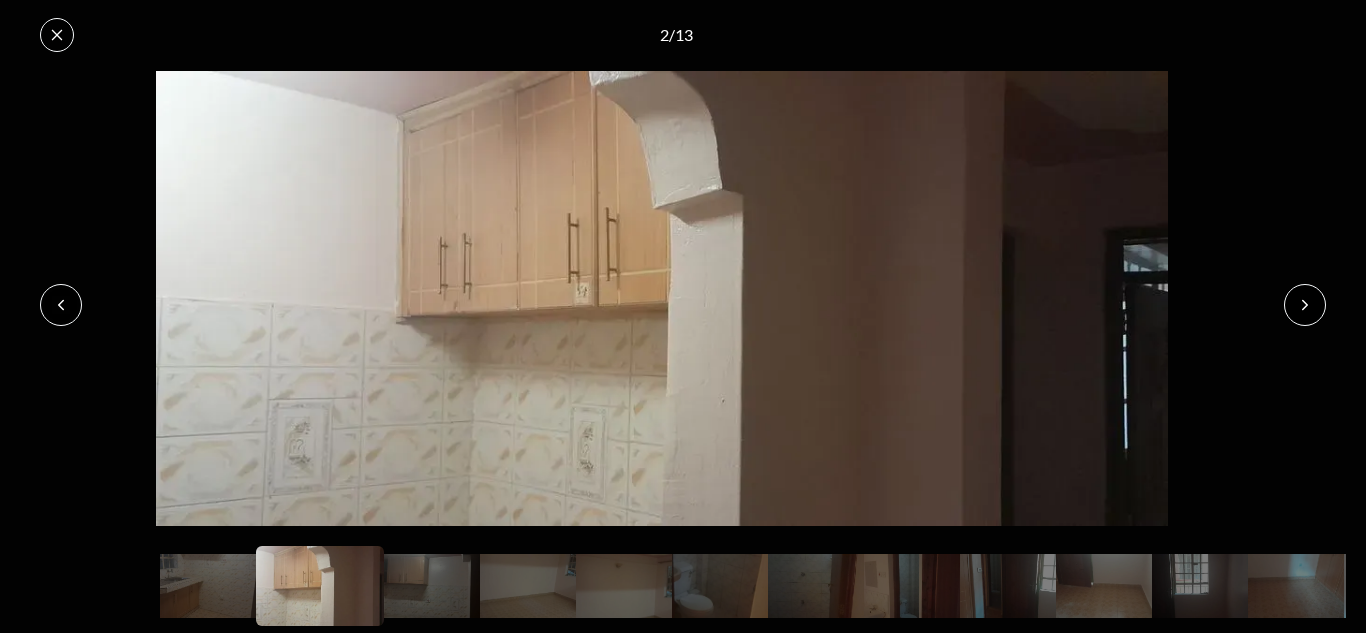 click 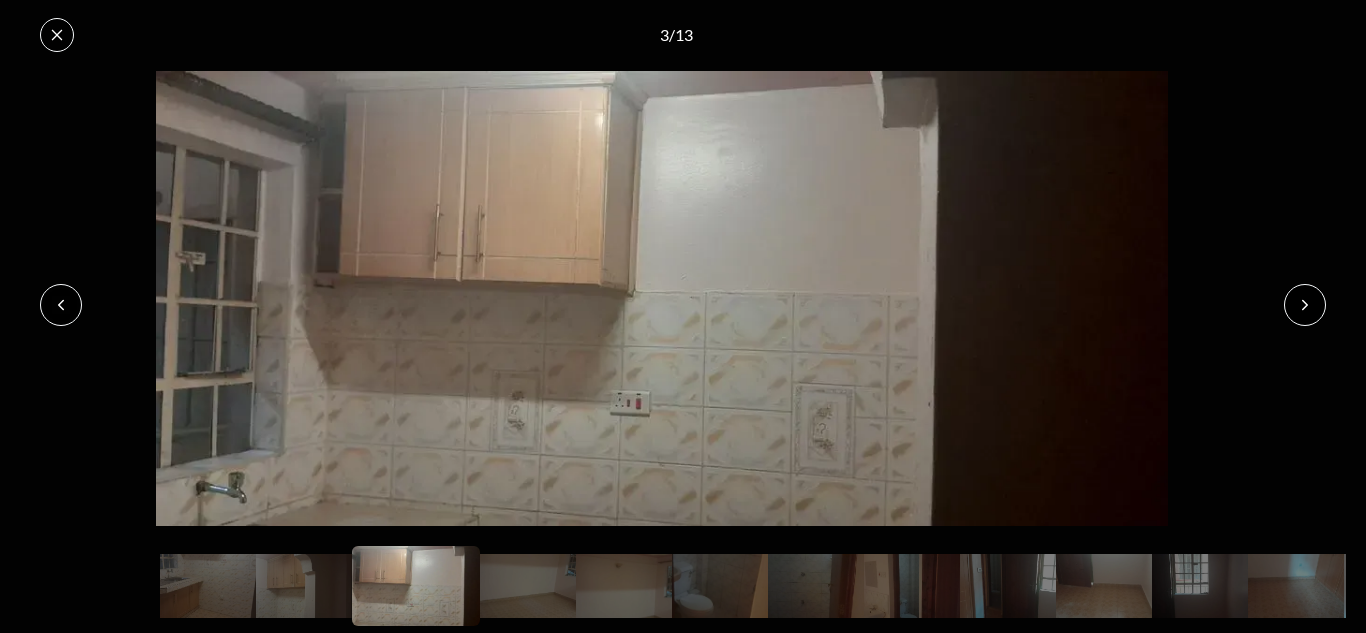 click 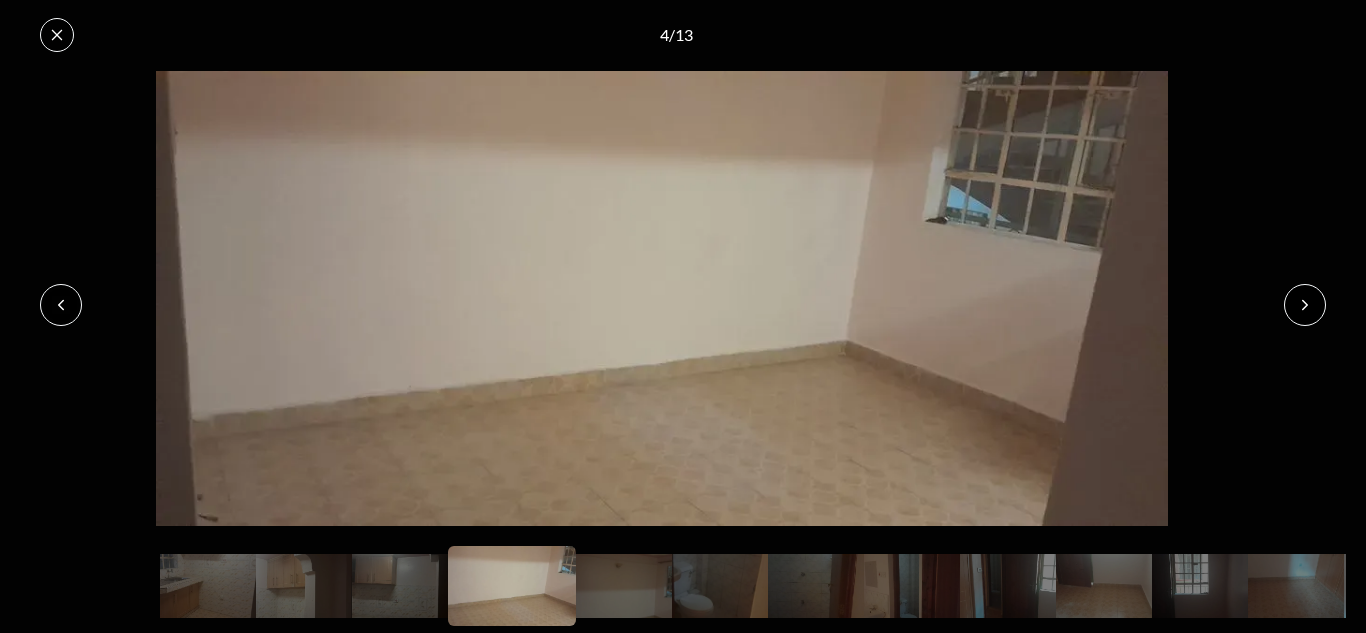 click 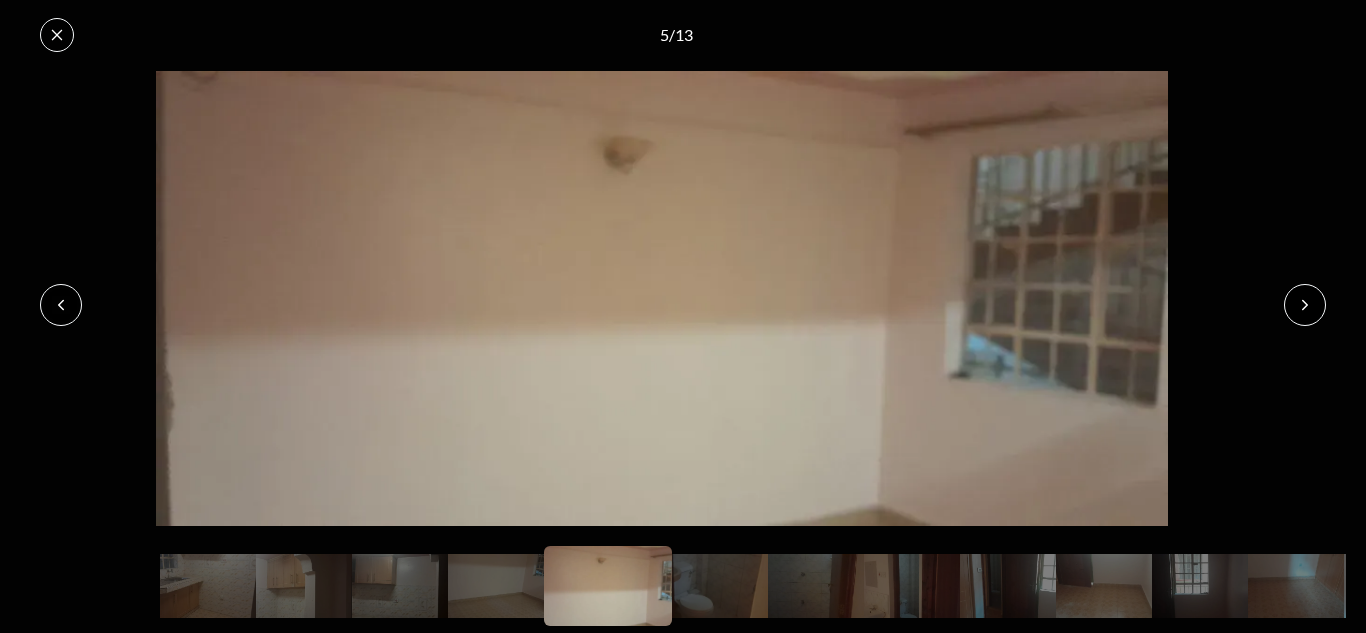 click 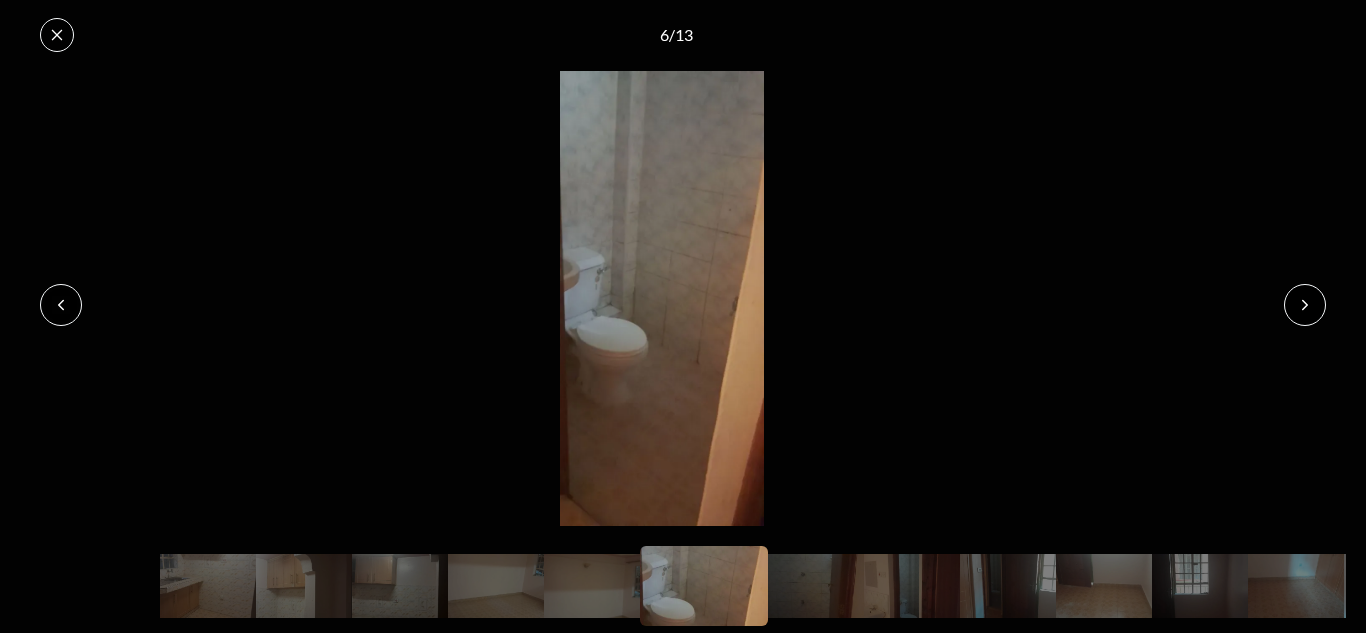 click 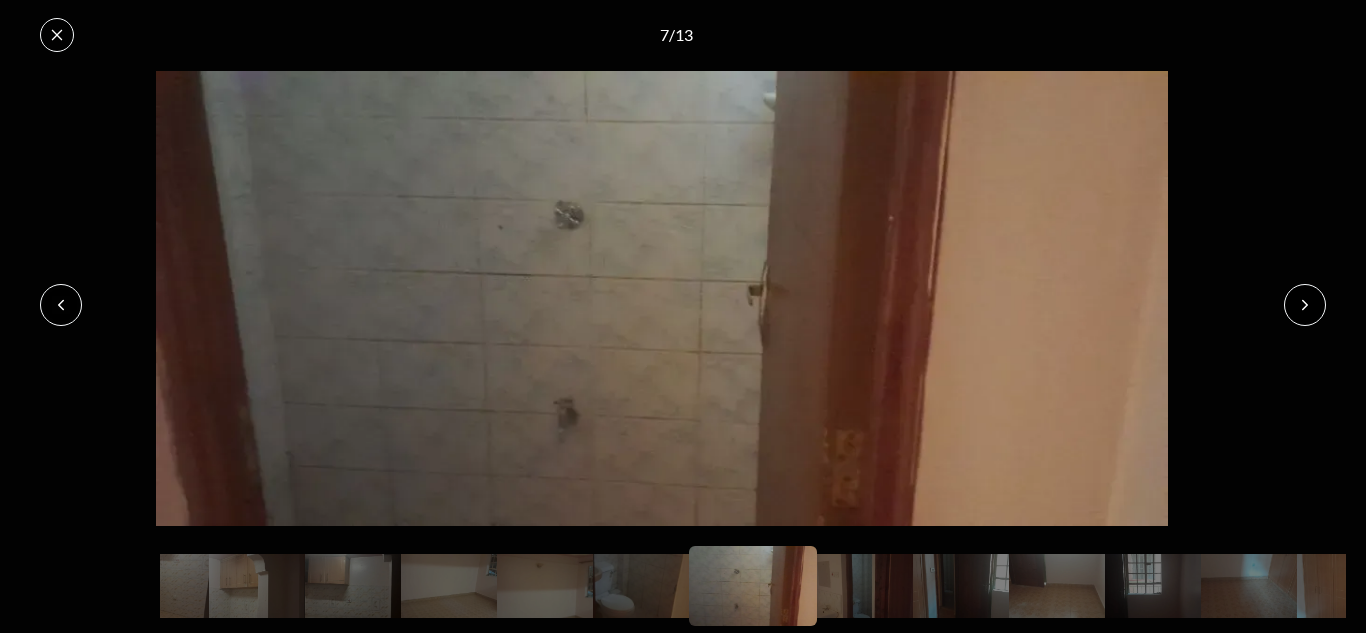 click 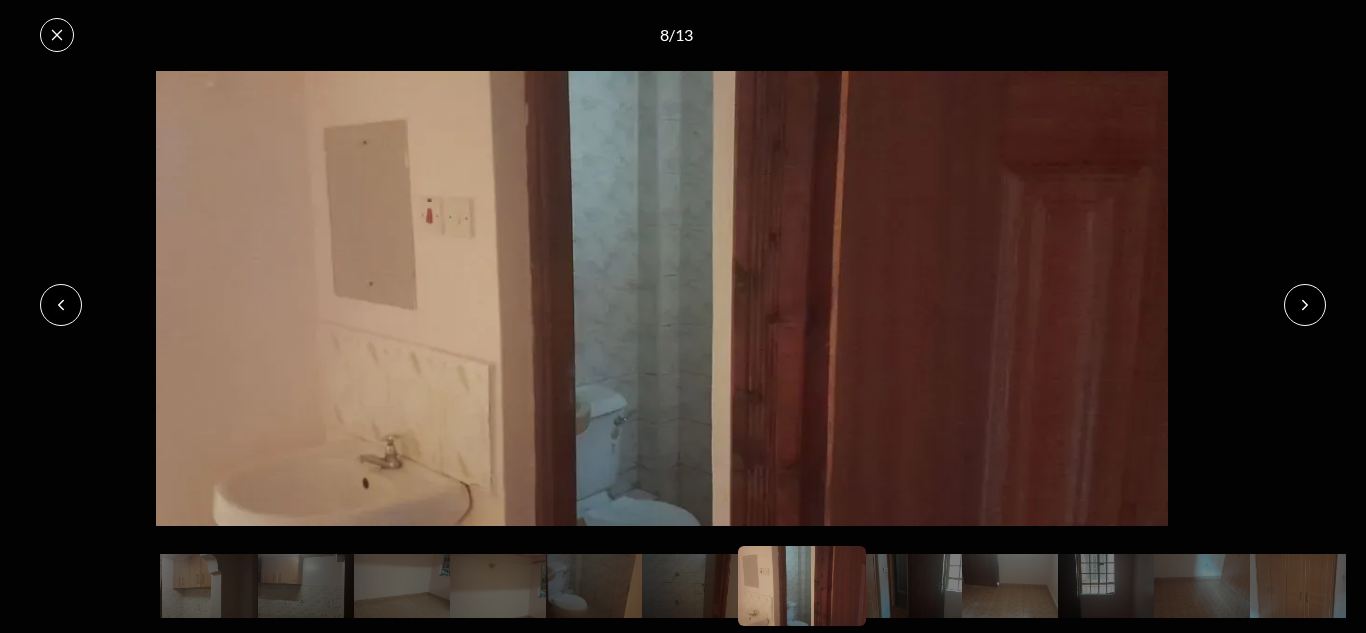 click 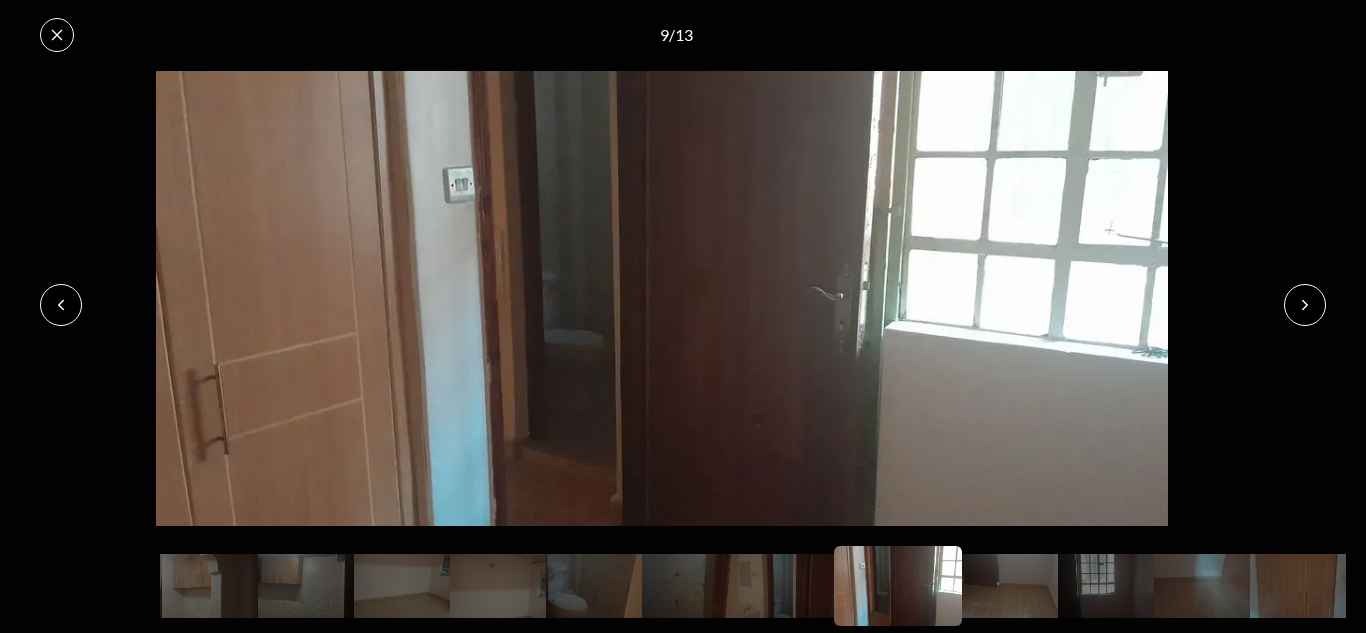 click 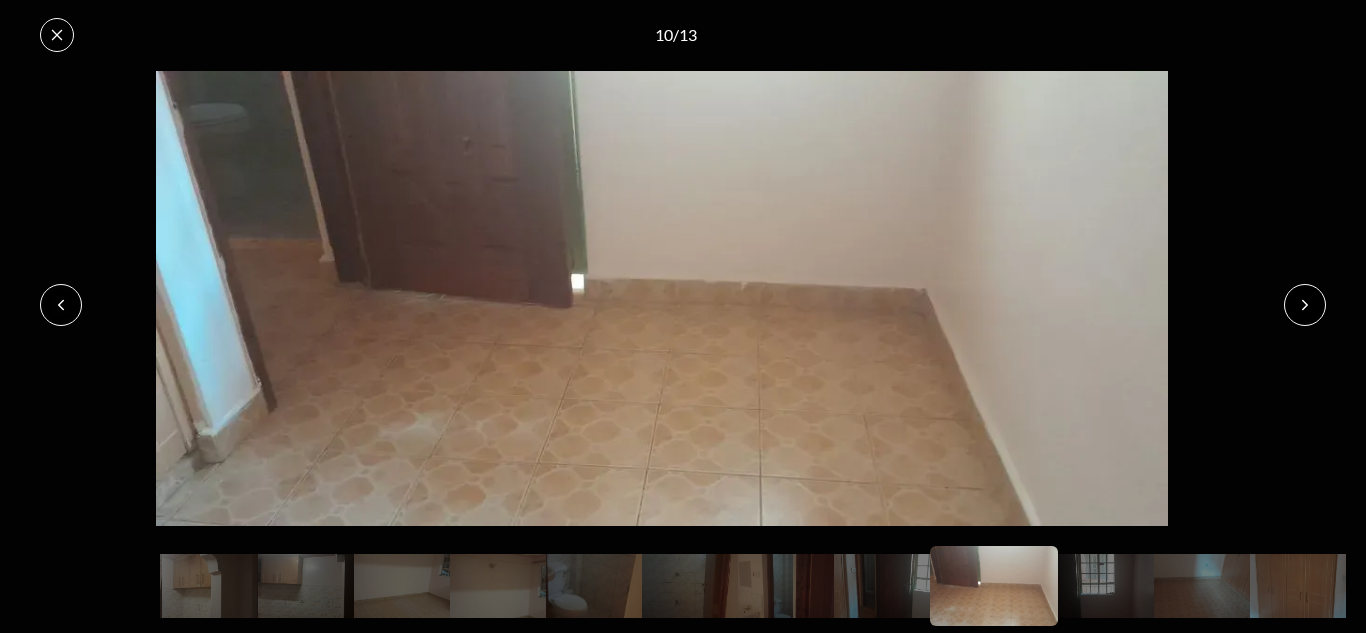 click 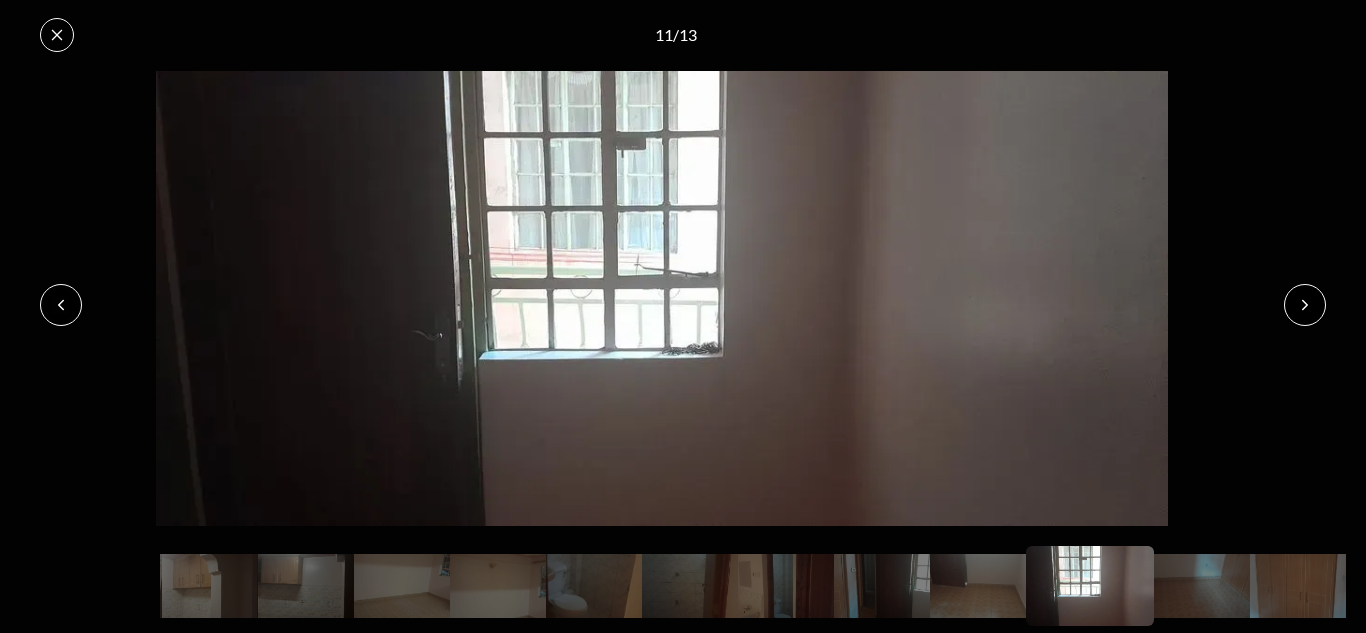 click 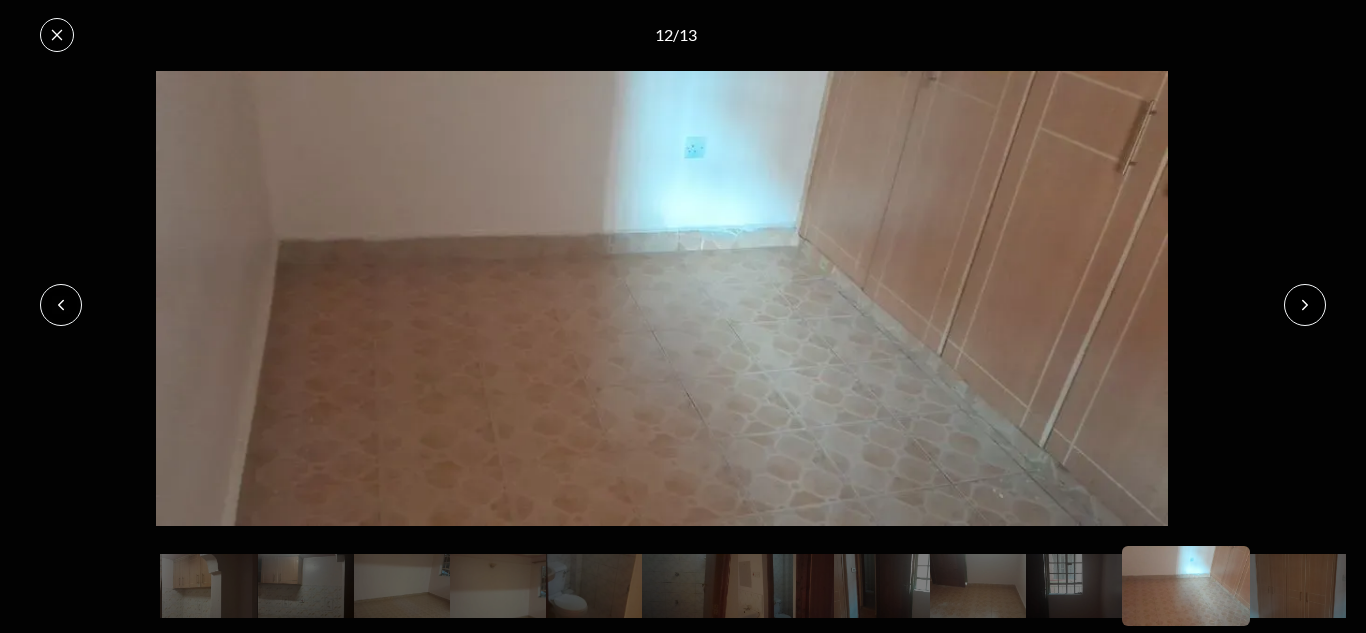click 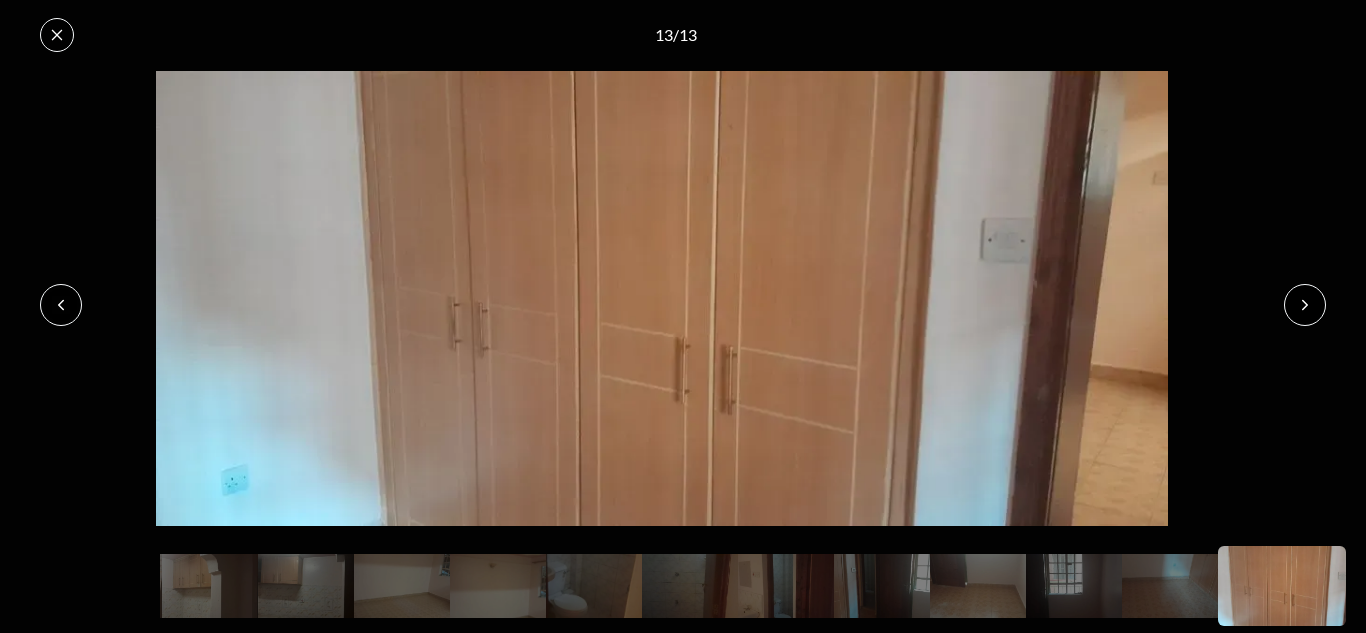 click 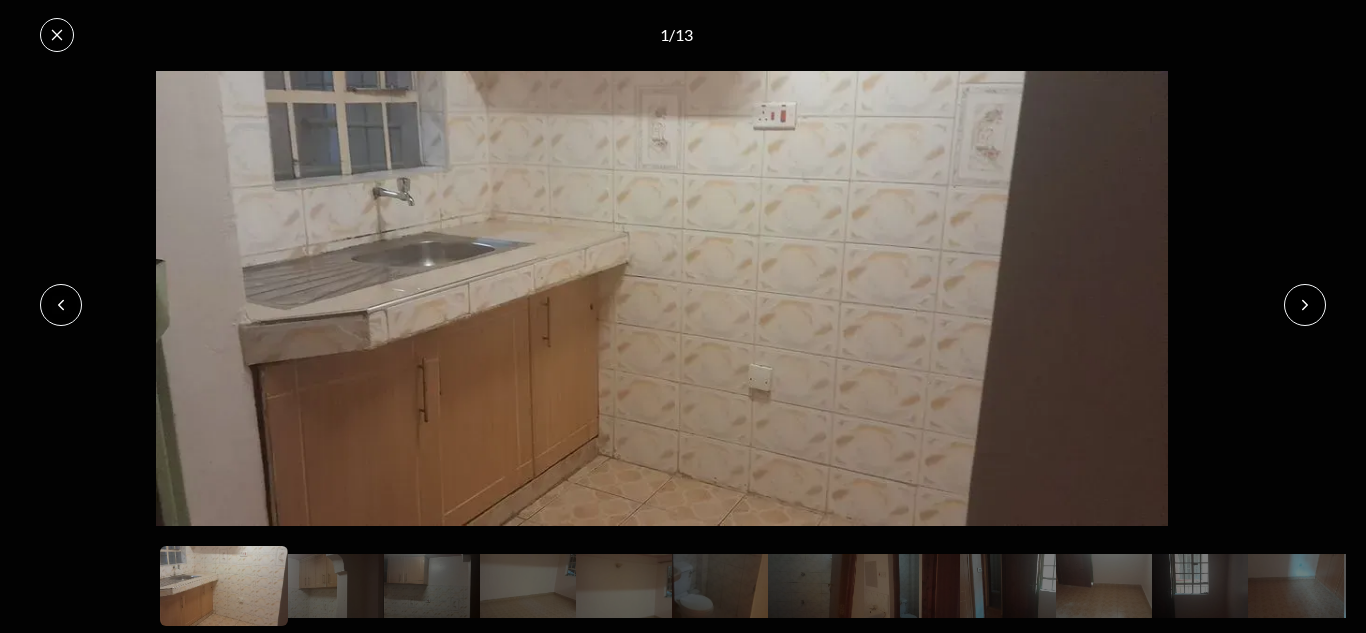 click 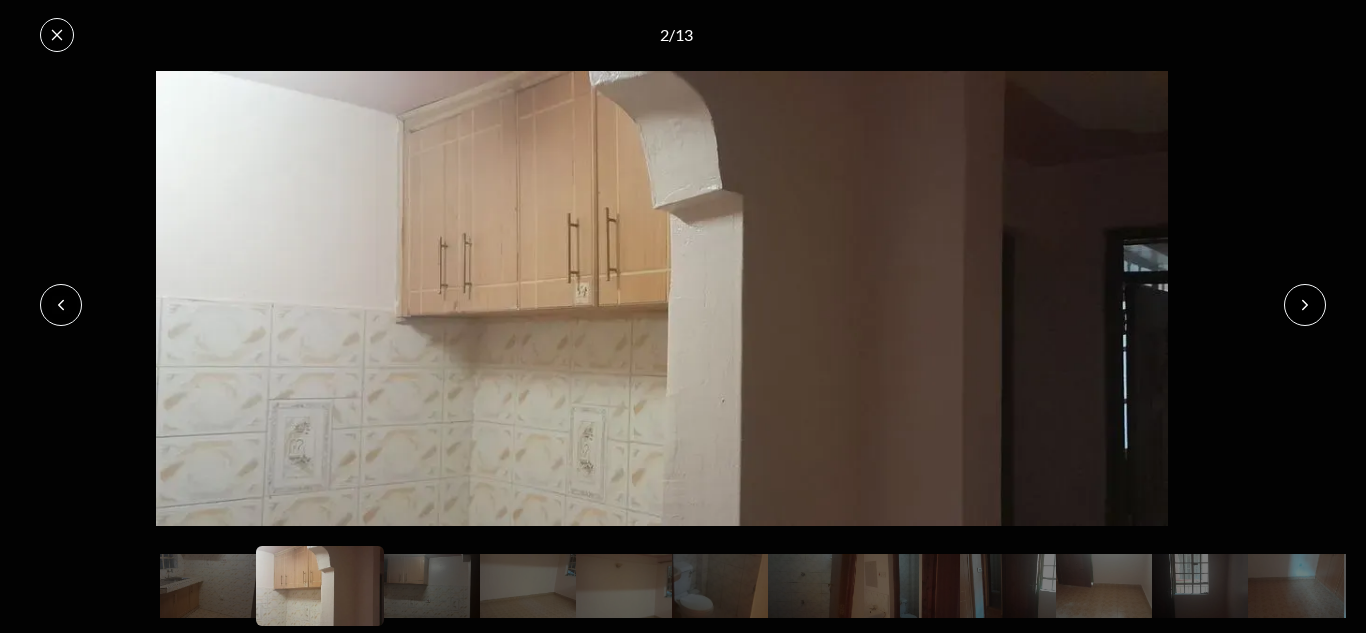click 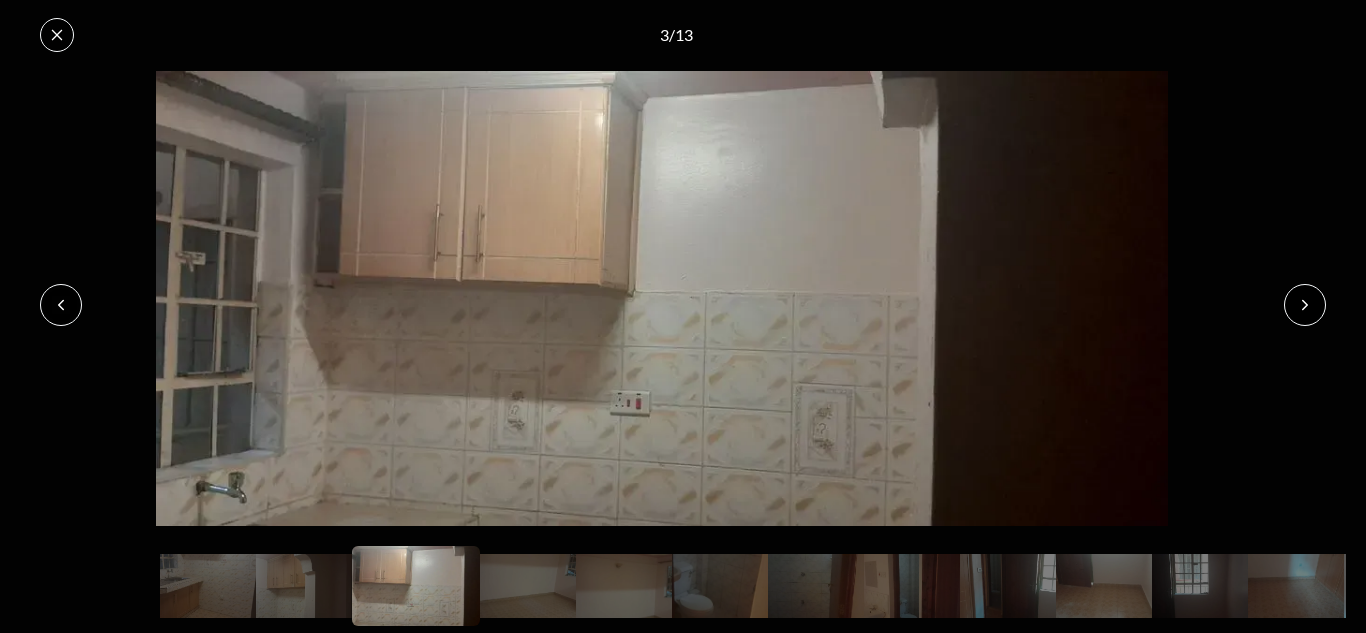 click 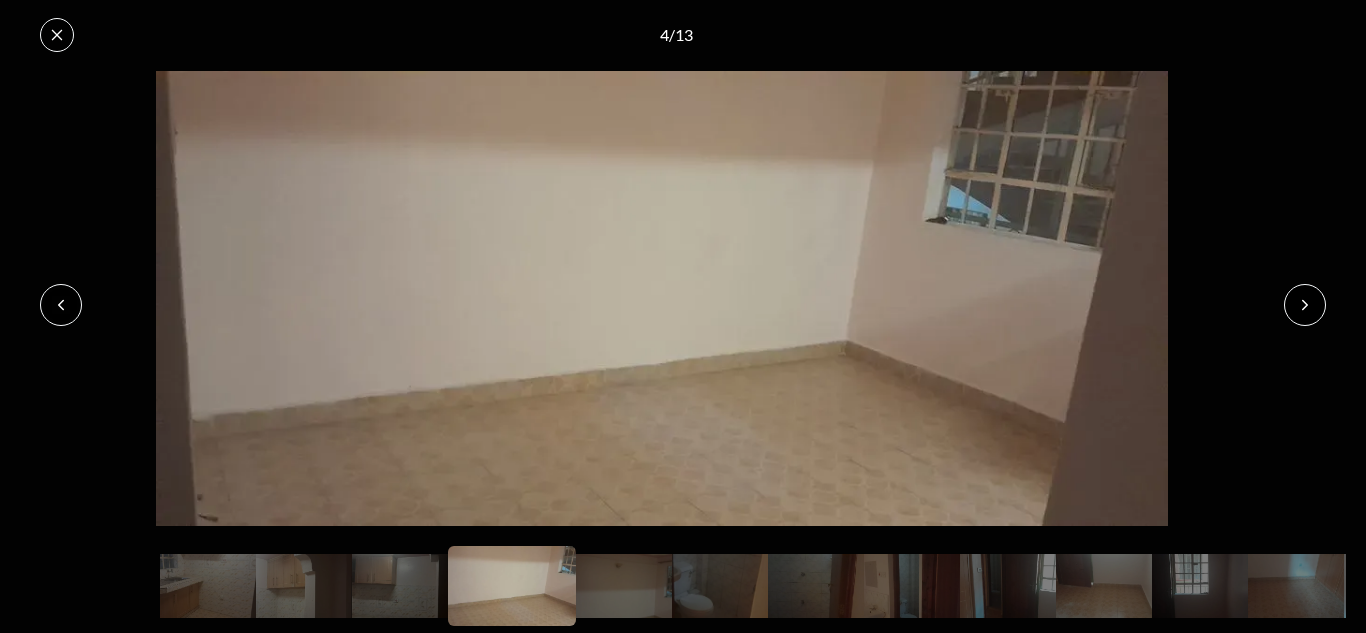click 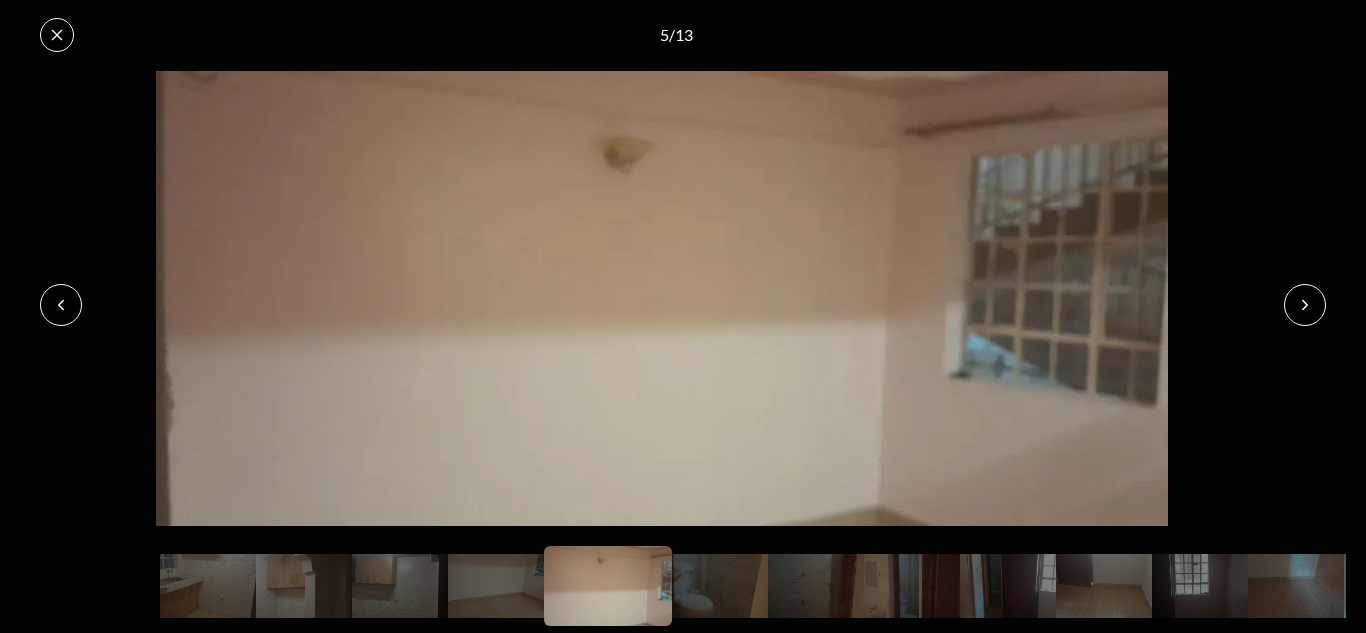 click 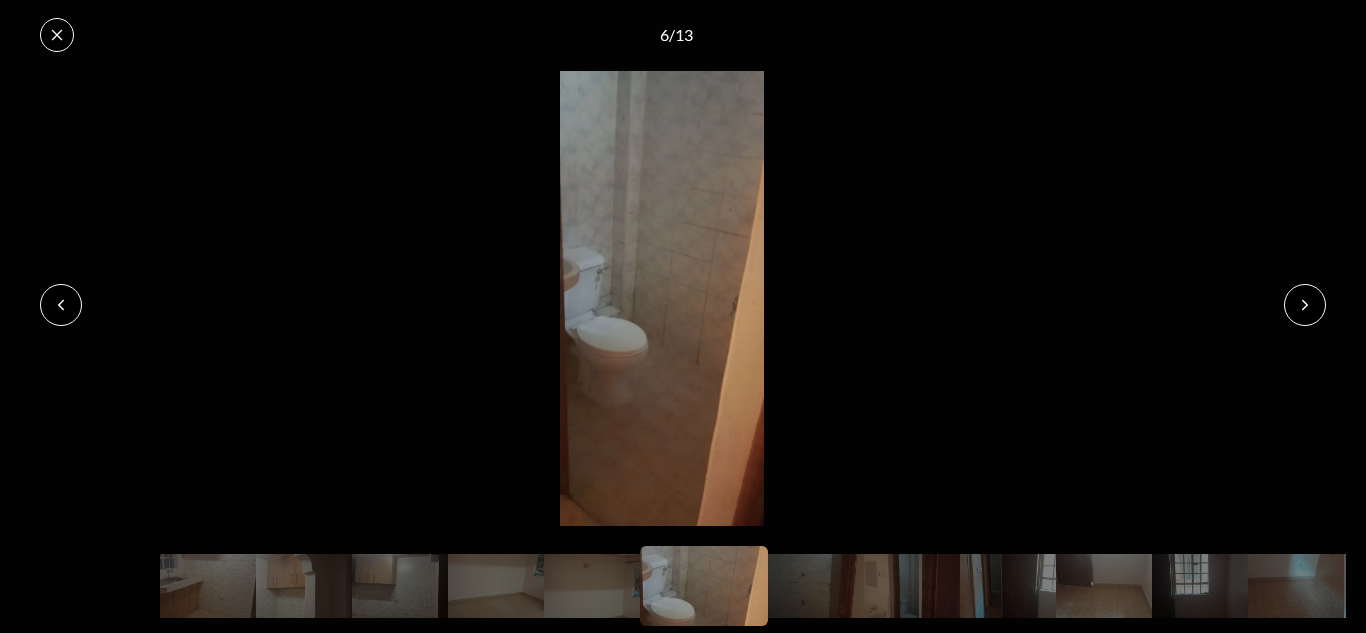 click 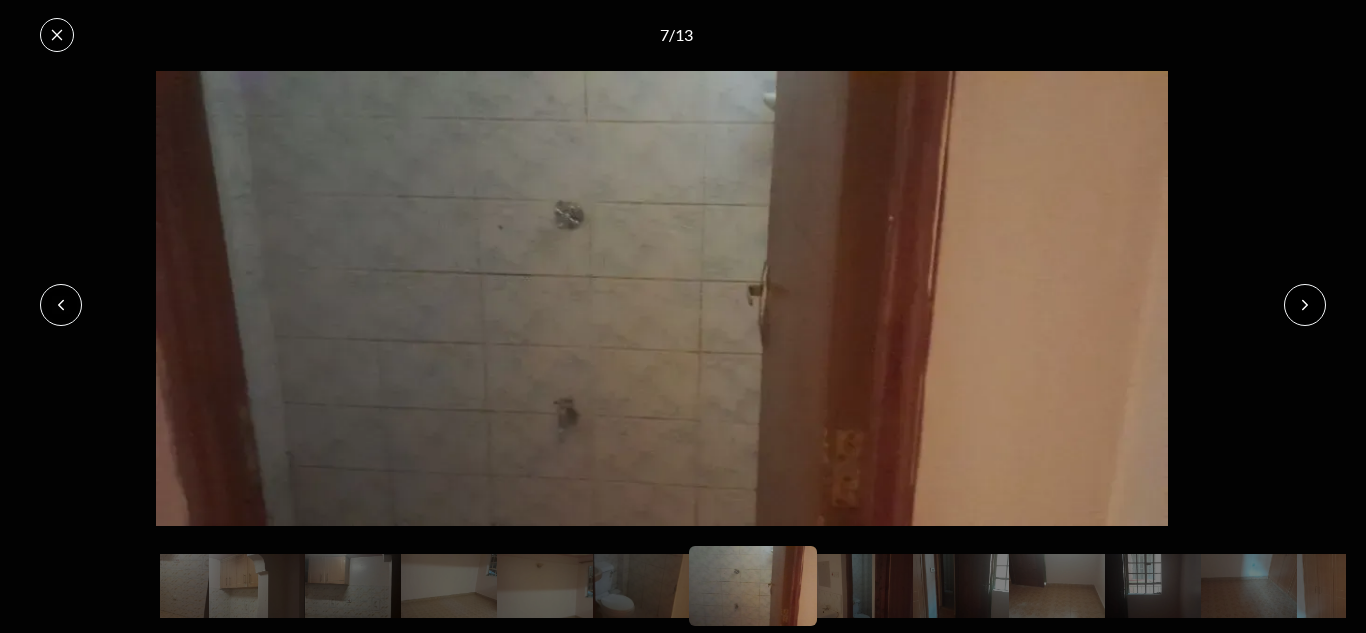 click 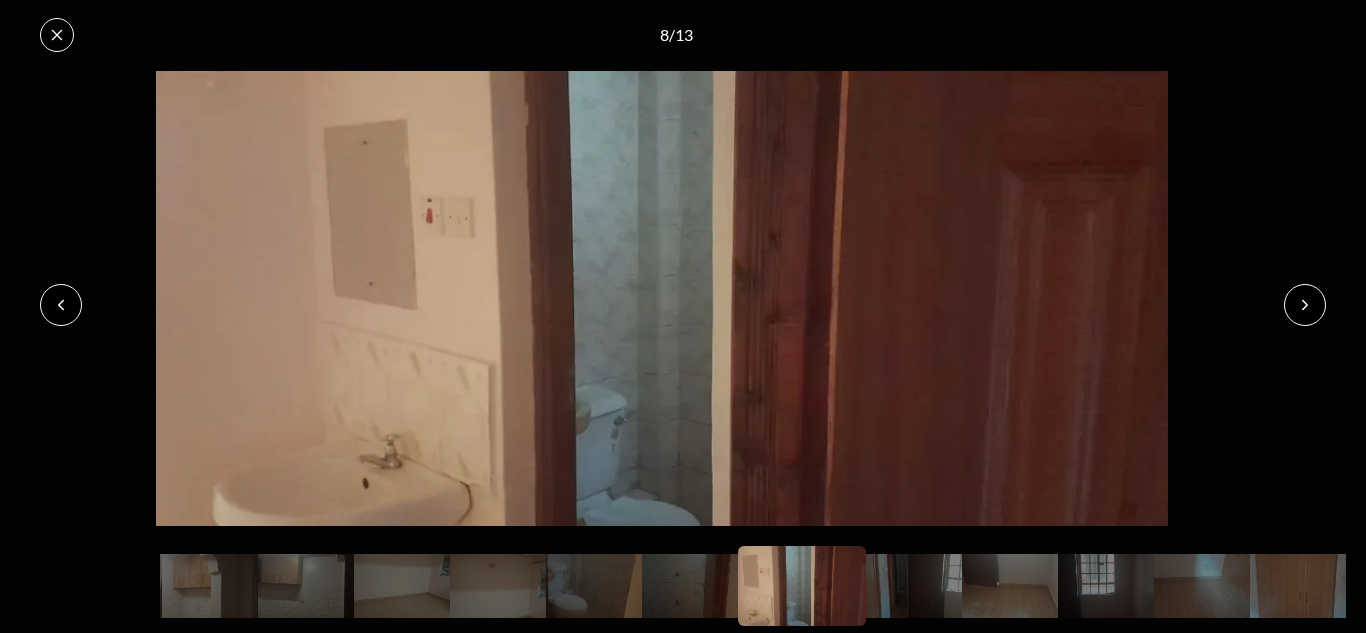 click 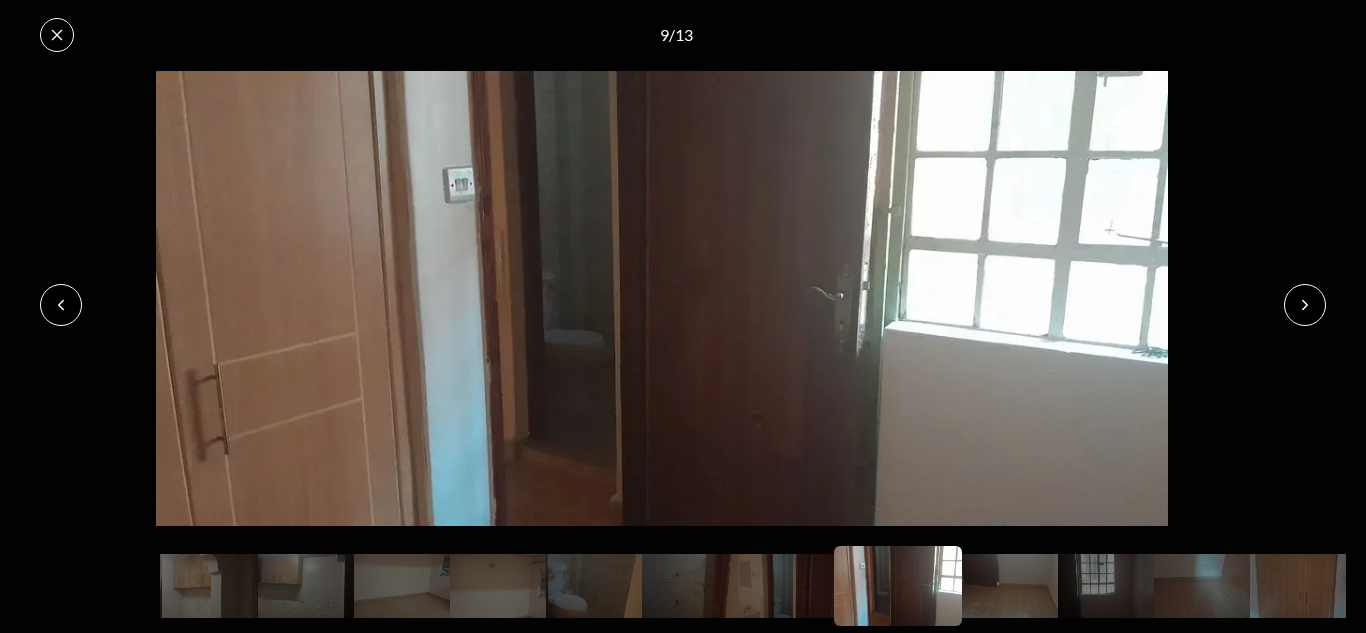 click 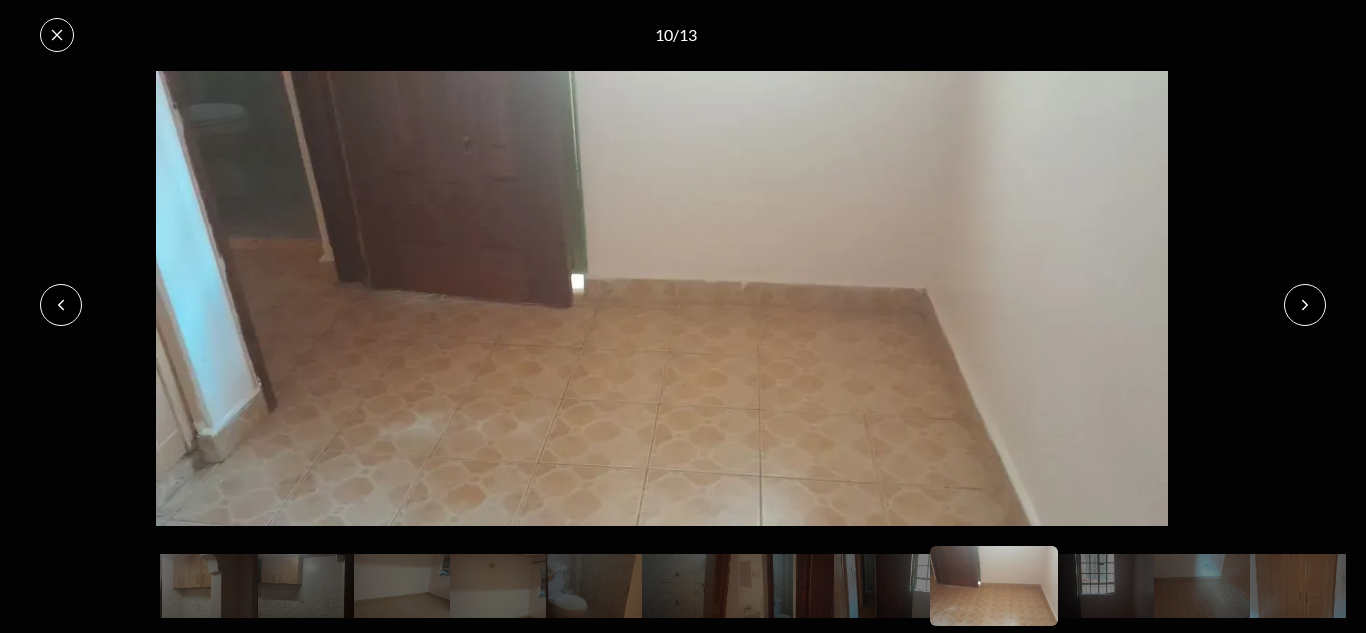 click 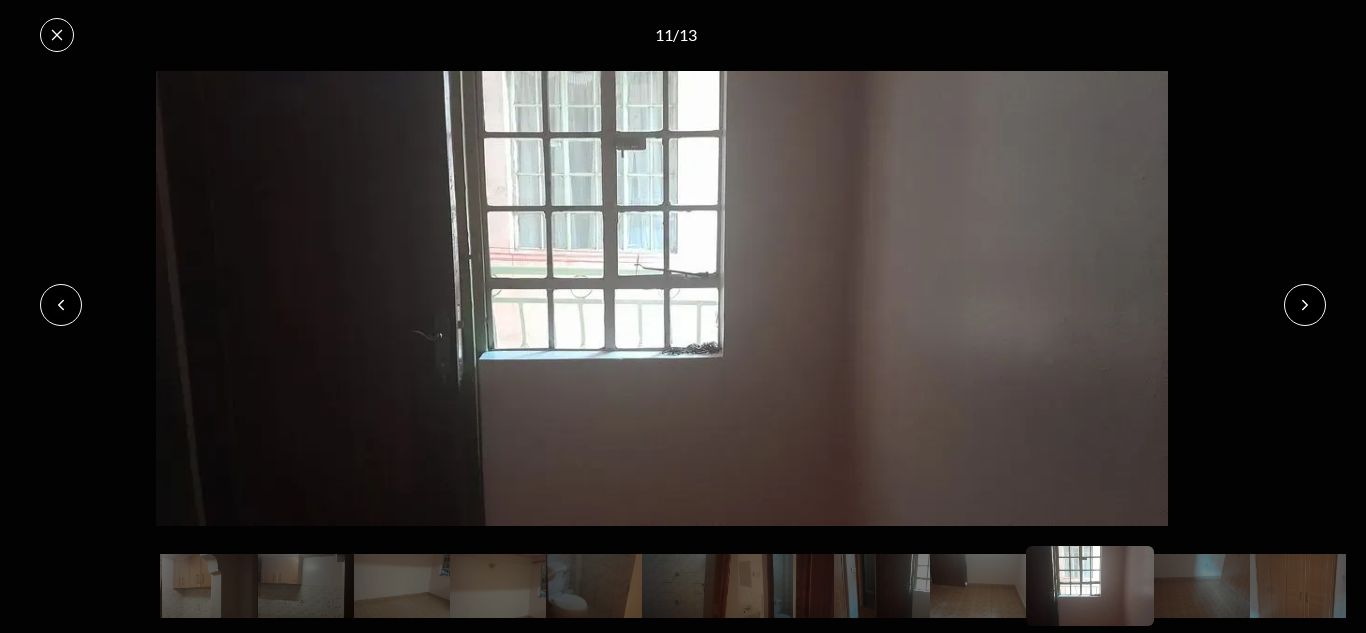 click 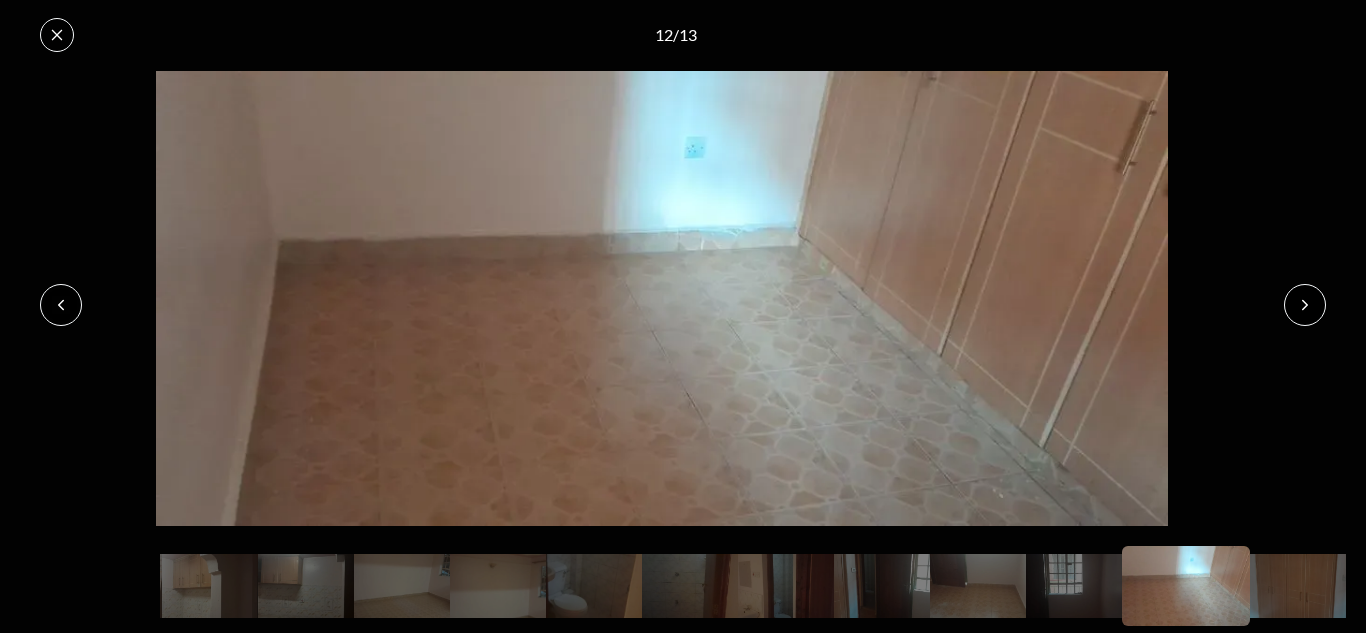 click 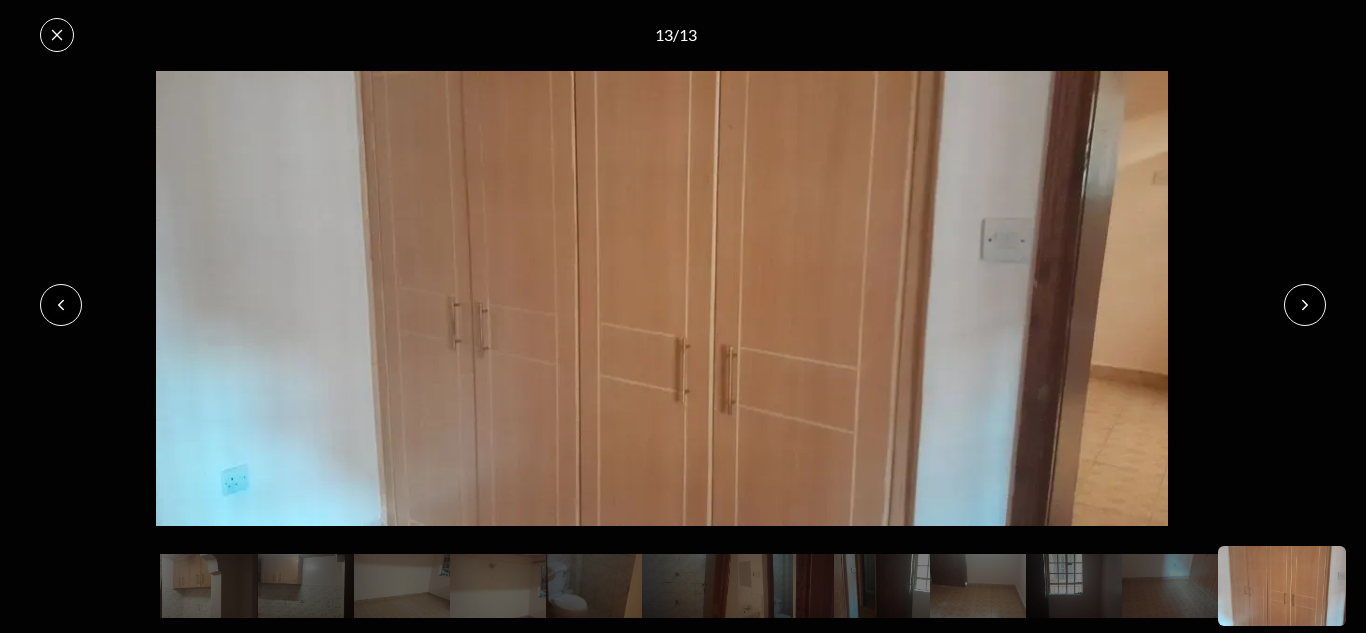 click 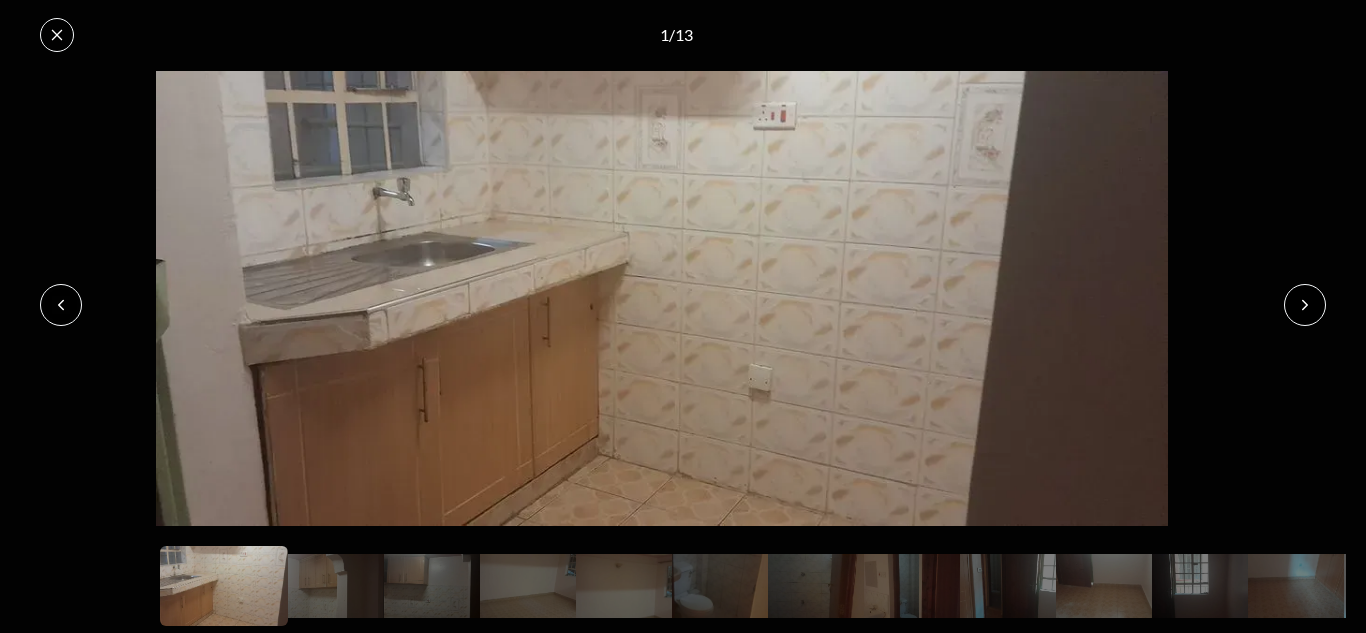 click 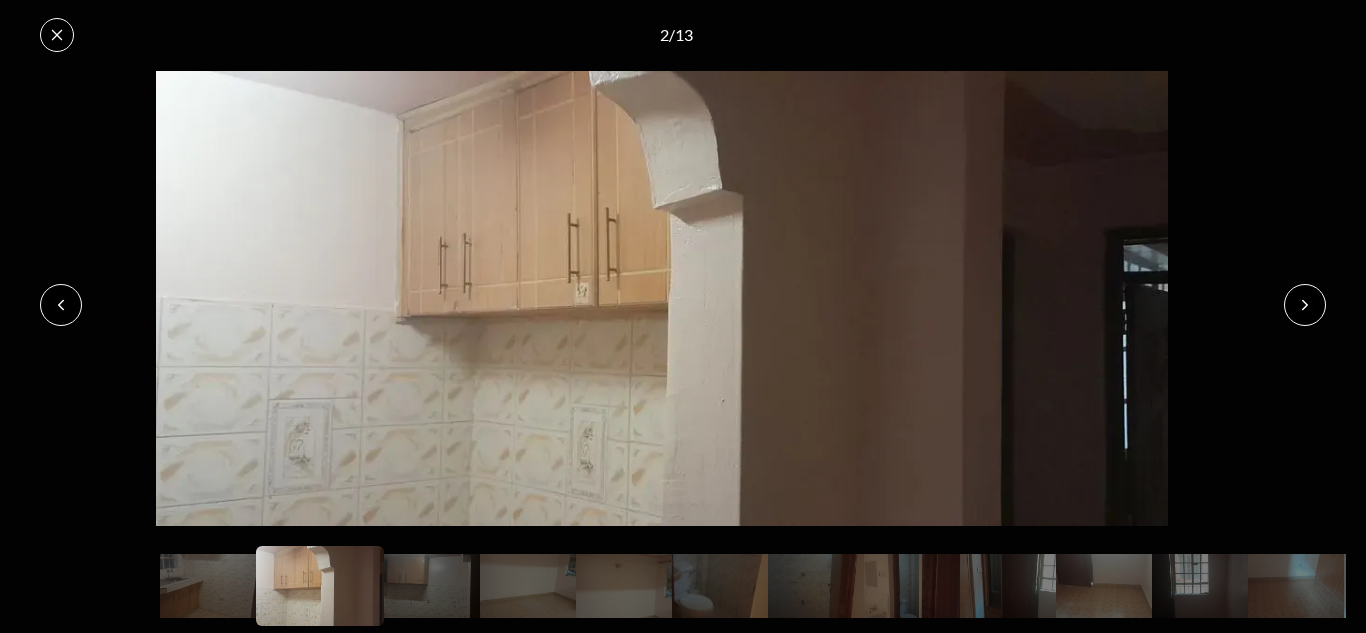 click 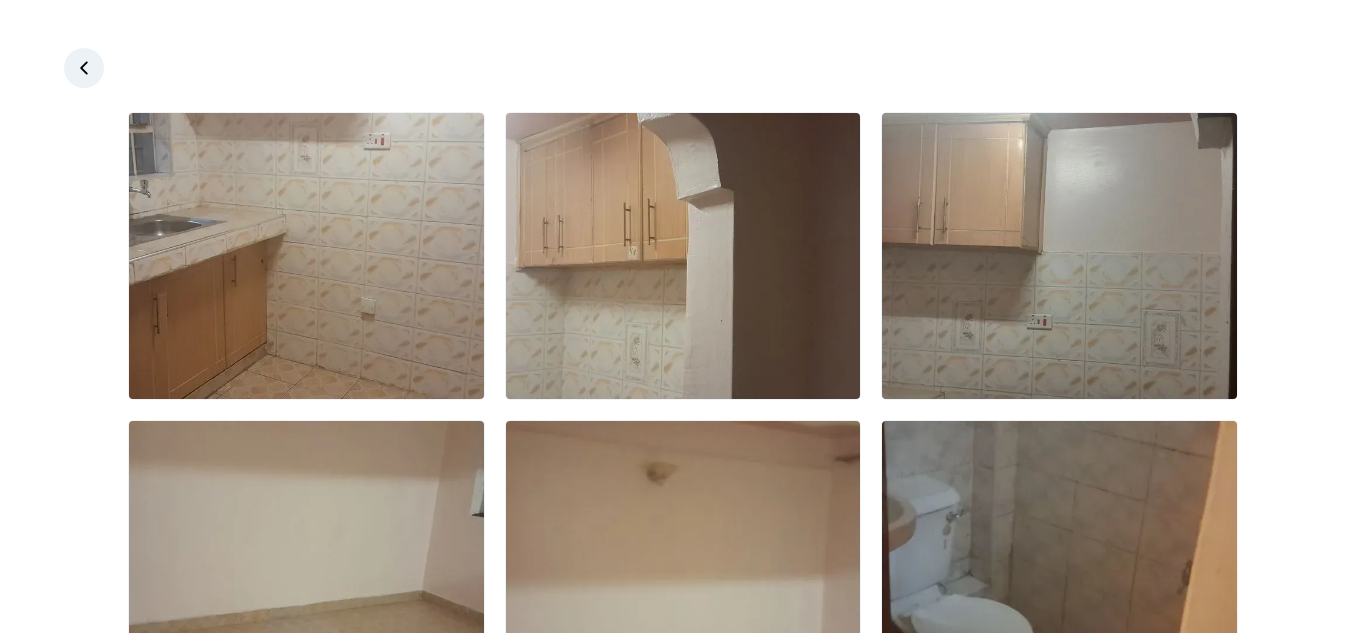 click 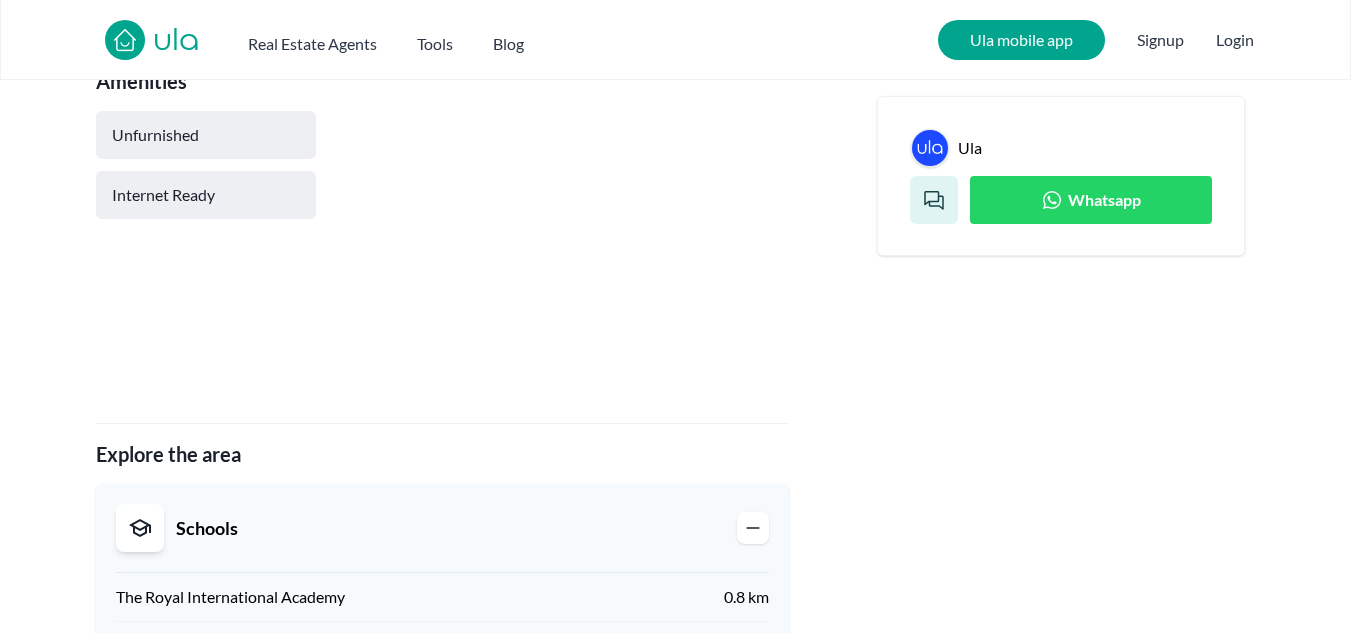 scroll, scrollTop: 1240, scrollLeft: 0, axis: vertical 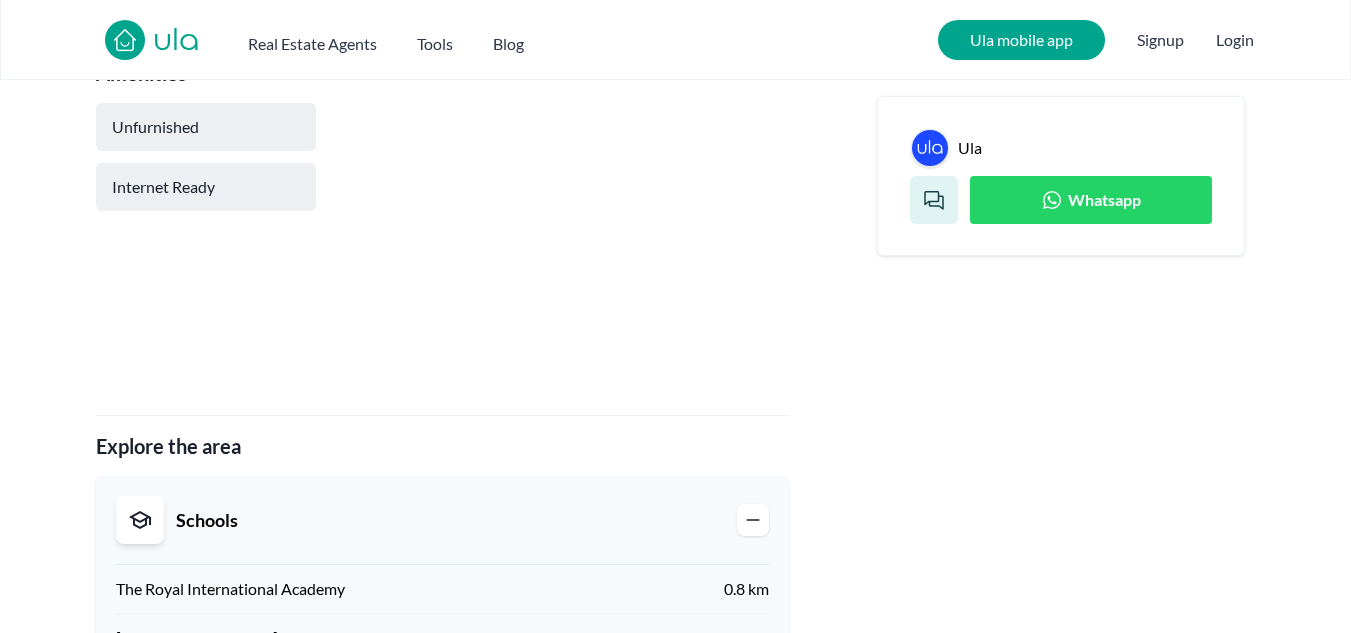 click on "ula Real Estate Agents Tools Blog Ula mobile app Signup Login" at bounding box center [675, 40] 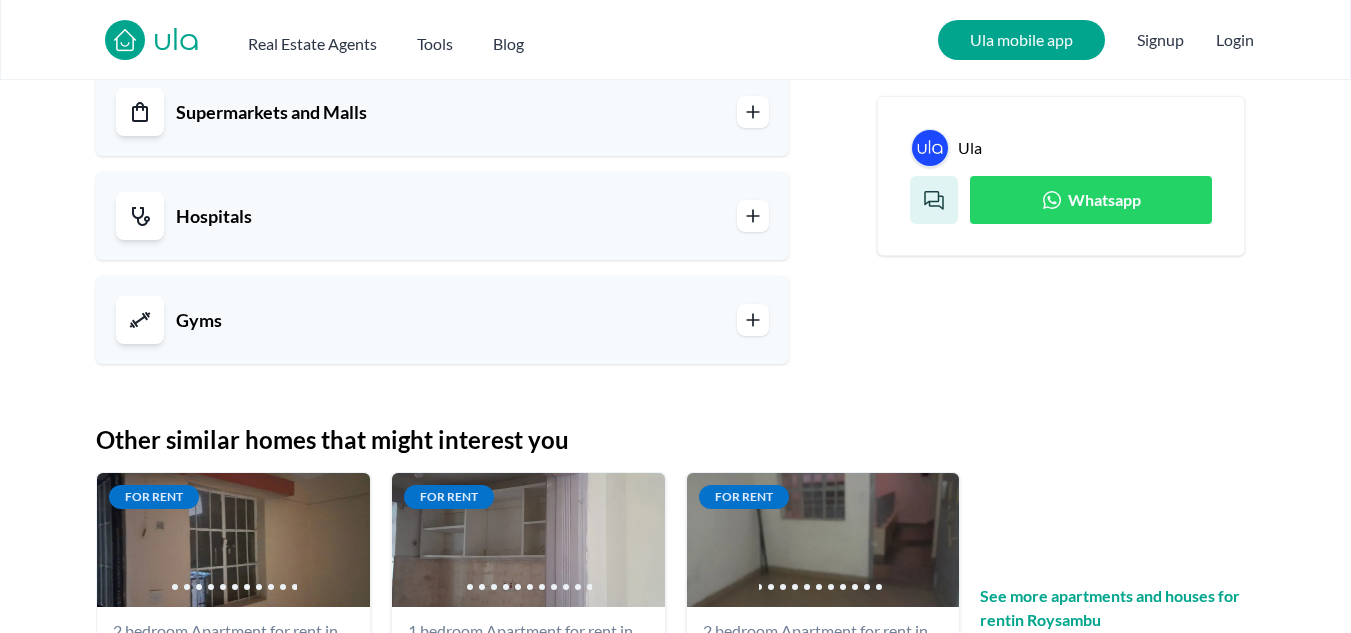 scroll, scrollTop: 2120, scrollLeft: 0, axis: vertical 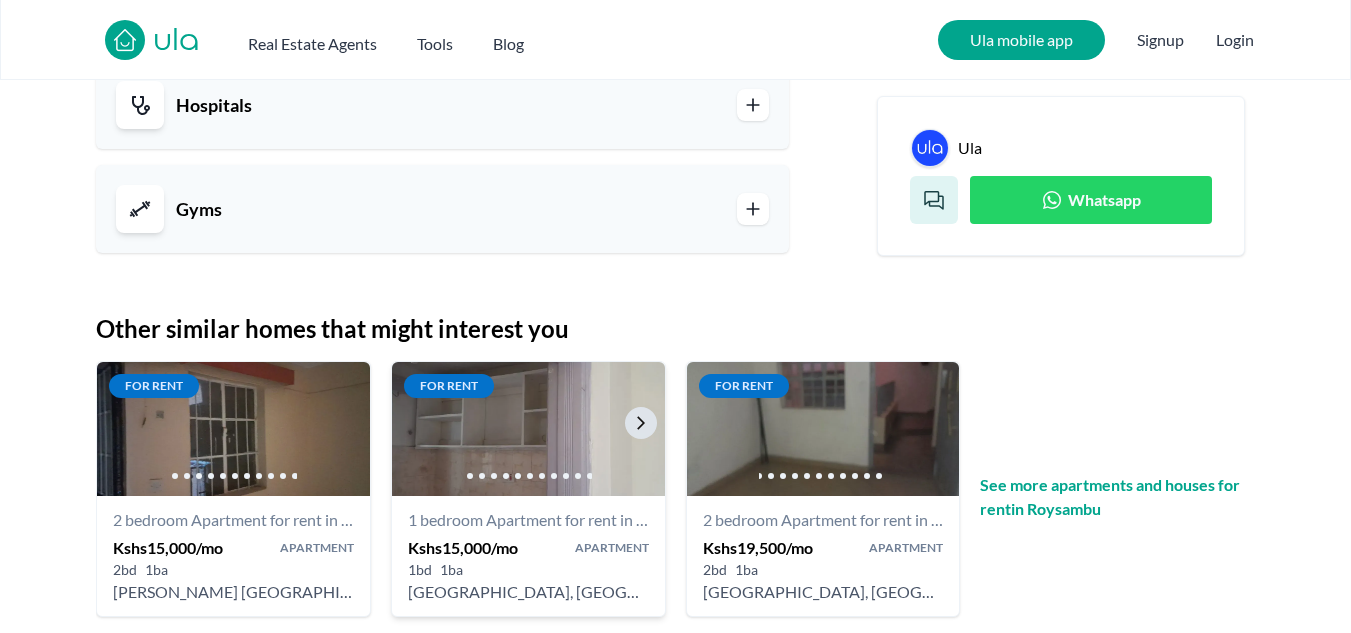 click at bounding box center [528, 428] 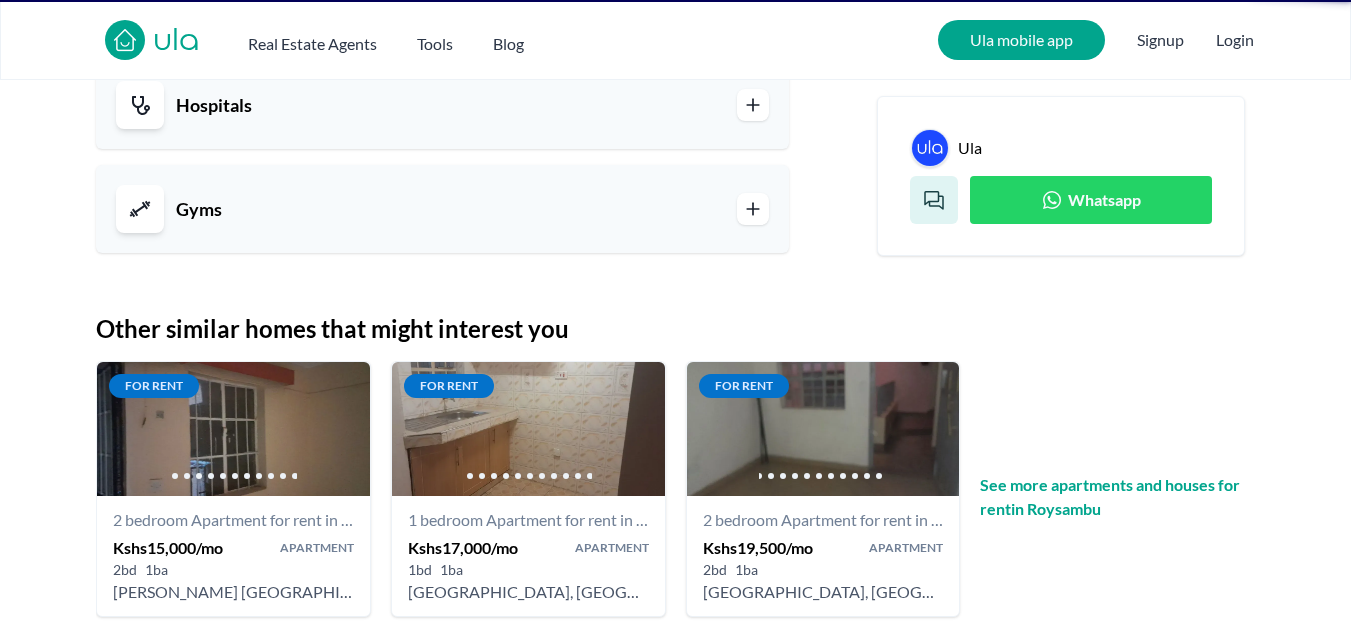 scroll, scrollTop: 0, scrollLeft: 0, axis: both 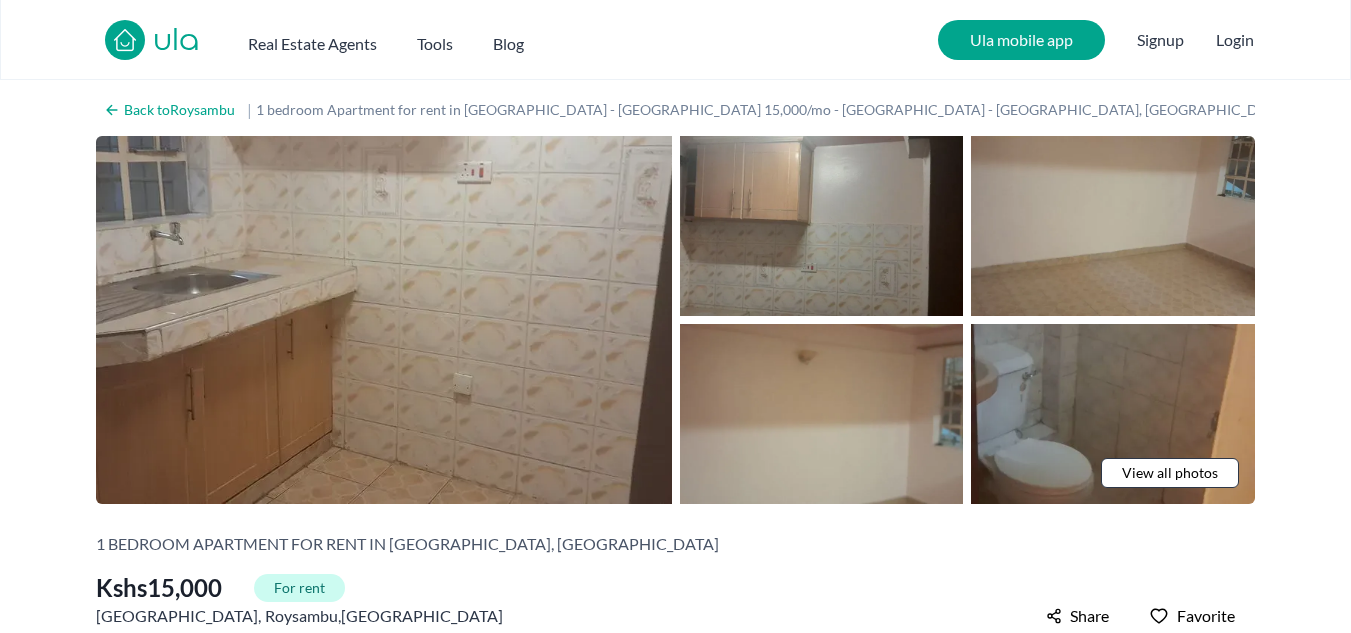 click on "View all photos" at bounding box center (1170, 473) 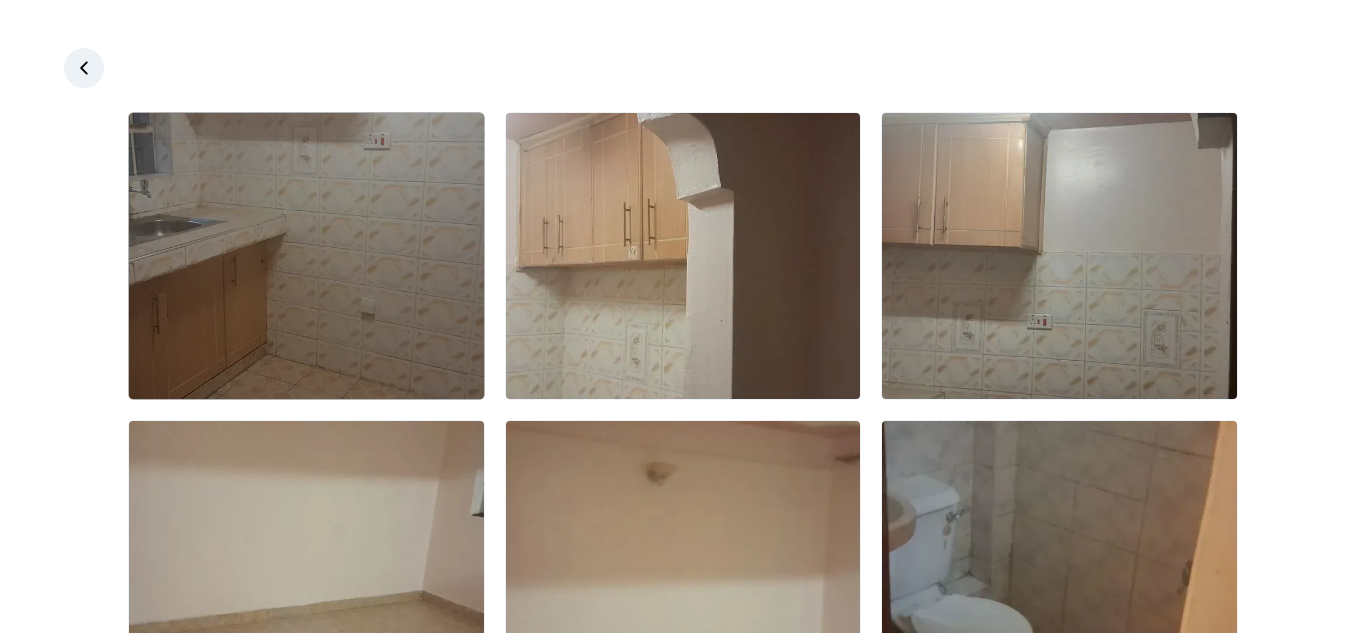 click at bounding box center [306, 256] 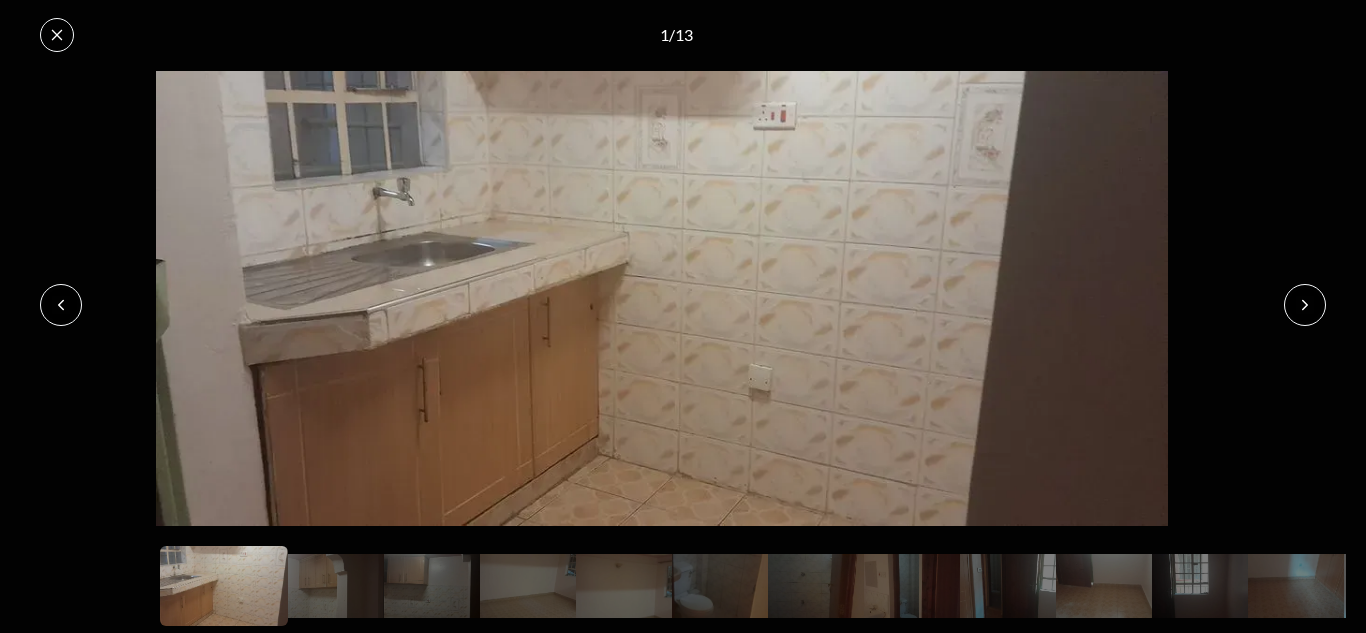 type 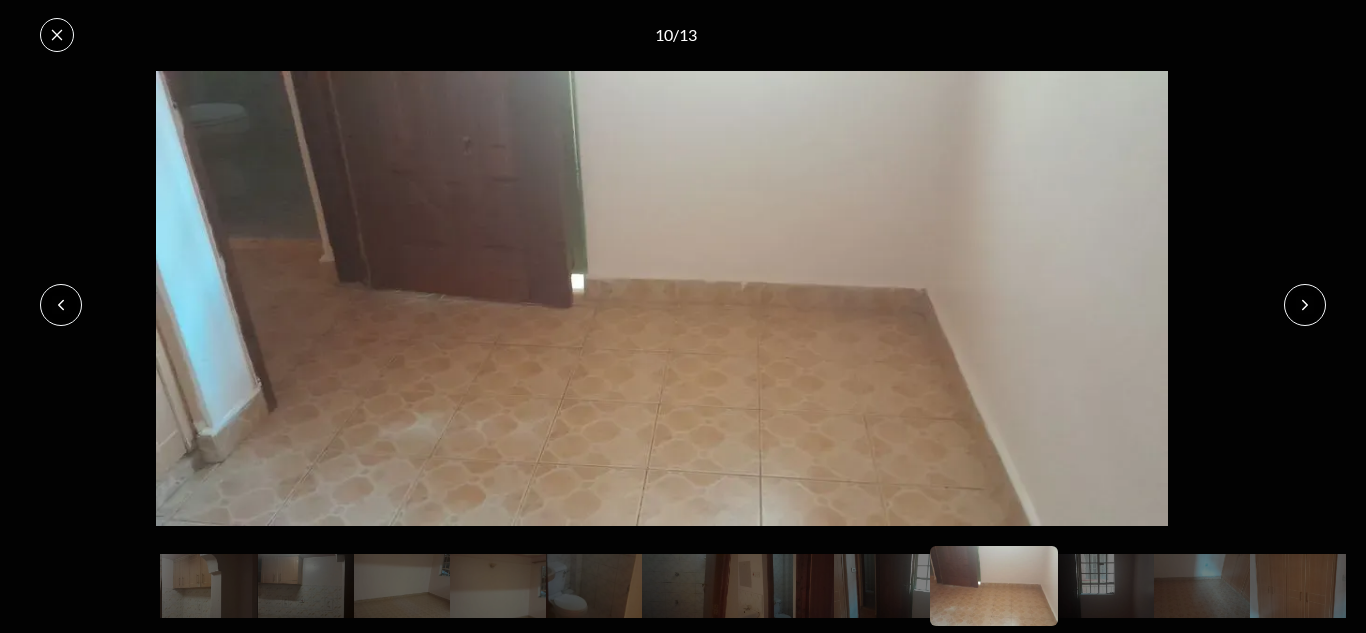 click 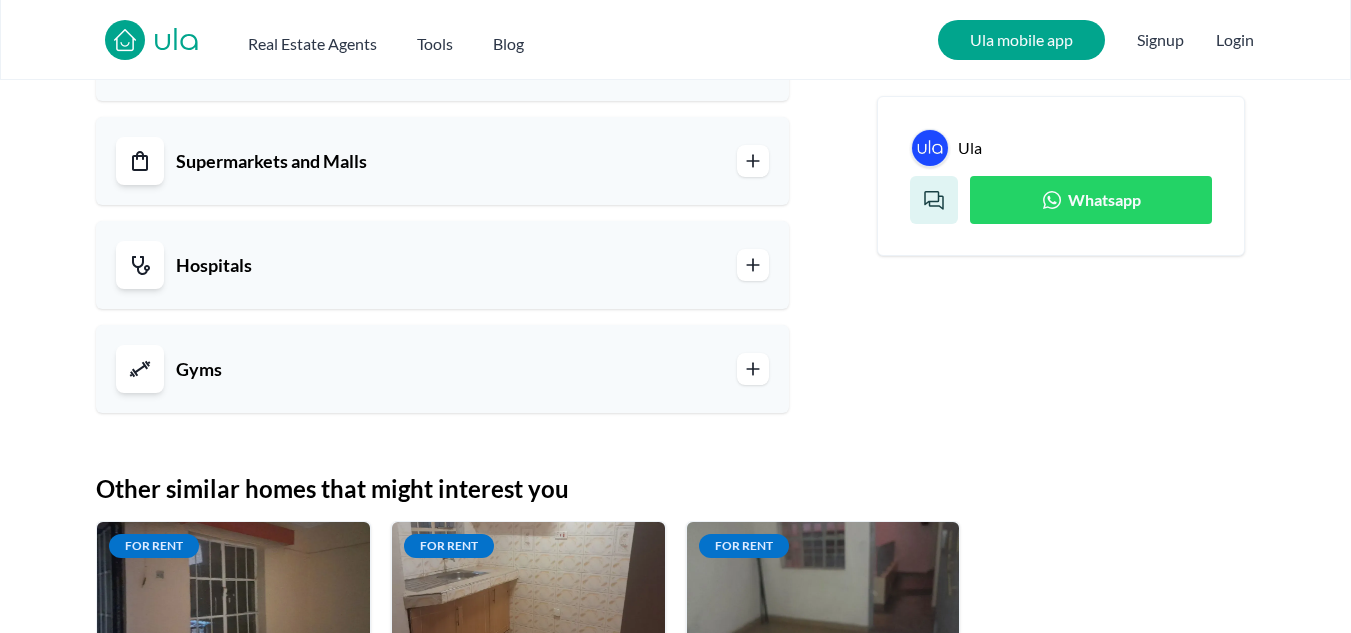 scroll, scrollTop: 1904, scrollLeft: 0, axis: vertical 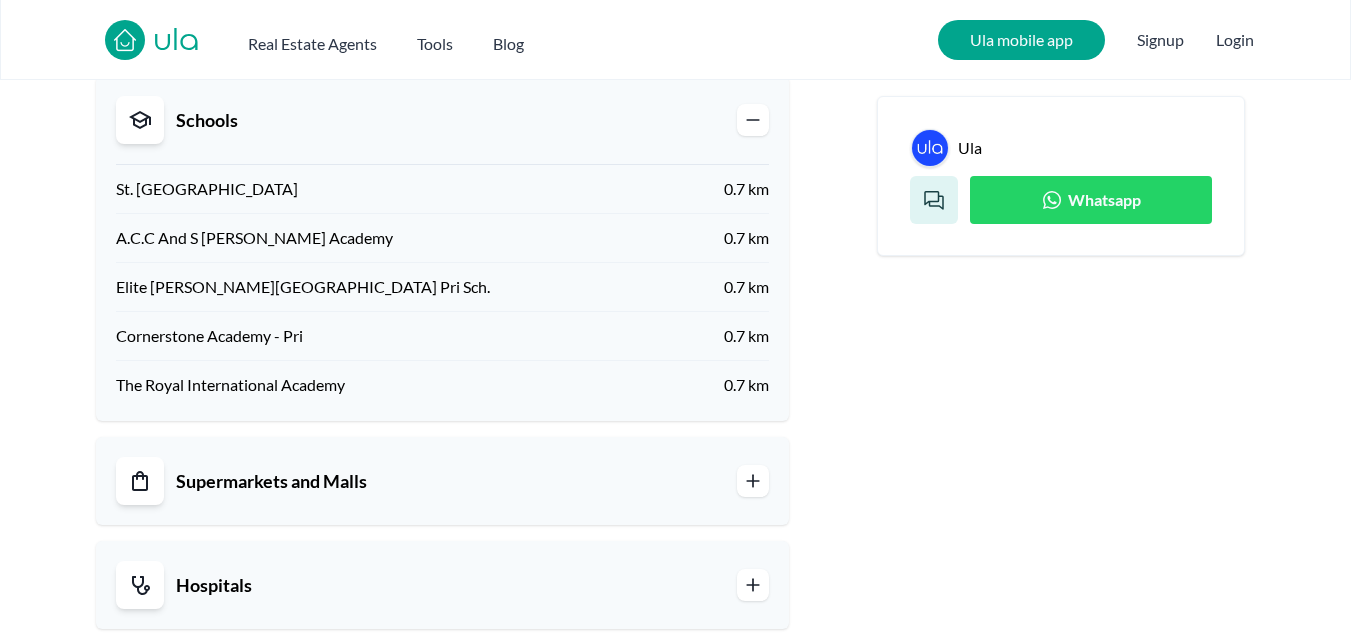 click 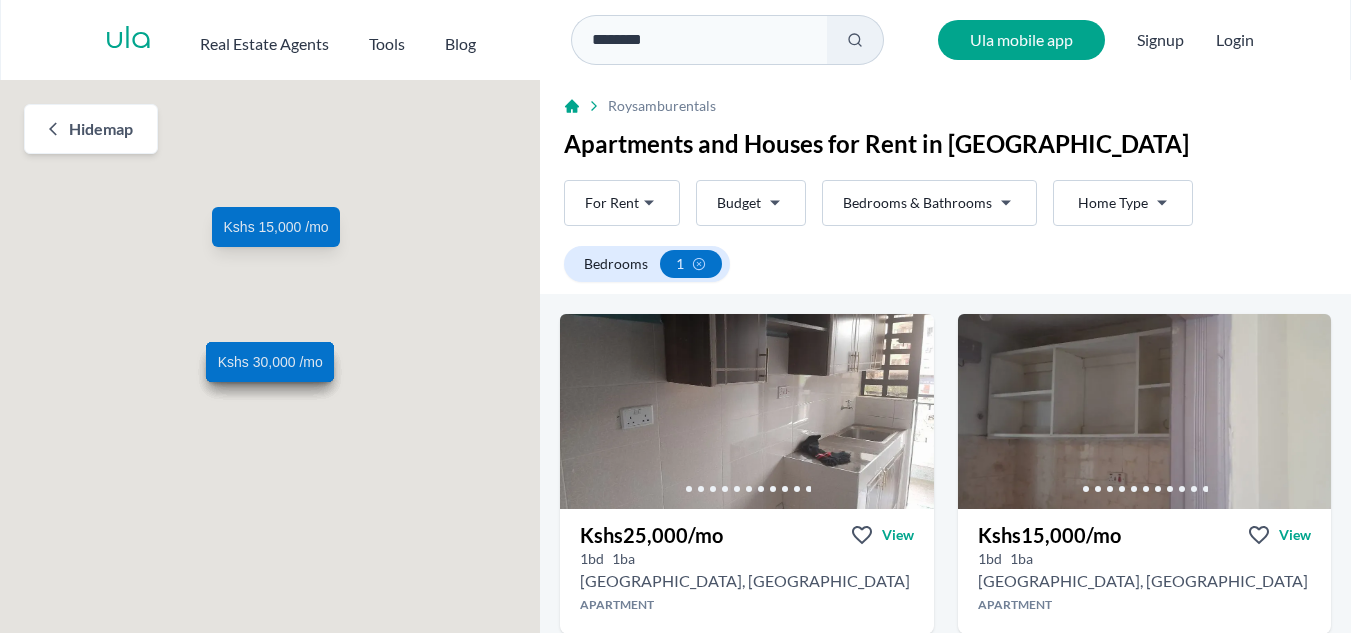 scroll, scrollTop: 10, scrollLeft: 0, axis: vertical 